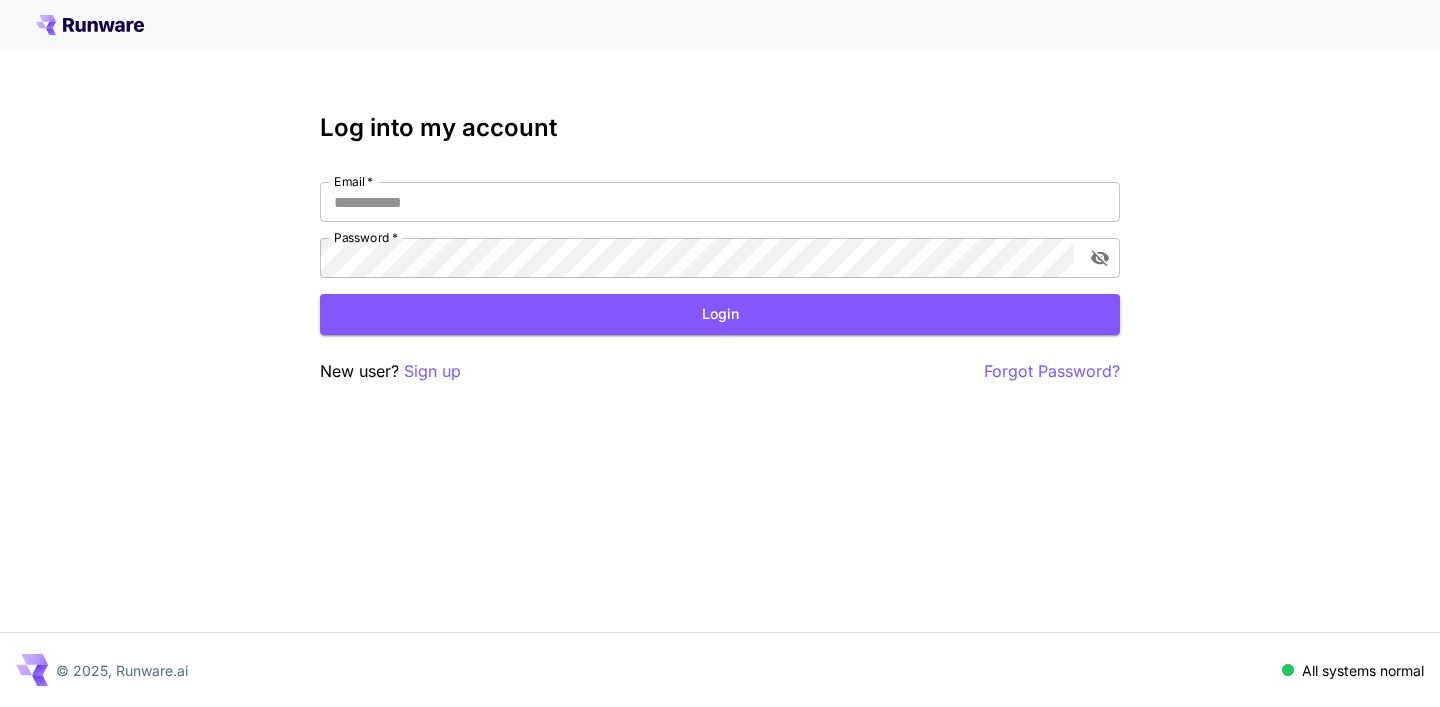 scroll, scrollTop: 0, scrollLeft: 0, axis: both 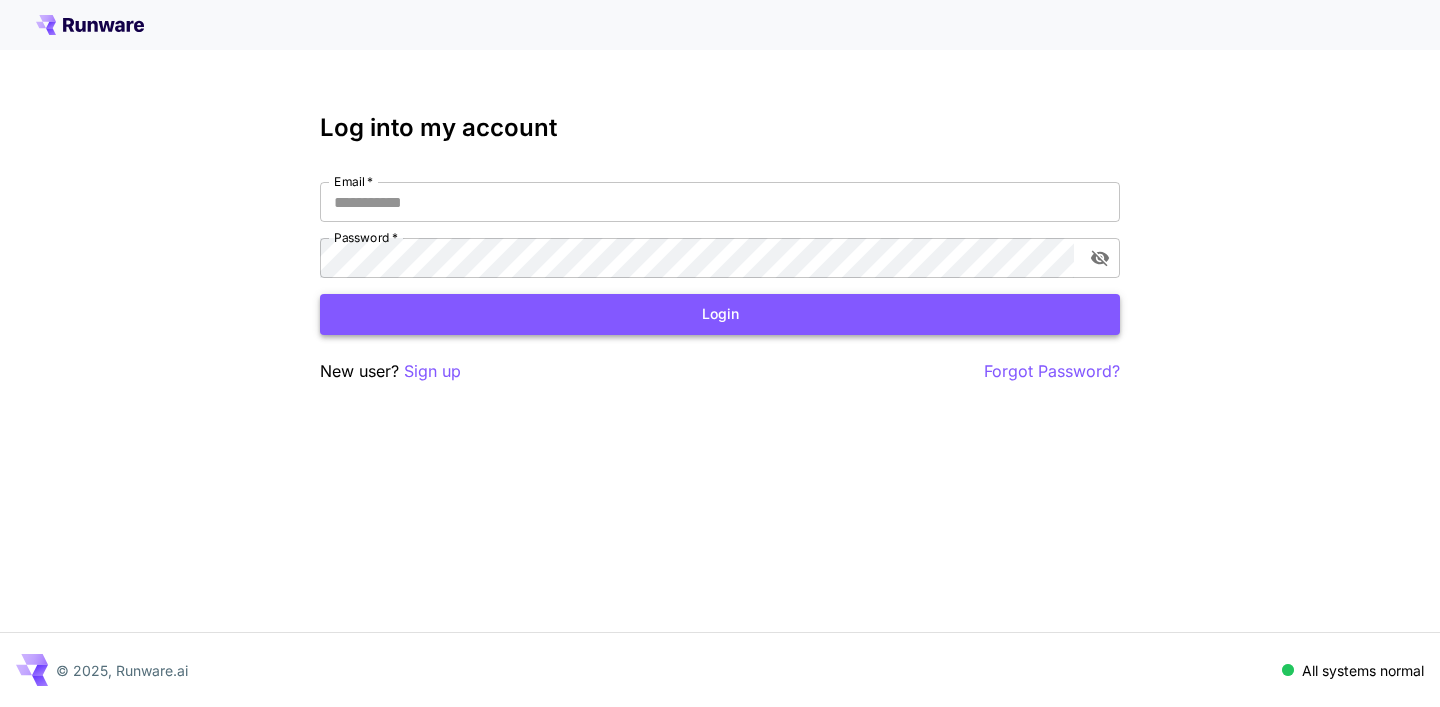 type on "**********" 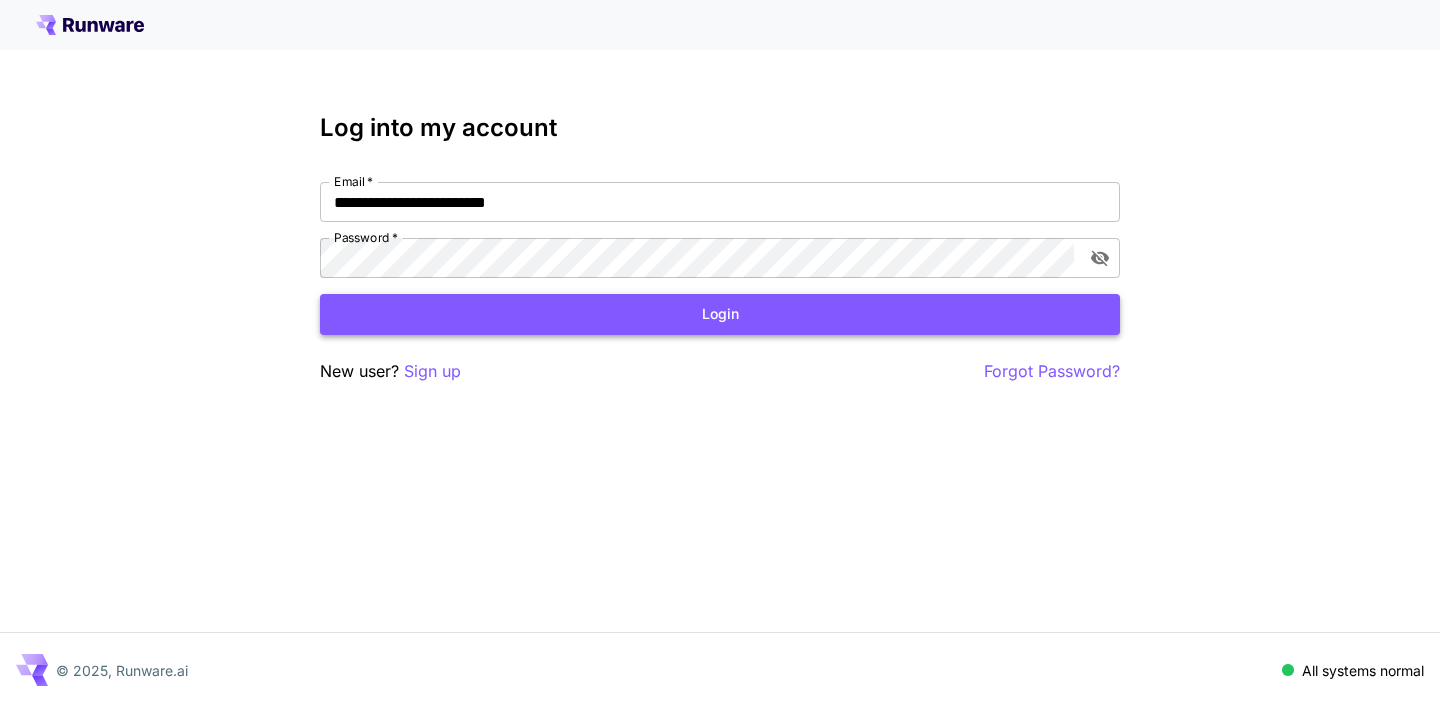 click on "Login" at bounding box center [720, 314] 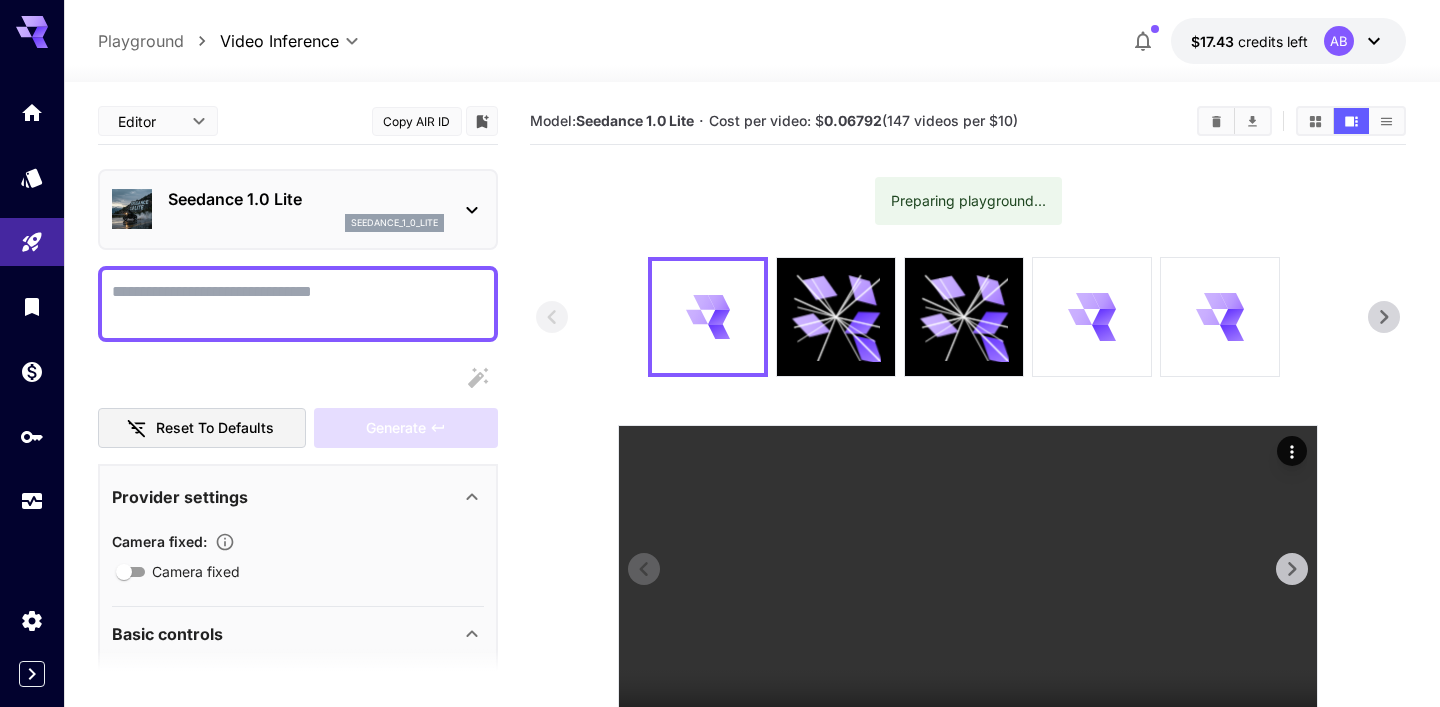 click at bounding box center (968, 600) 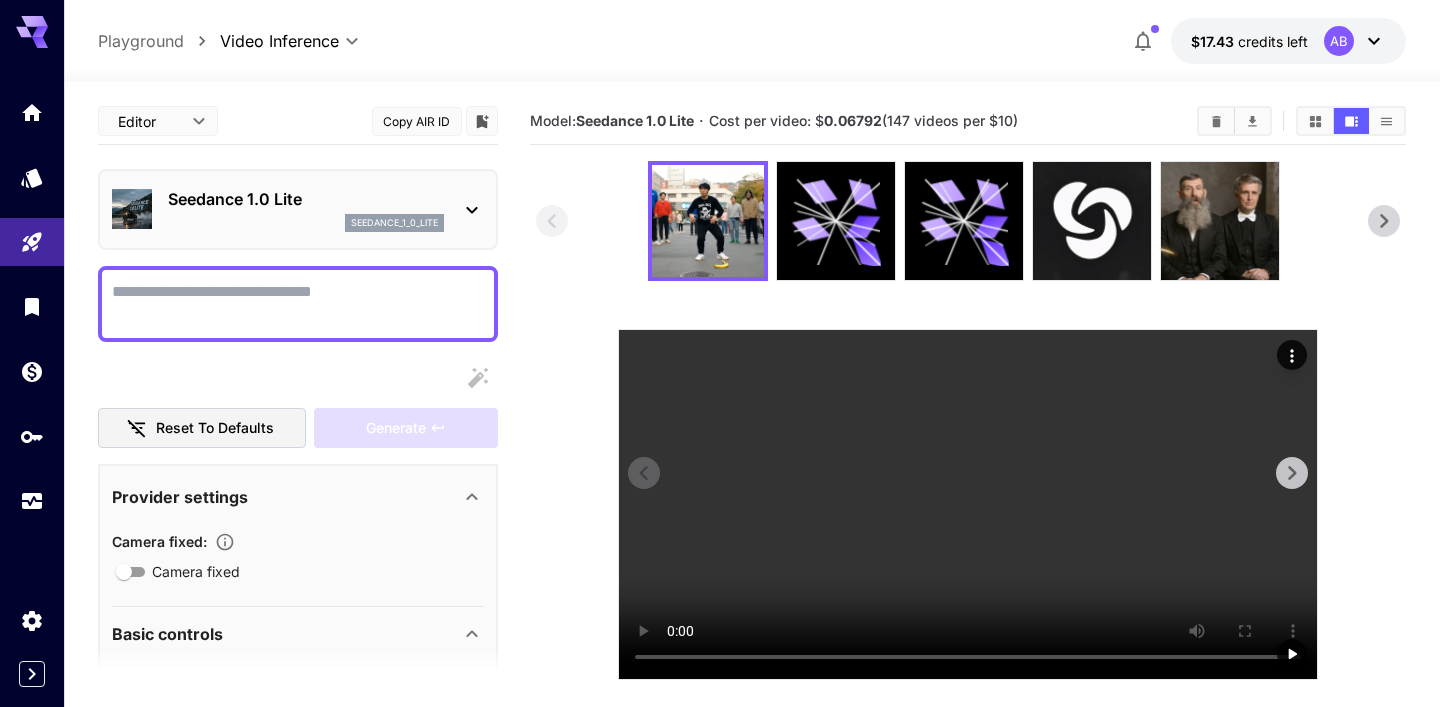 scroll, scrollTop: 72, scrollLeft: 0, axis: vertical 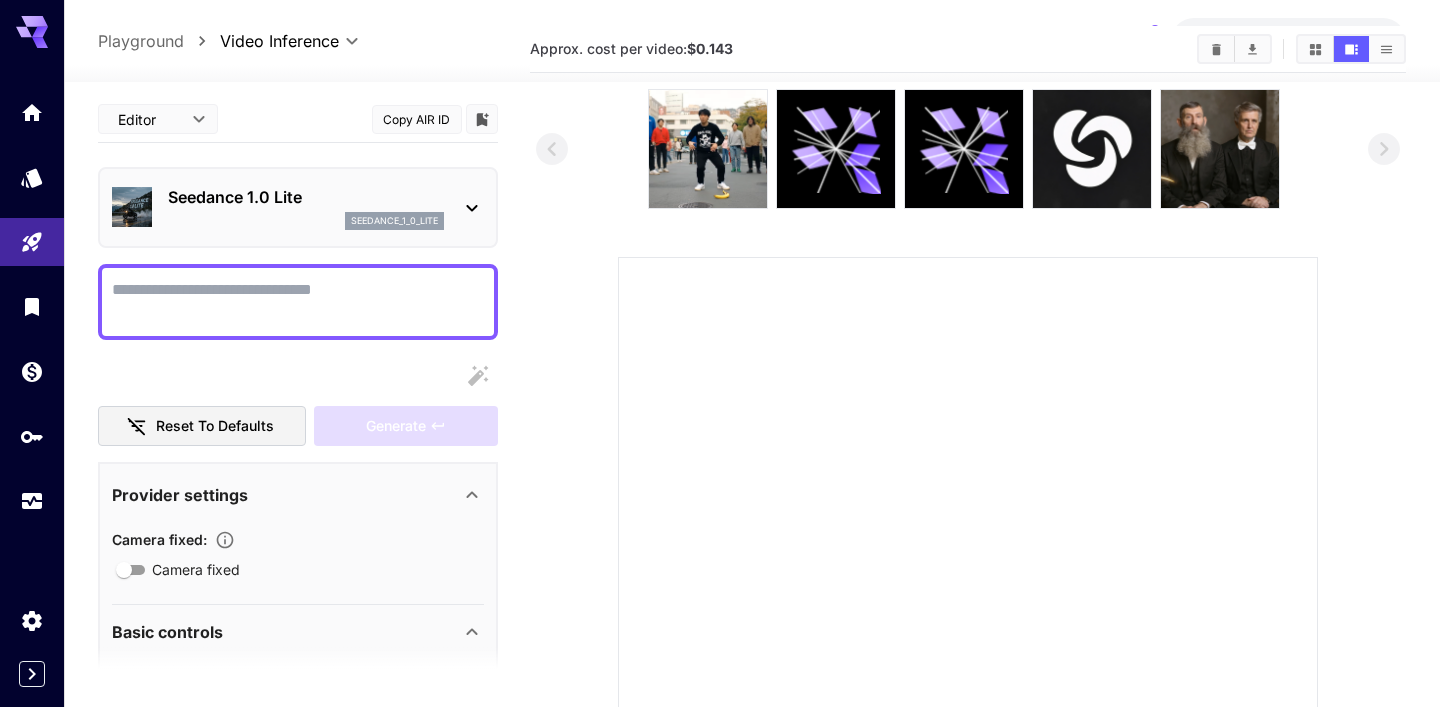 click at bounding box center (968, 607) 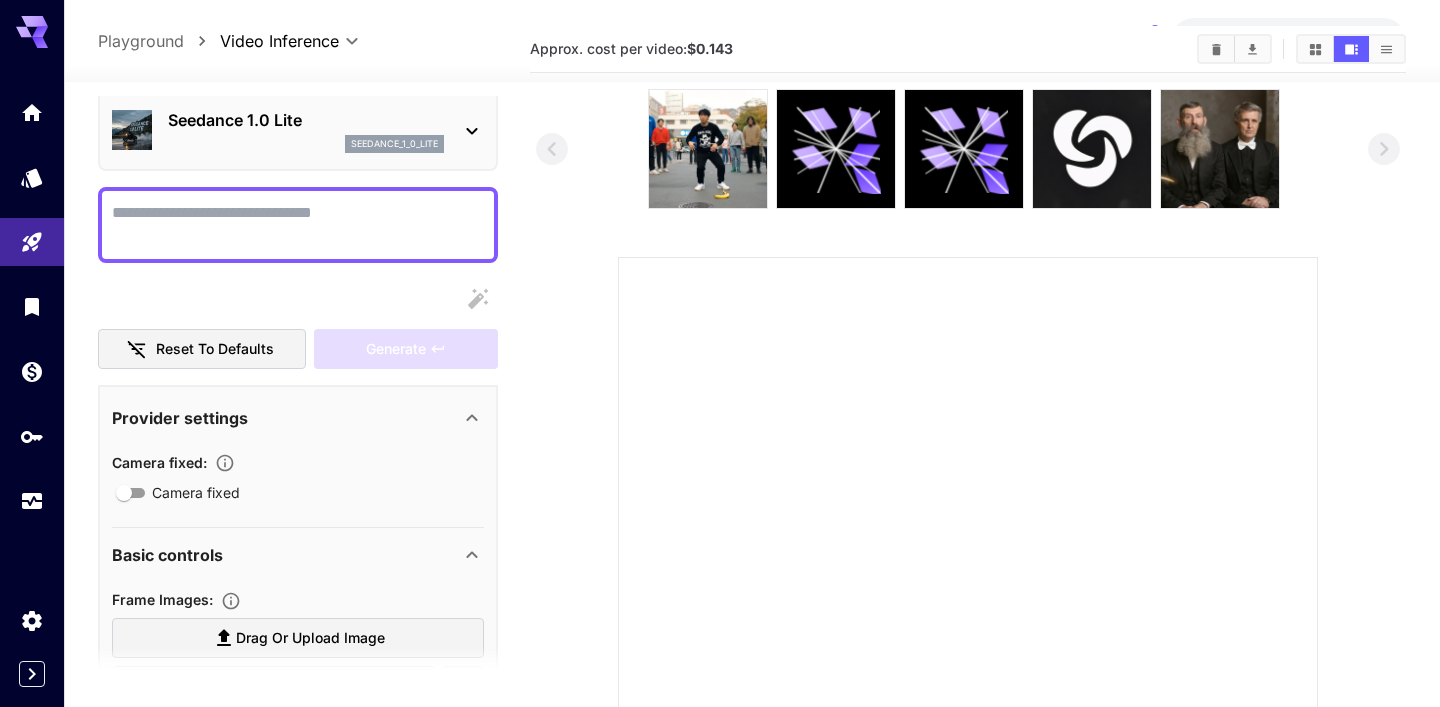 scroll, scrollTop: 0, scrollLeft: 0, axis: both 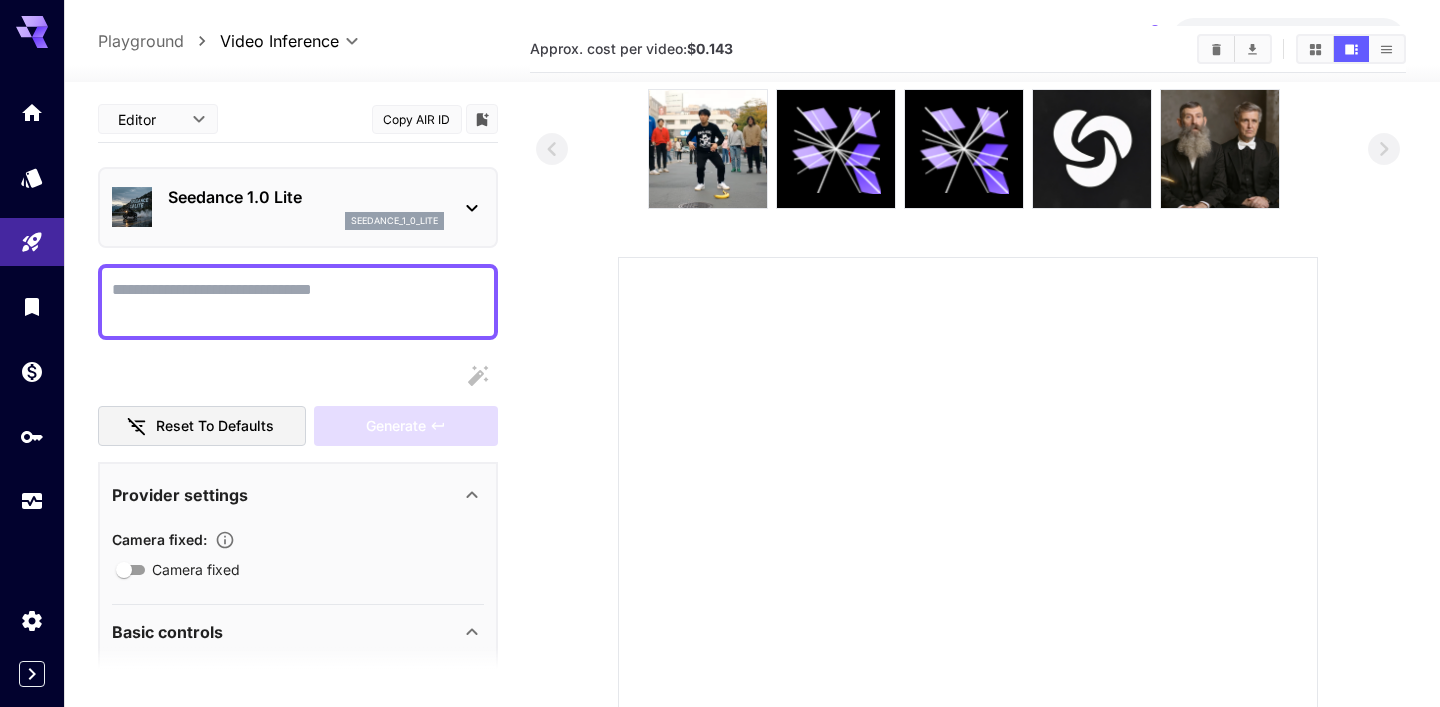 click on "Seedance 1.0 Lite seedance_1_0_lite" at bounding box center [298, 207] 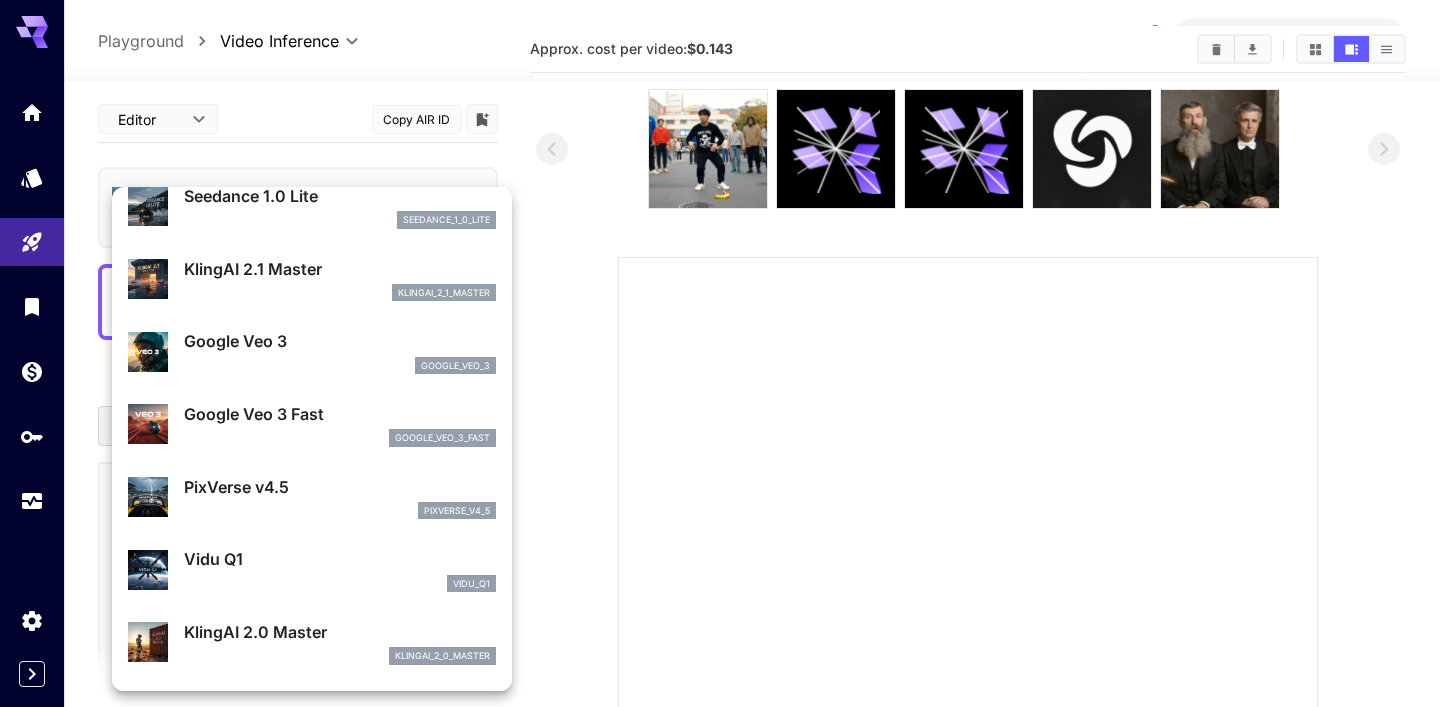 scroll, scrollTop: 240, scrollLeft: 0, axis: vertical 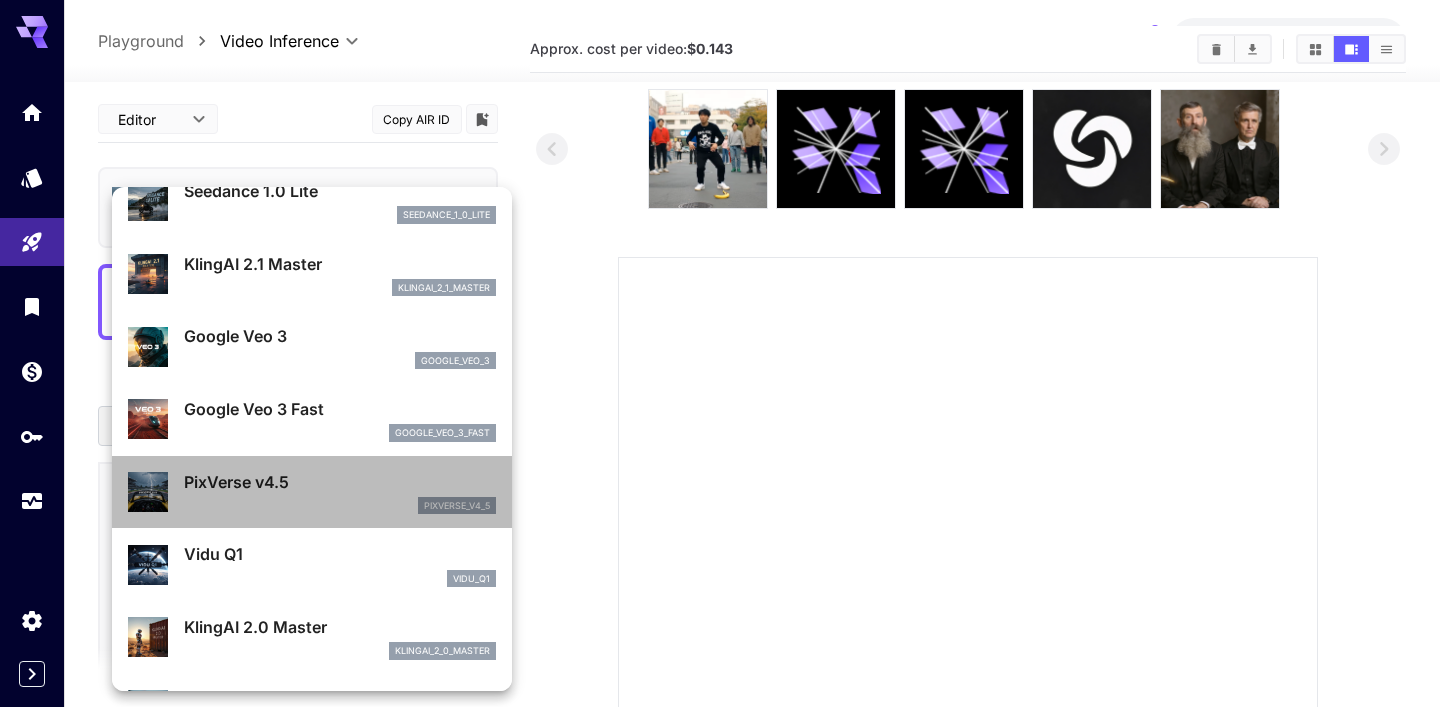 click on "pixverse_v4_5" at bounding box center [340, 506] 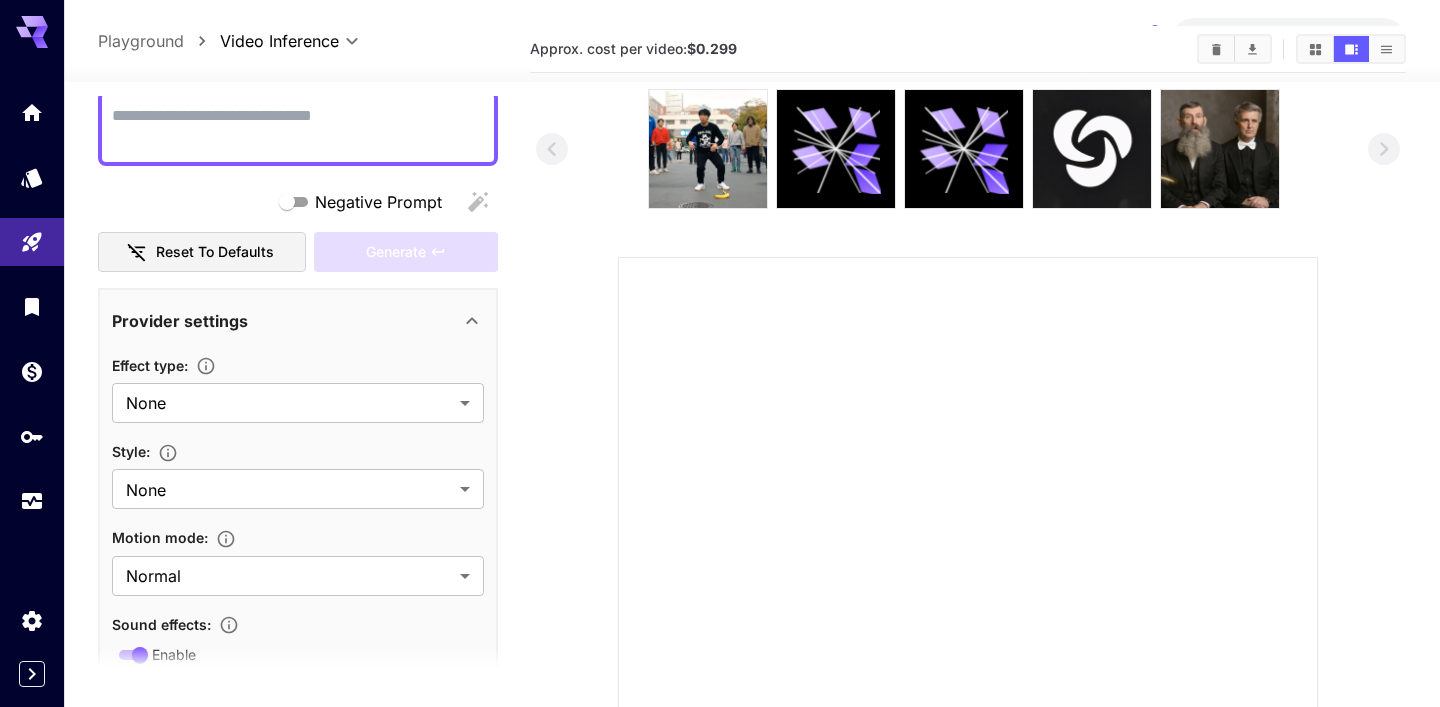 scroll, scrollTop: 179, scrollLeft: 0, axis: vertical 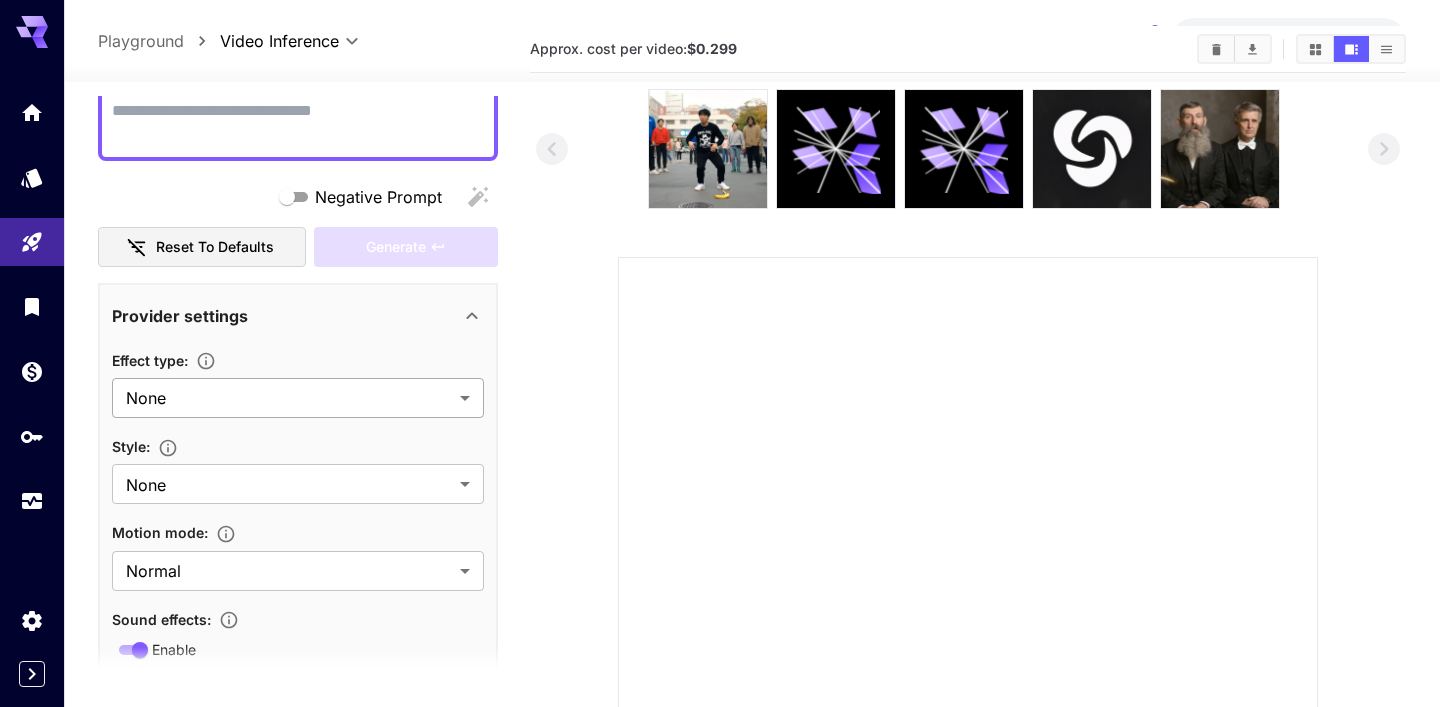 click on "**********" at bounding box center (720, 472) 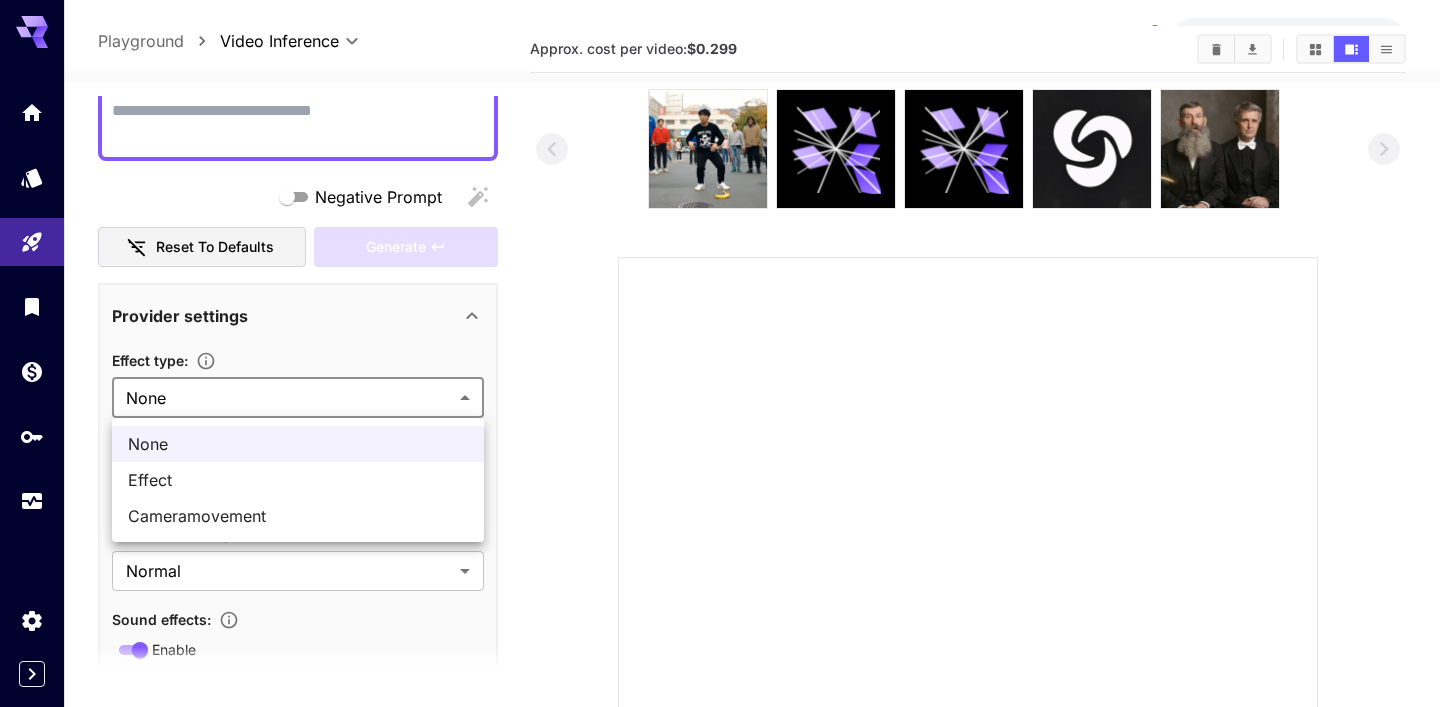 click on "Effect" at bounding box center (298, 480) 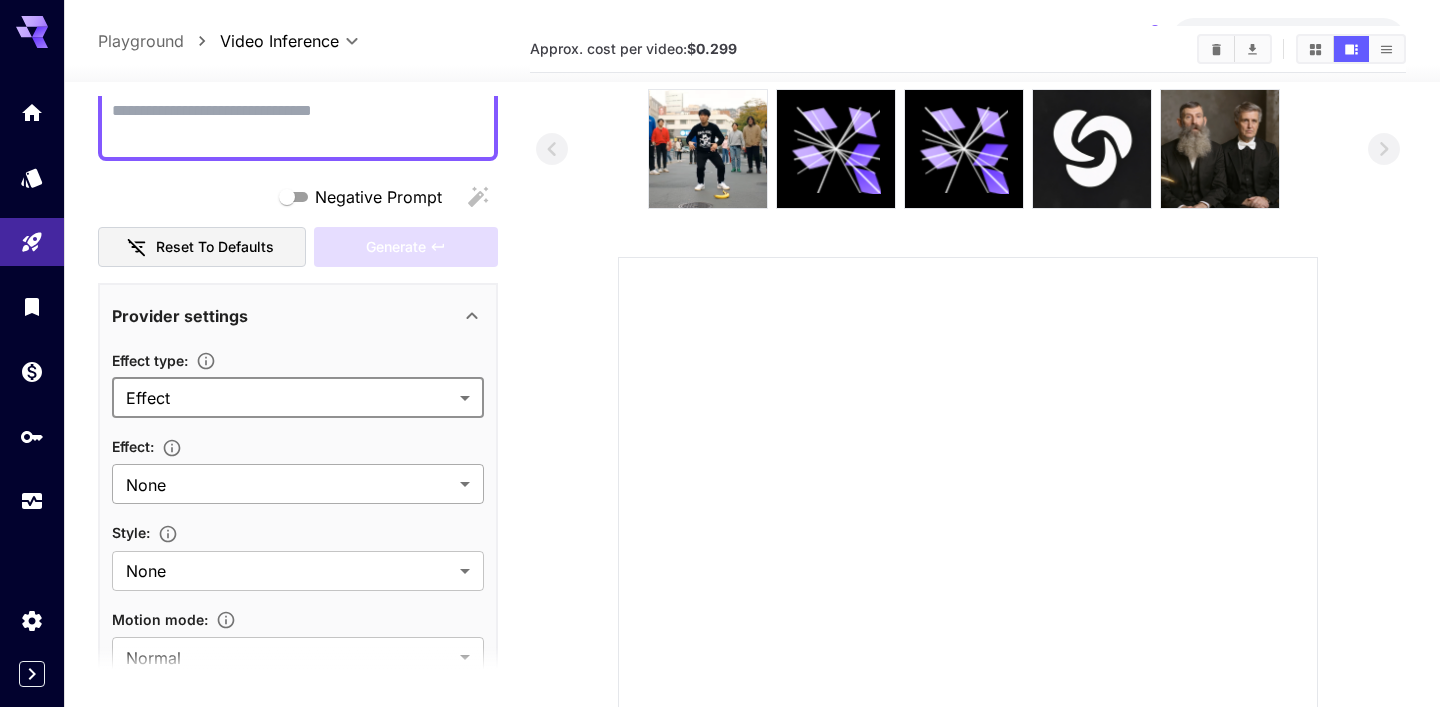 click on "**********" at bounding box center [720, 472] 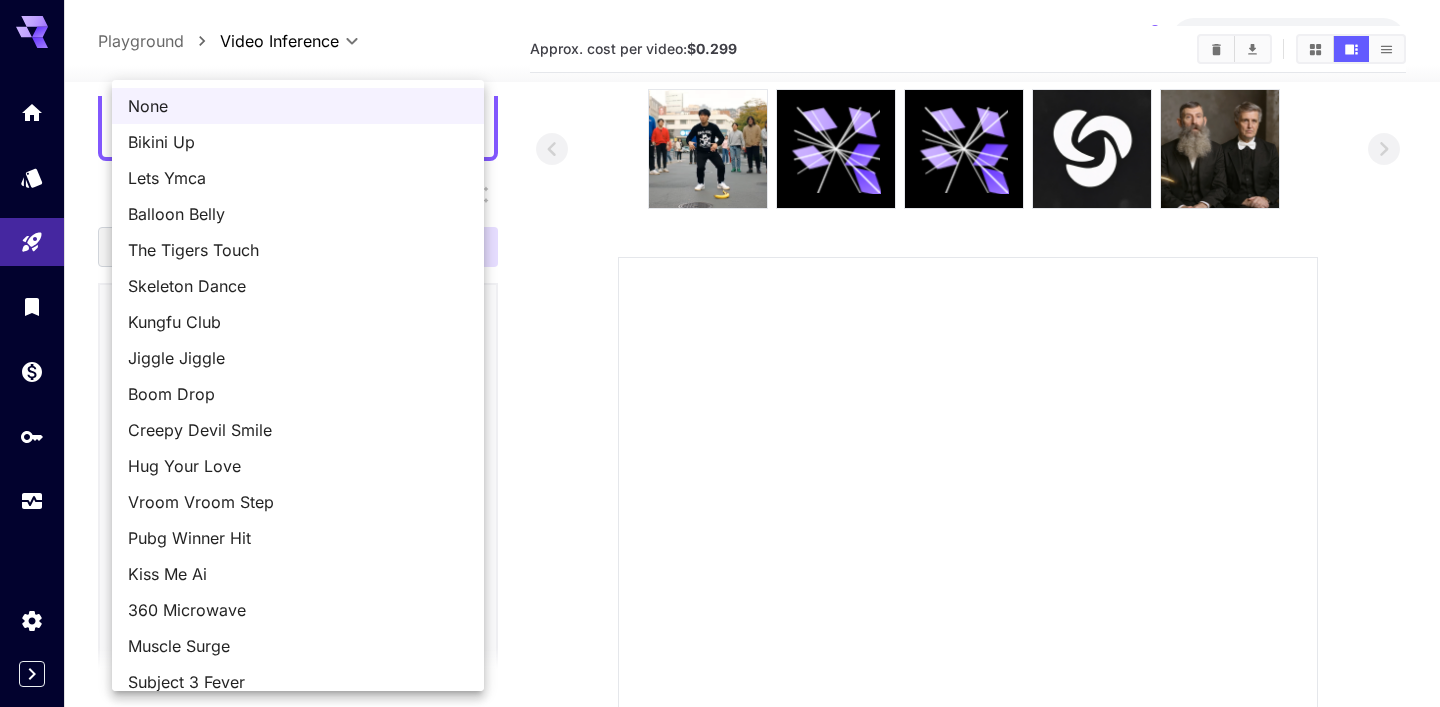 click at bounding box center [720, 353] 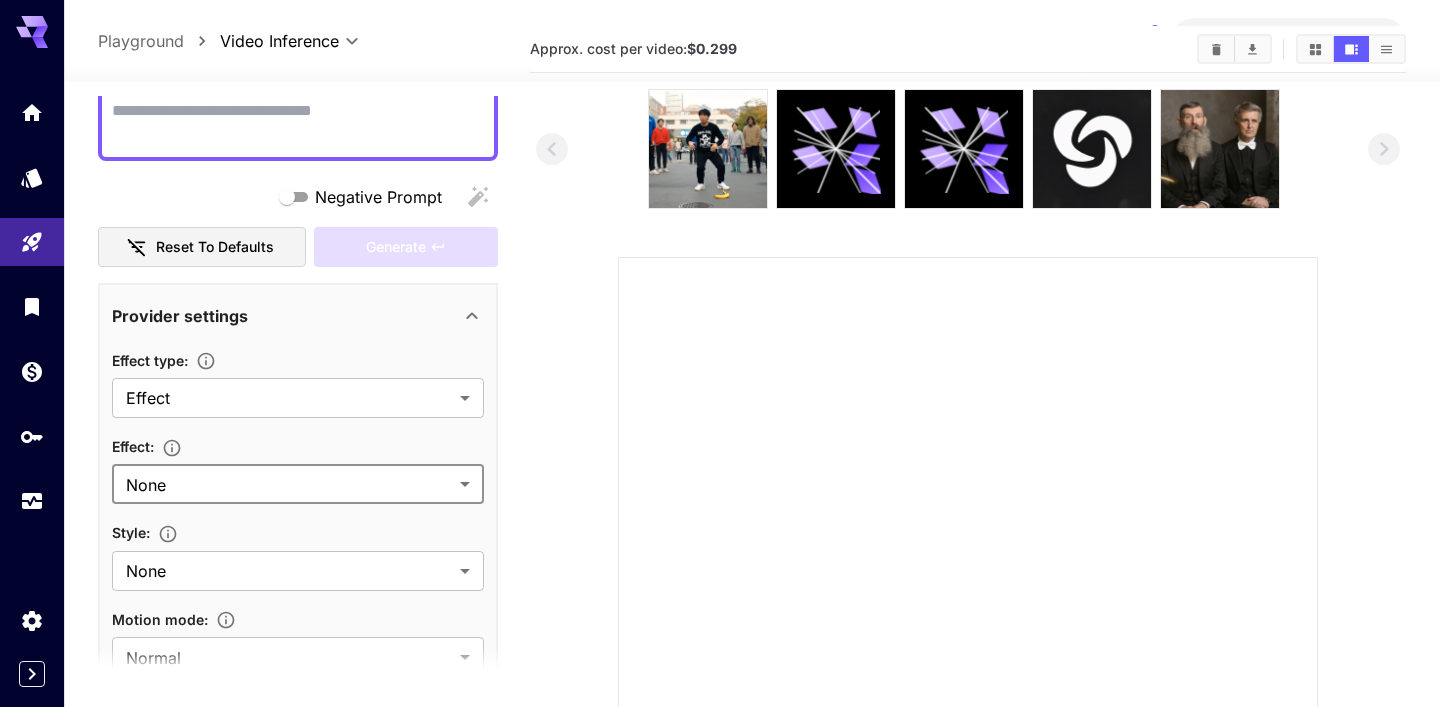 click on "**********" at bounding box center (720, 472) 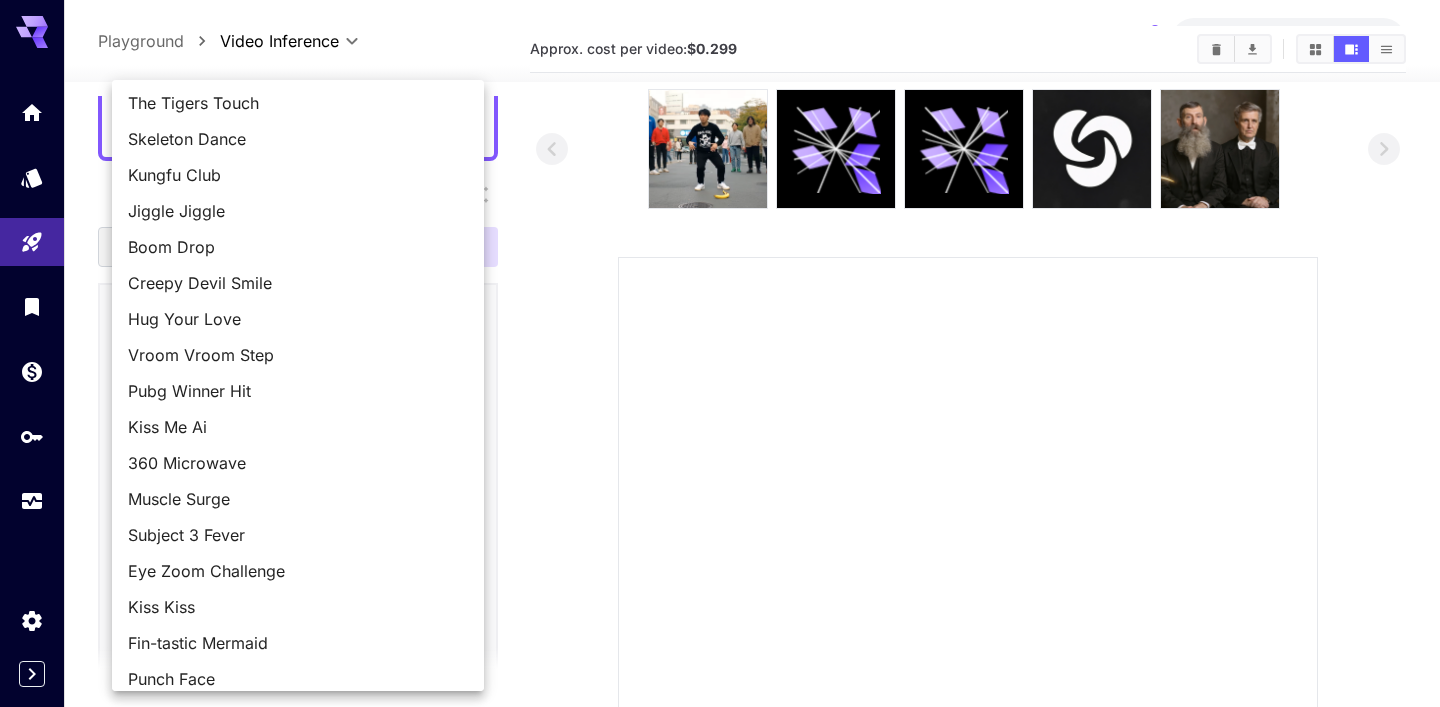 scroll, scrollTop: 161, scrollLeft: 0, axis: vertical 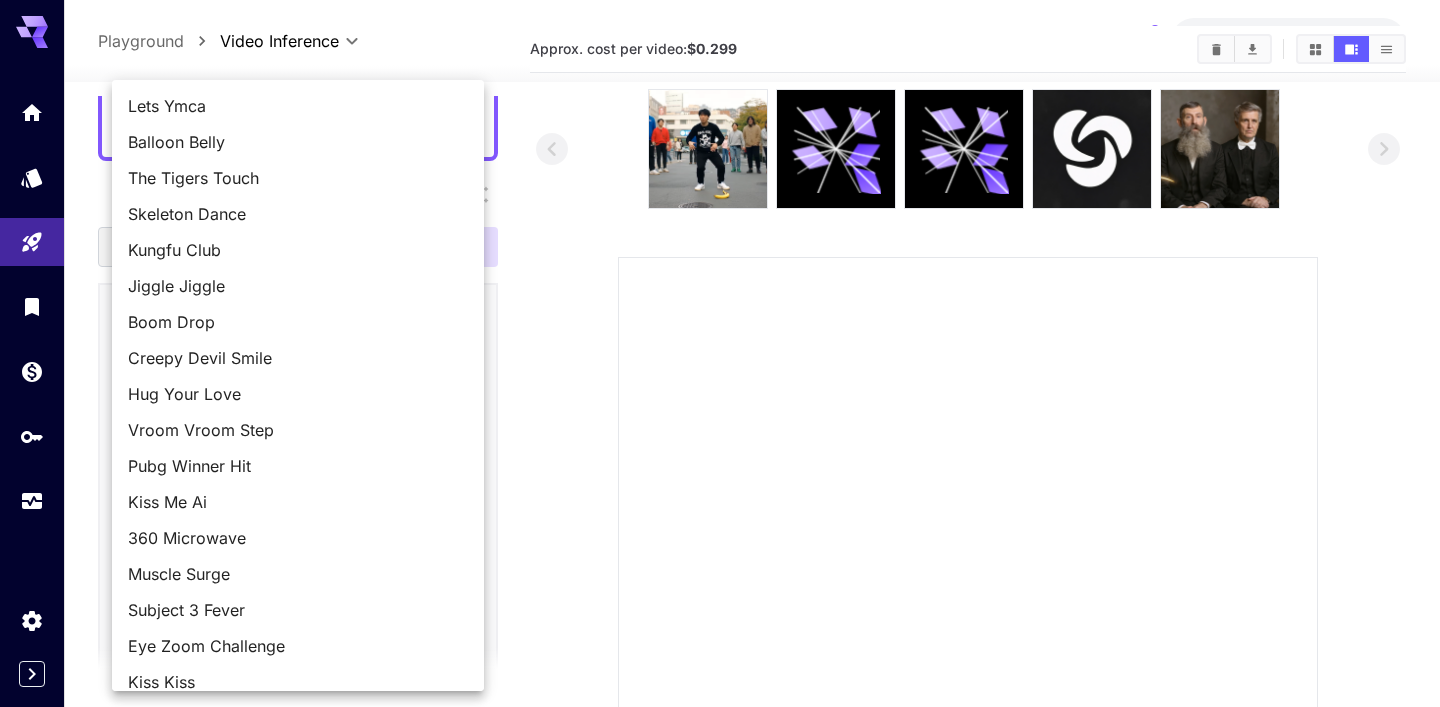type 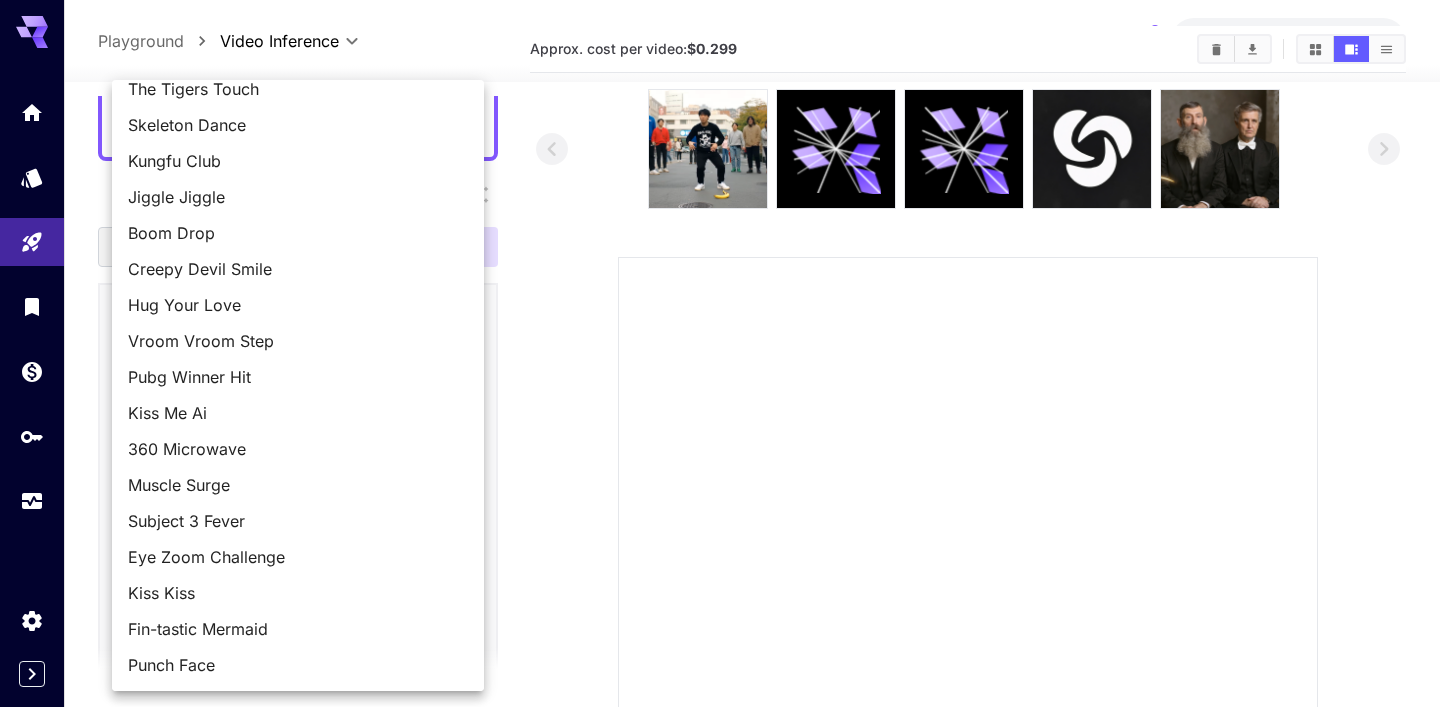 type 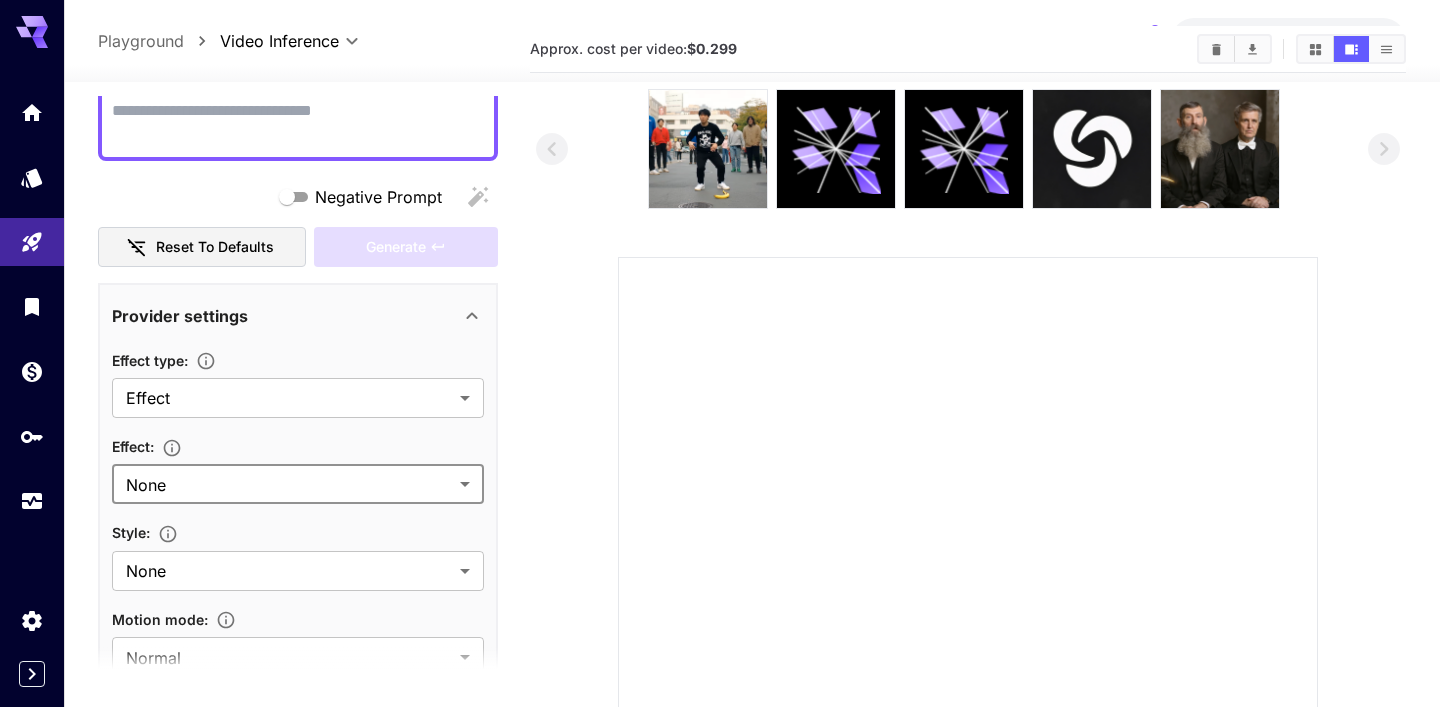 click at bounding box center (968, 607) 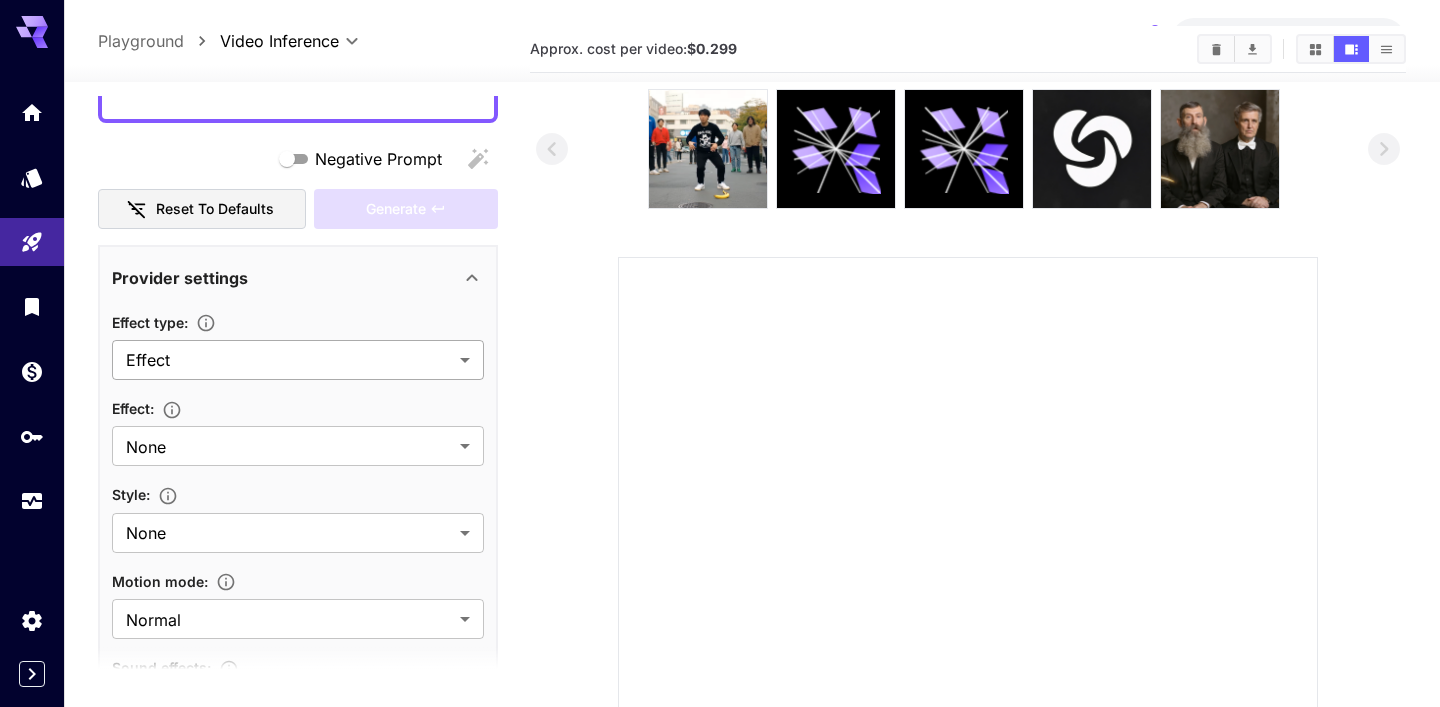 scroll, scrollTop: 331, scrollLeft: 0, axis: vertical 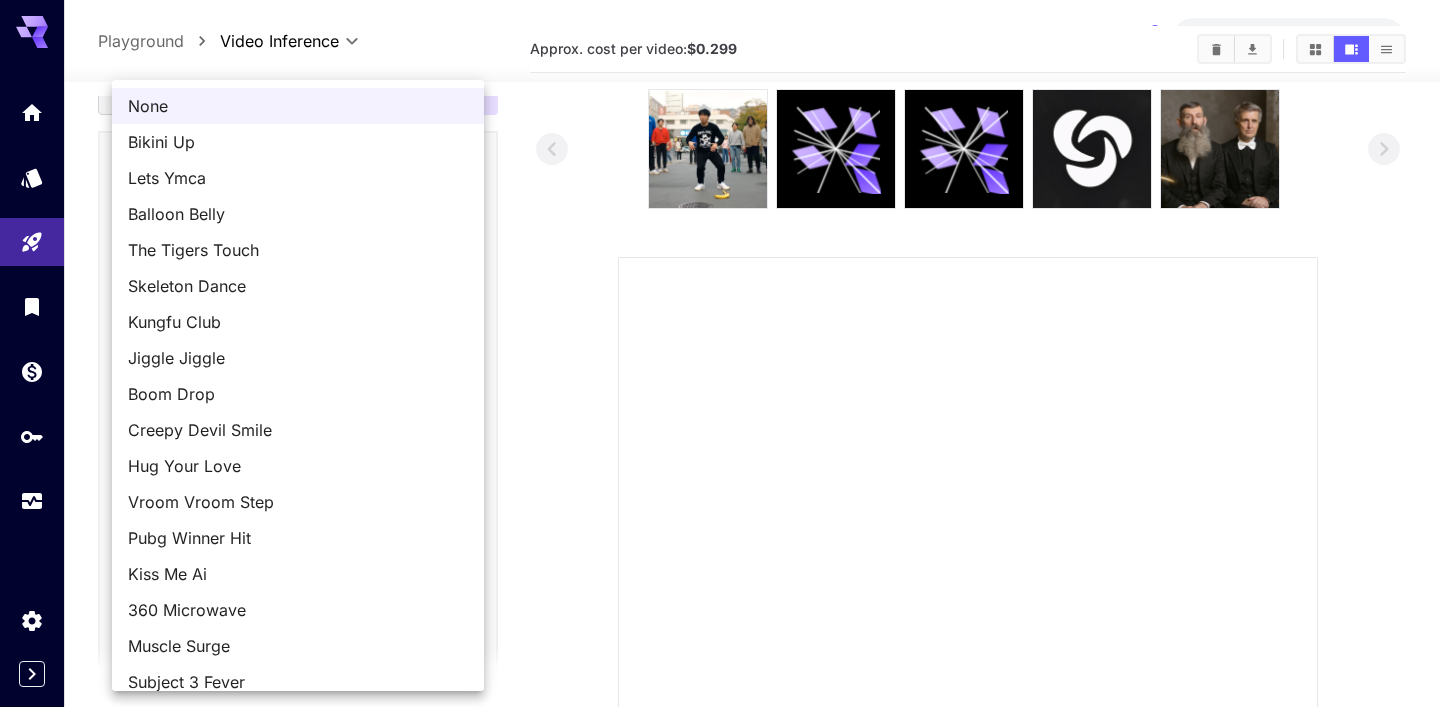 click on "**********" at bounding box center [720, 472] 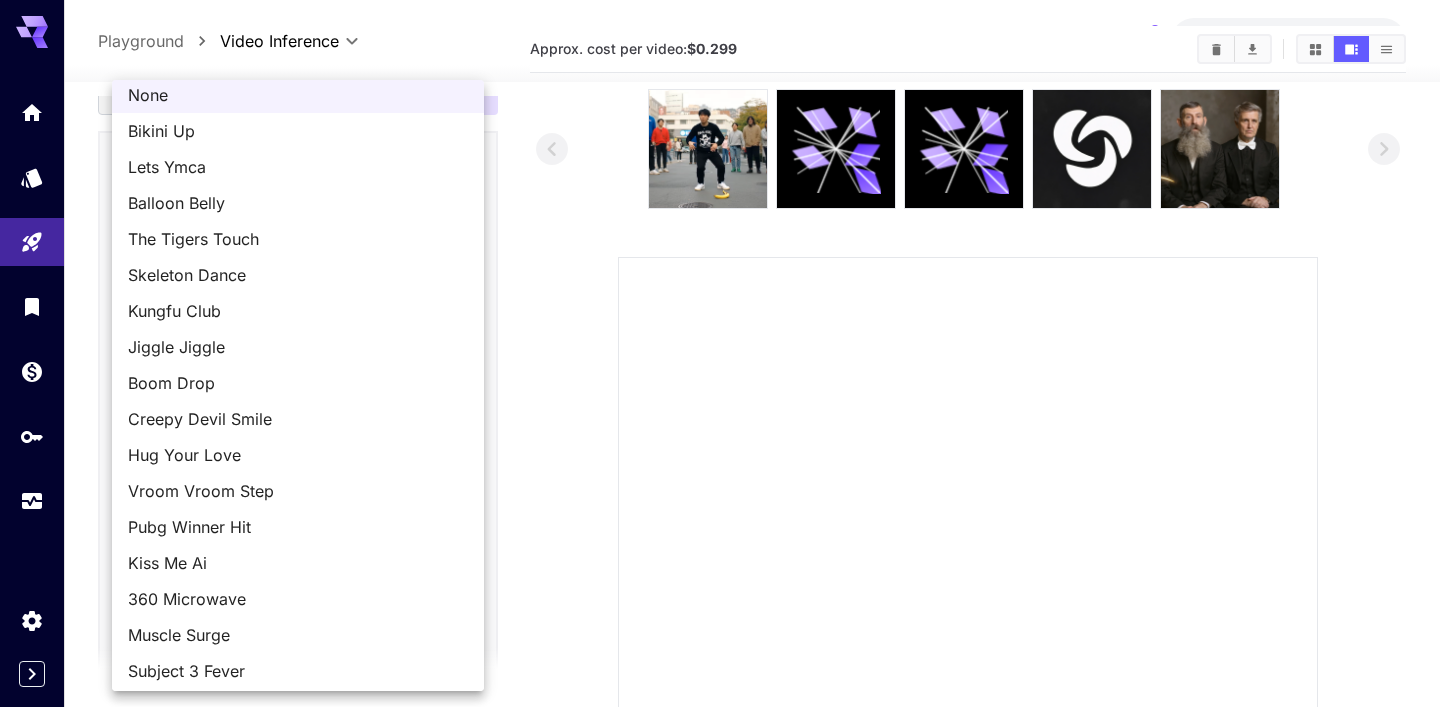 scroll, scrollTop: 0, scrollLeft: 0, axis: both 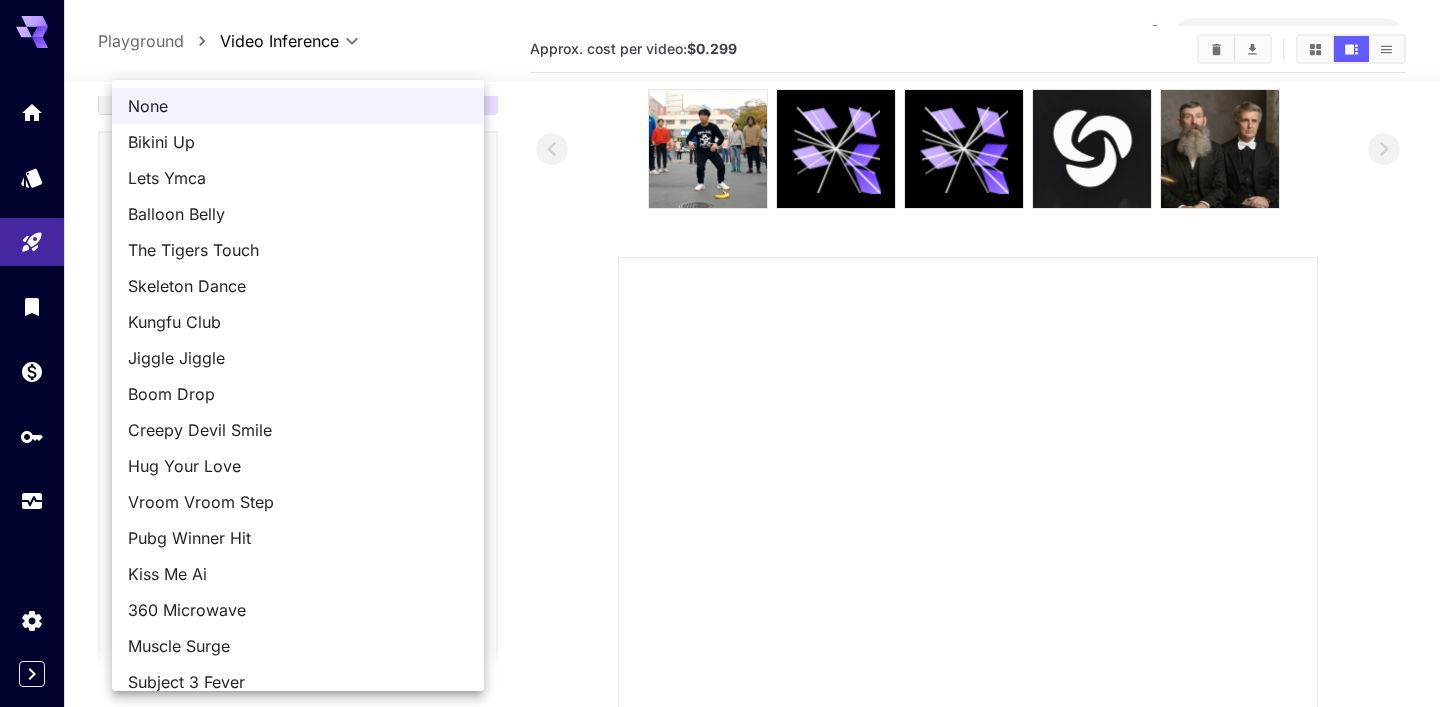 type 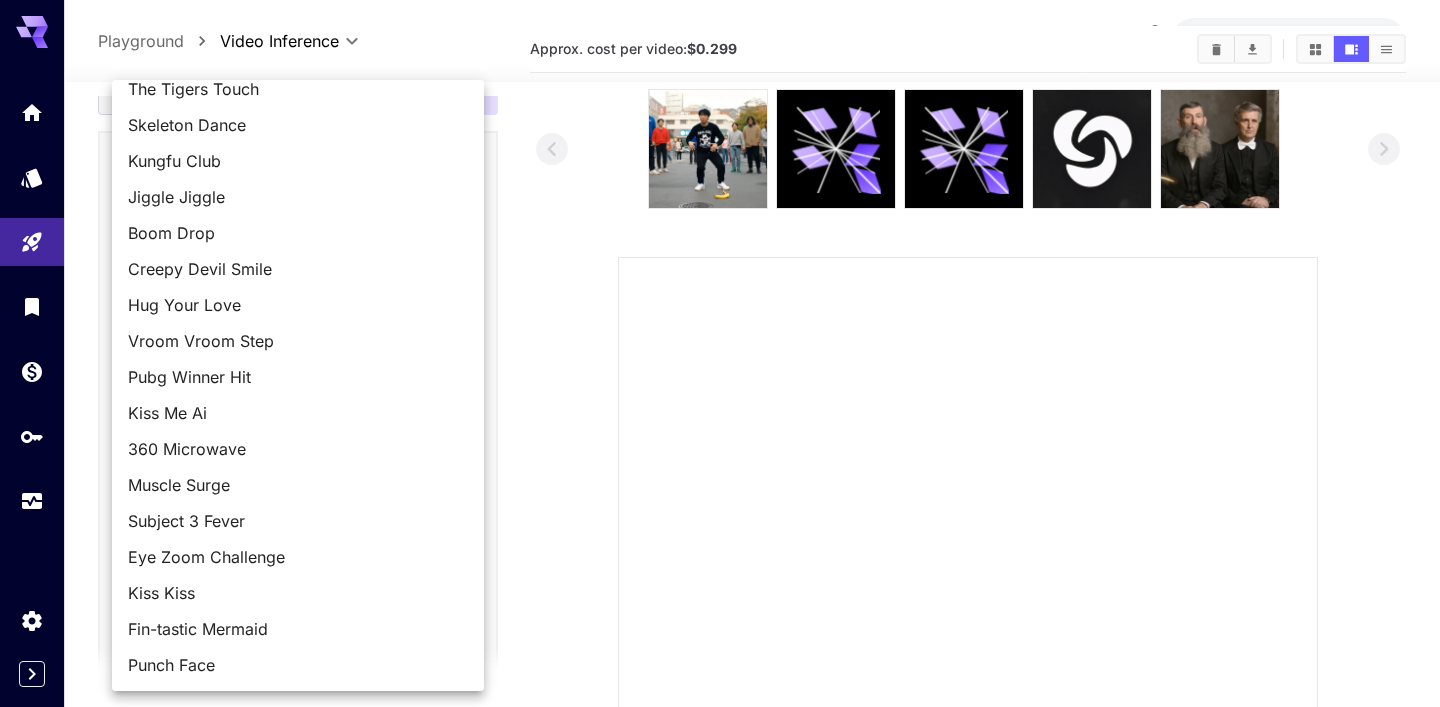 type 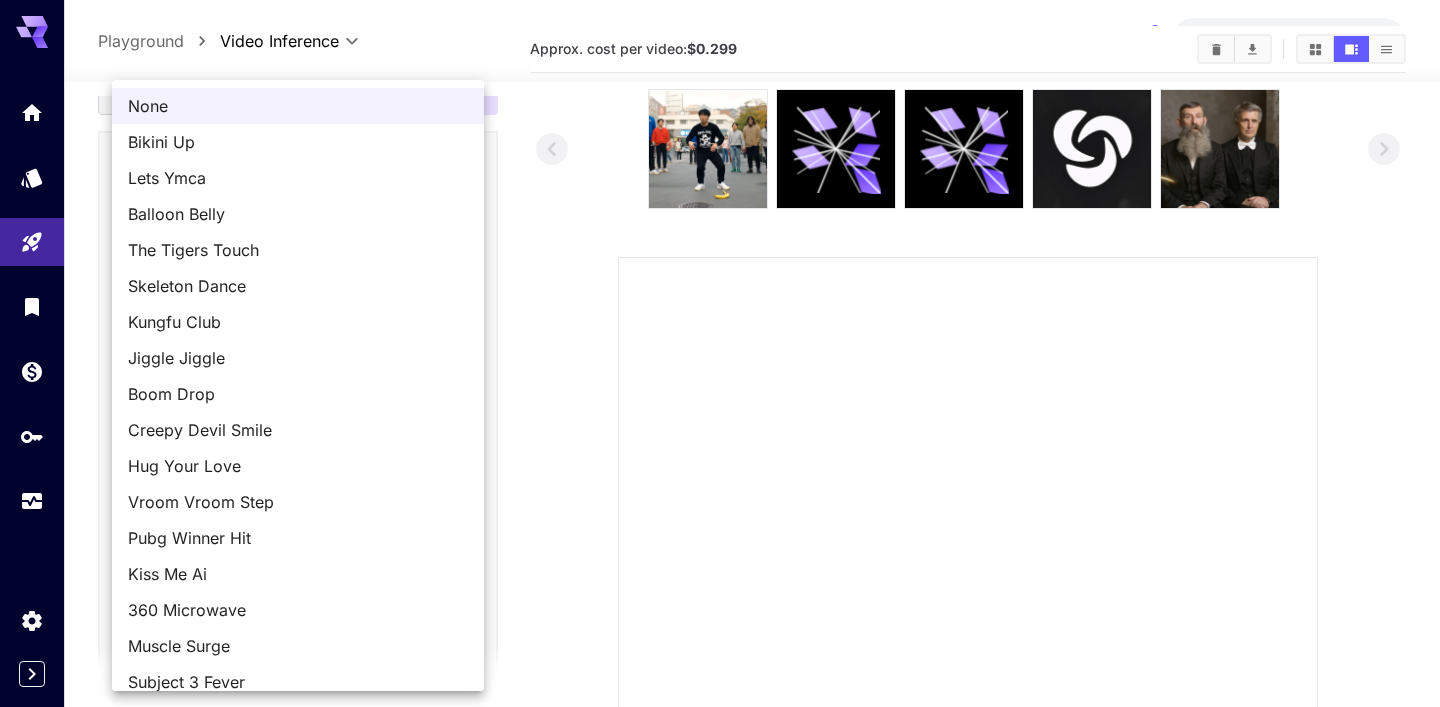 scroll, scrollTop: 161, scrollLeft: 0, axis: vertical 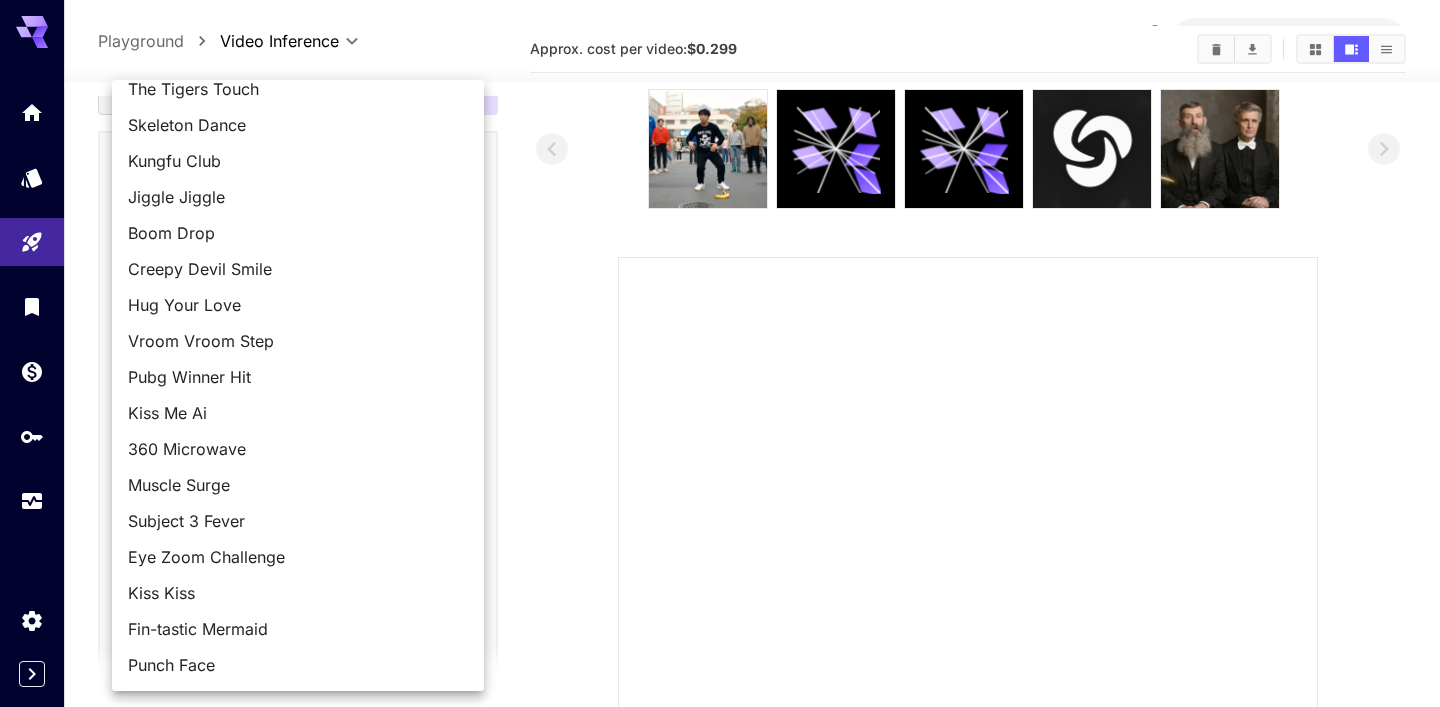 click at bounding box center [720, 353] 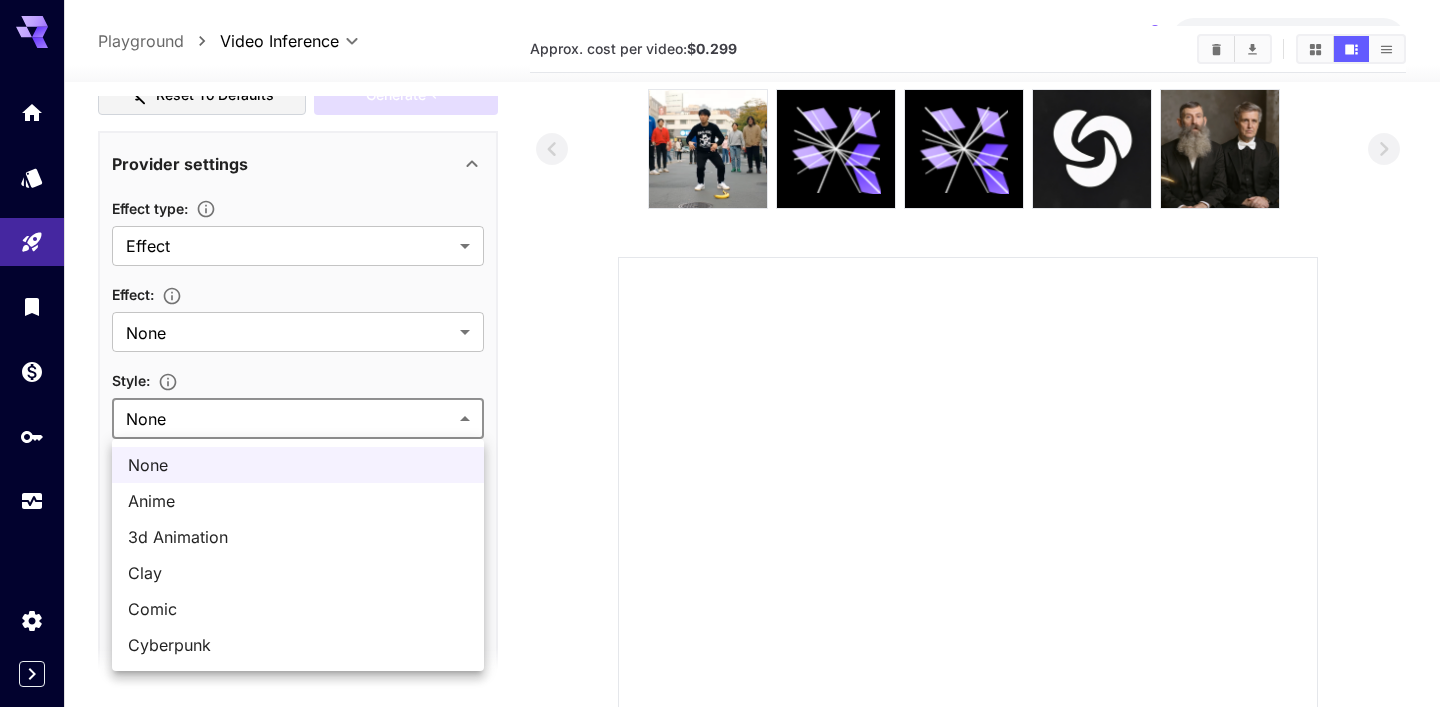 click on "**********" at bounding box center [720, 472] 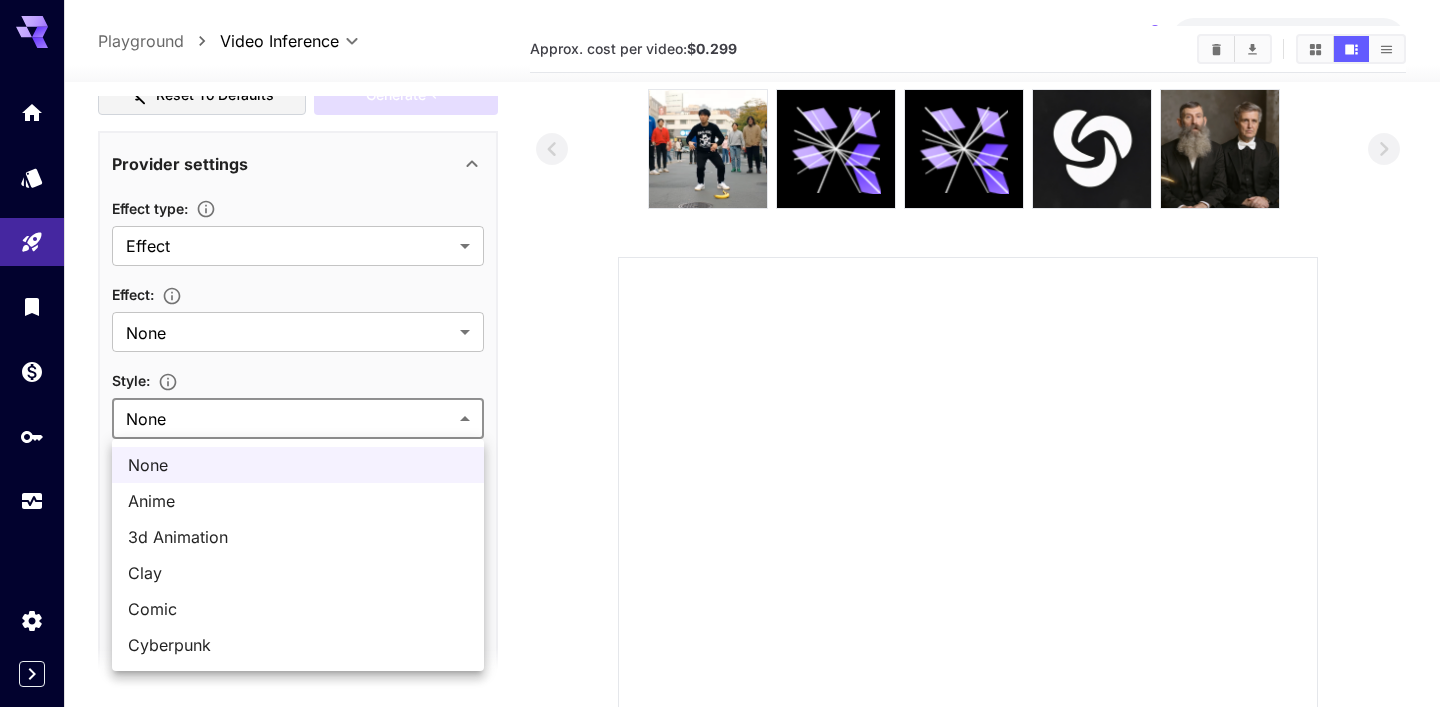 click at bounding box center [720, 353] 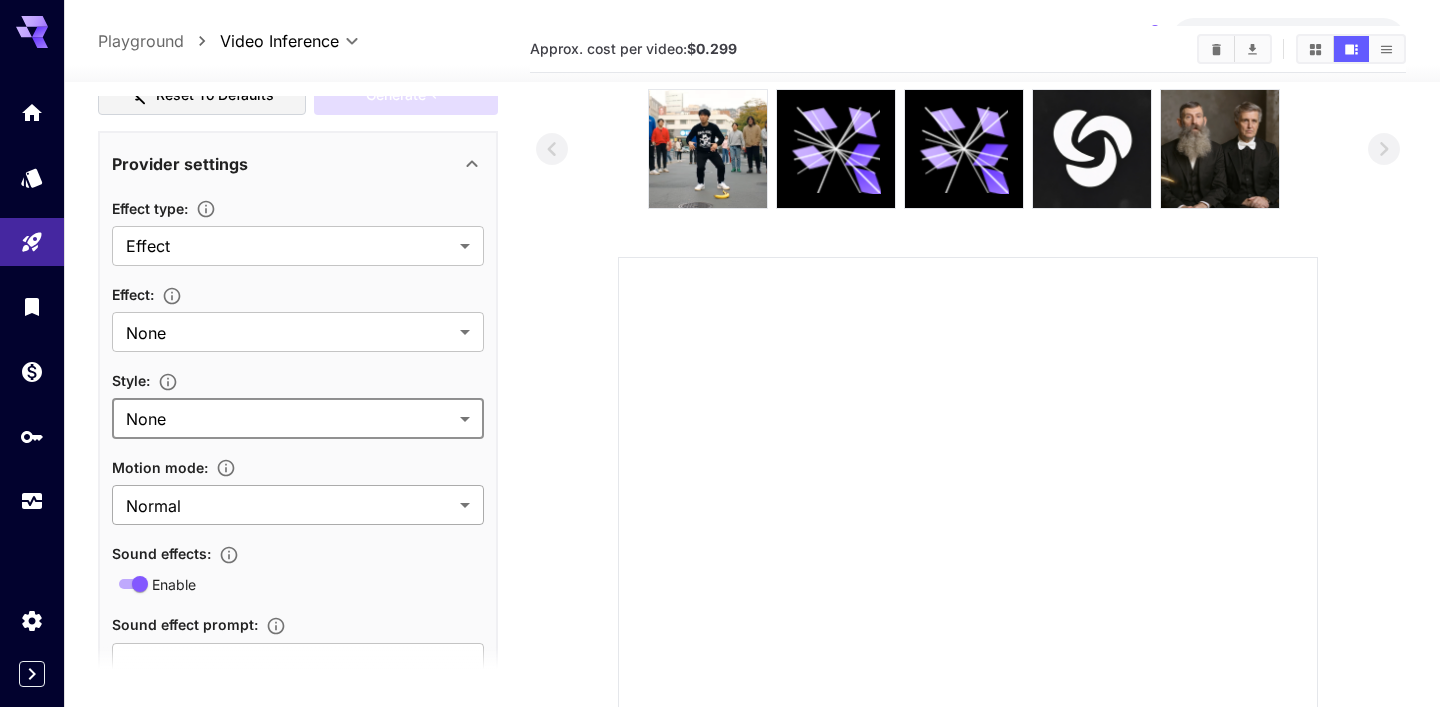 click on "**********" at bounding box center (720, 472) 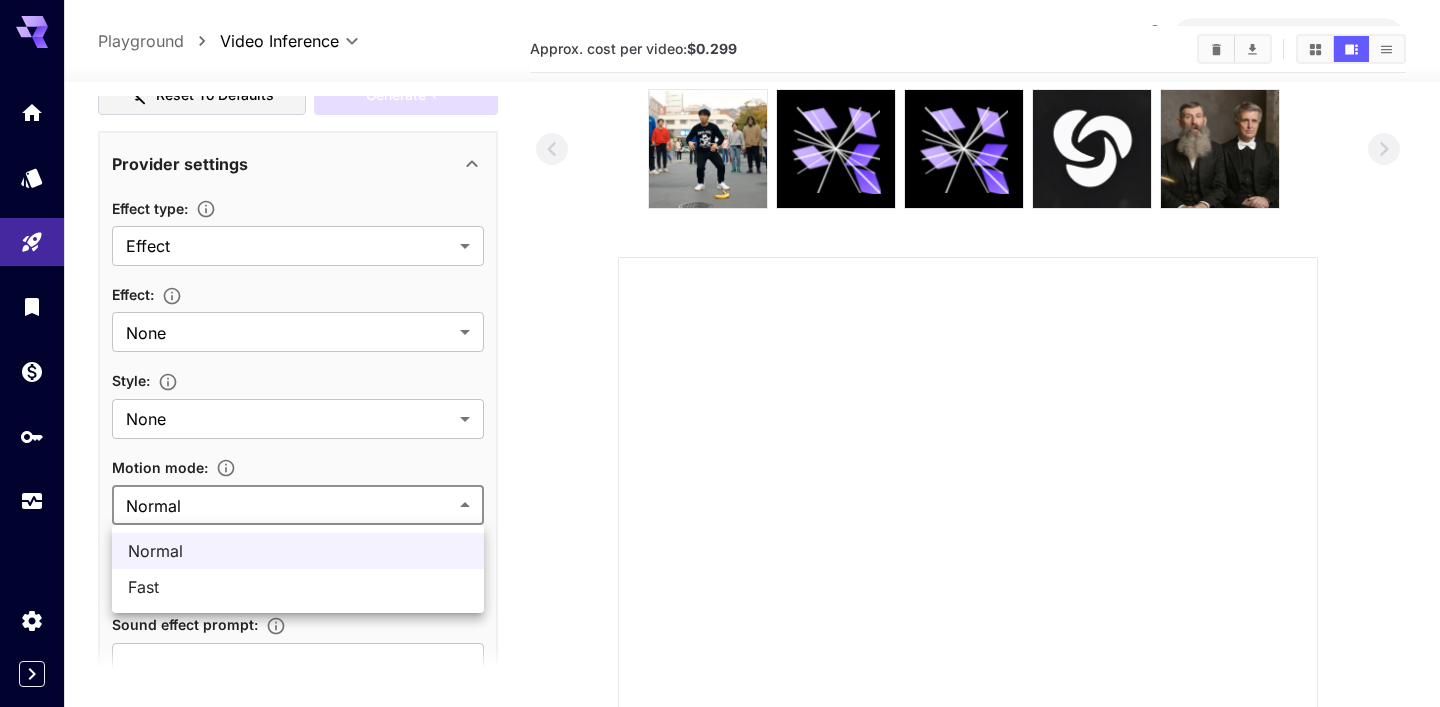 click at bounding box center [720, 353] 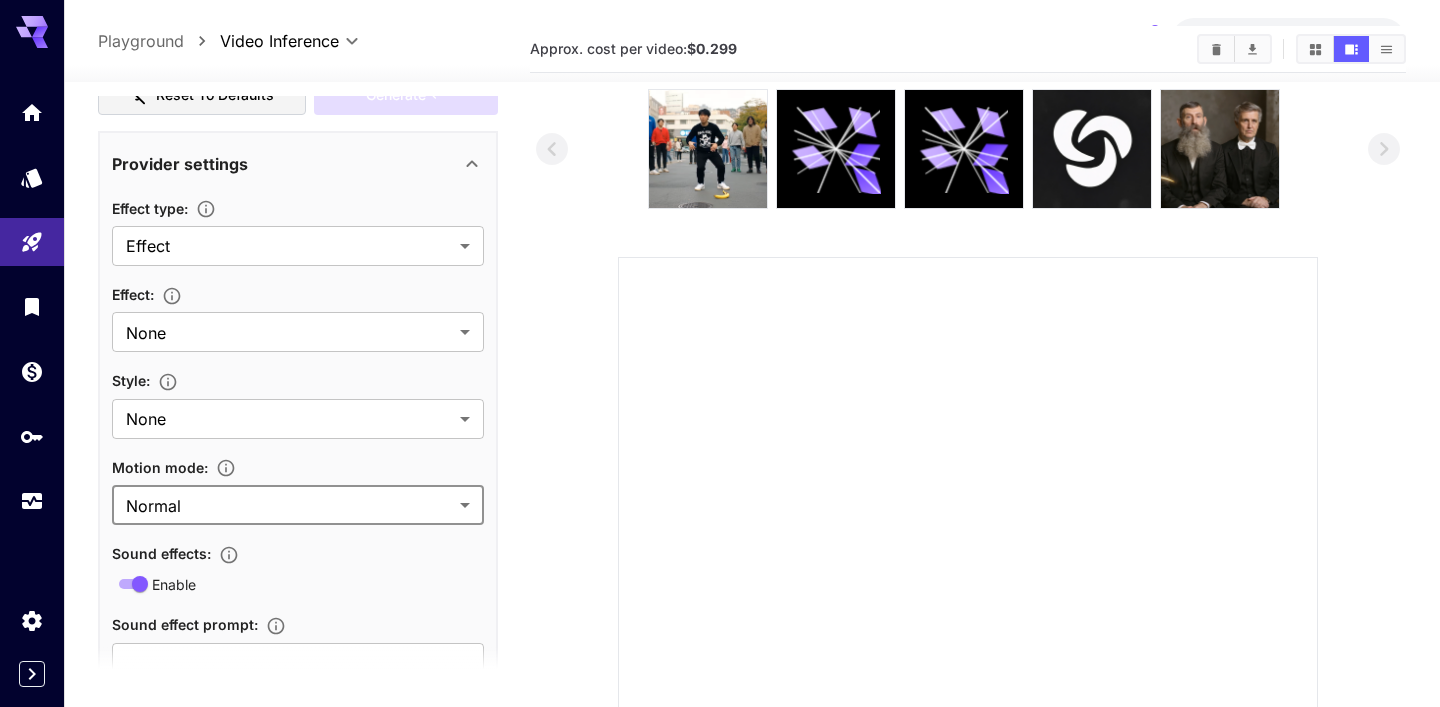 click on "Effect type :  Effect ****** ​ Effect :  None ******* ​ Style :  None ******* ​ Motion mode :  Normal ****** ​ Sound effects :  Enable Sound effect prompt :  ​" at bounding box center [298, 439] 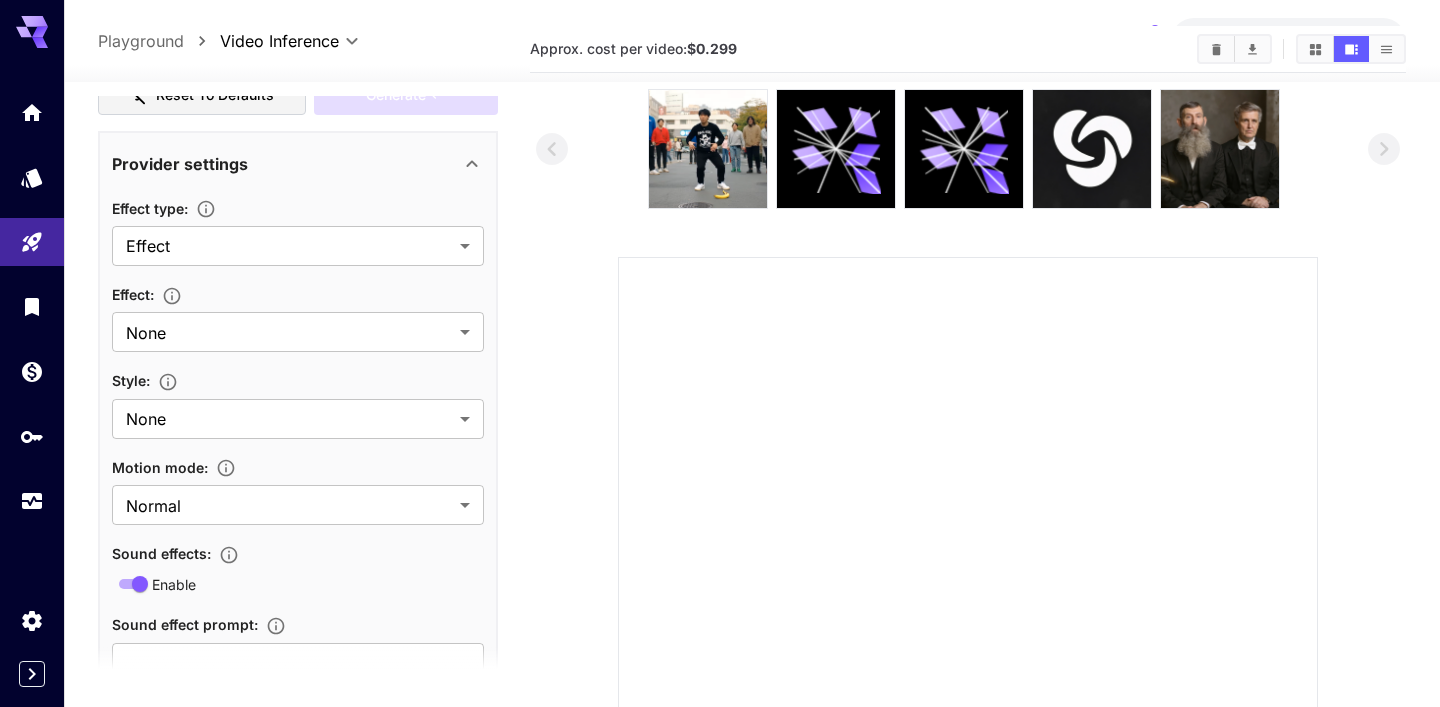 click on "Effect type :  Effect ****** ​ Effect :  None ******* ​ Style :  None ******* ​ Motion mode :  Normal ****** ​ Sound effects :  Enable Sound effect prompt :  ​" at bounding box center [298, 439] 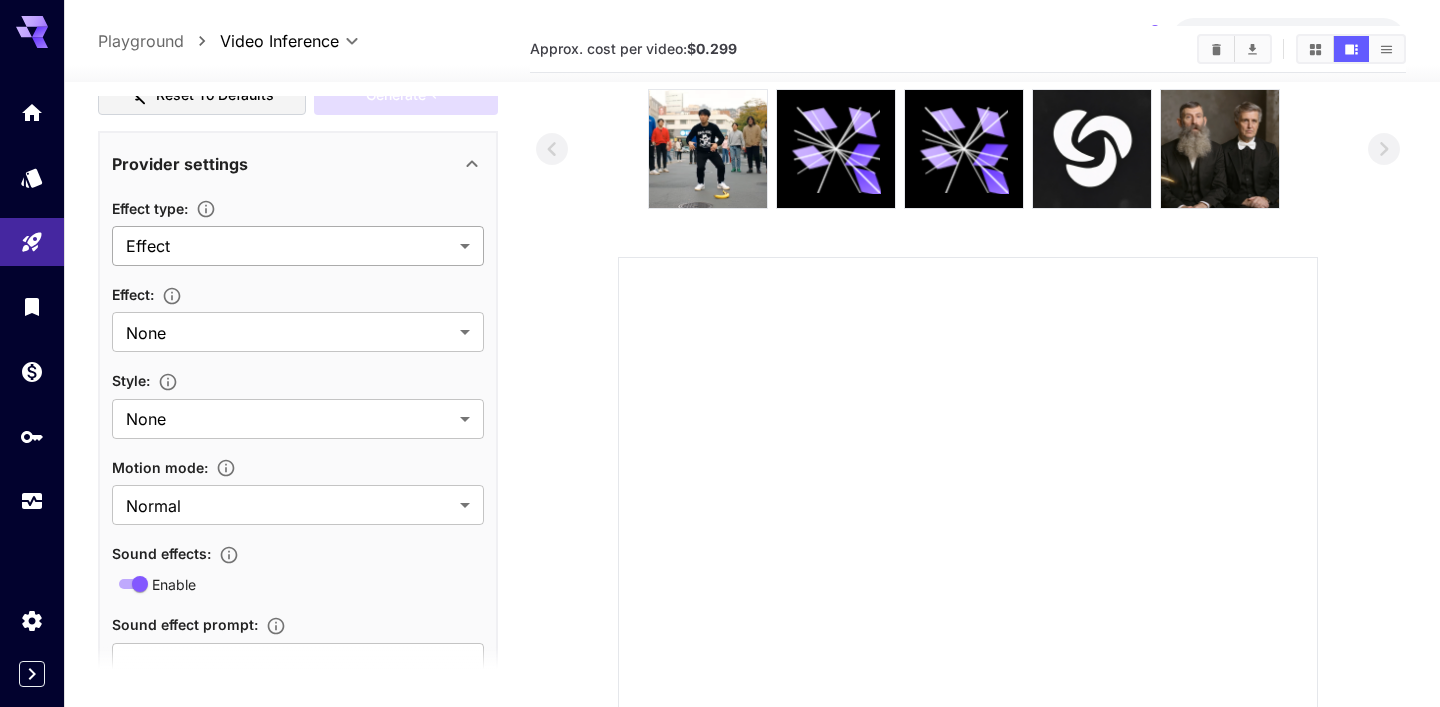 click on "**********" at bounding box center [720, 472] 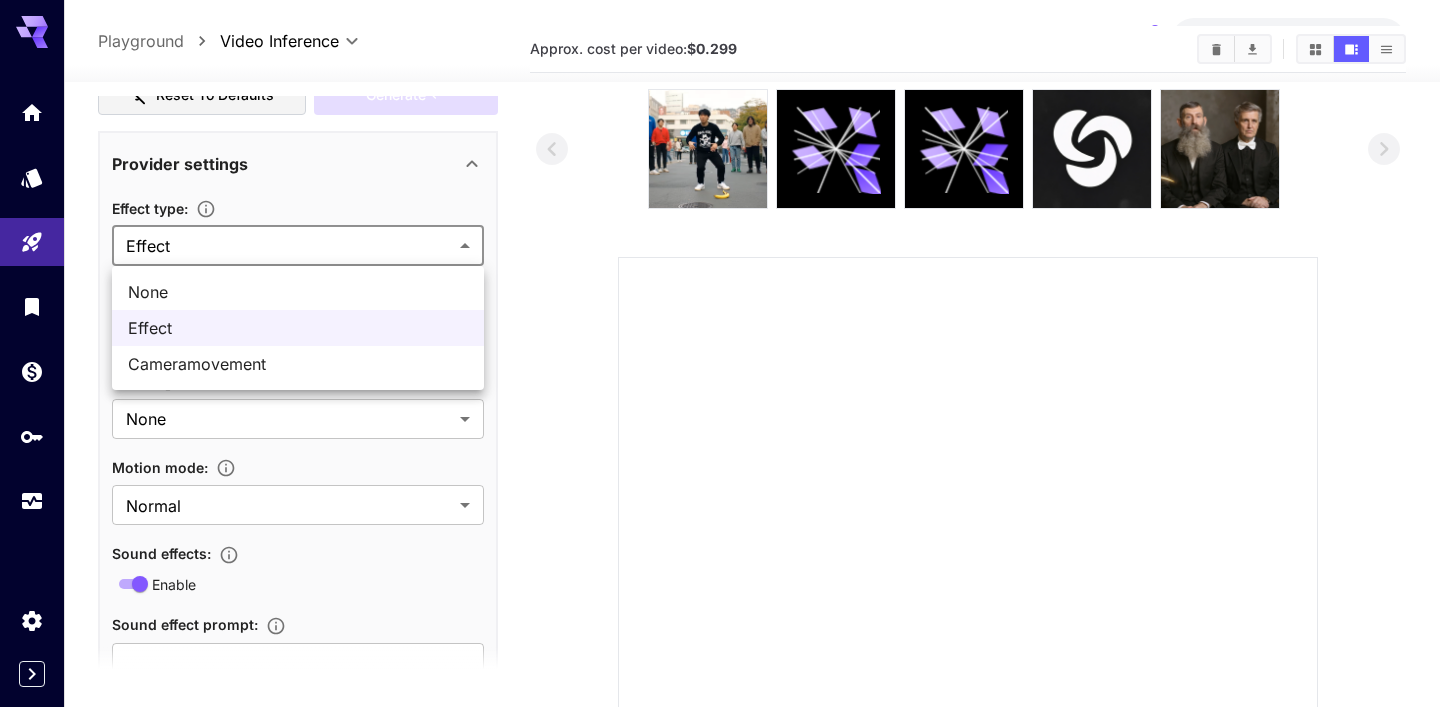 click on "Cameramovement" at bounding box center (298, 364) 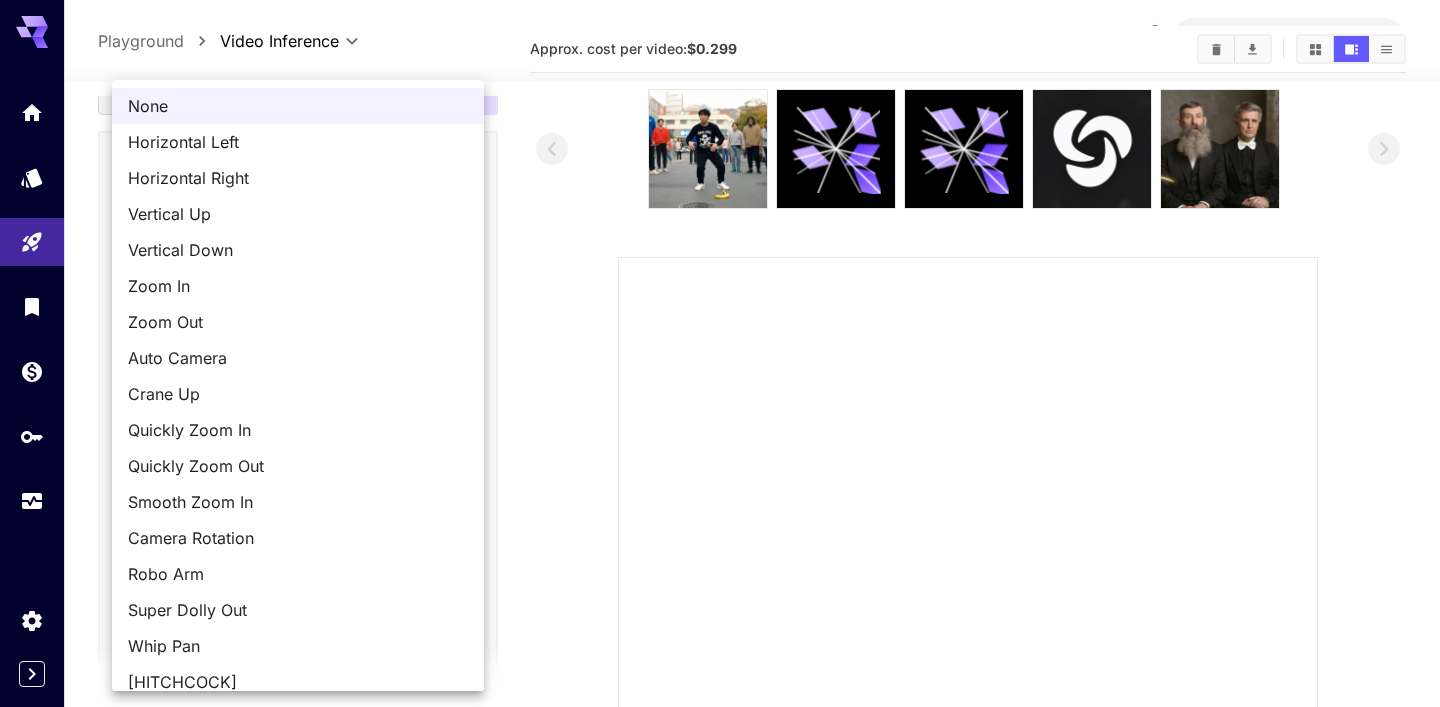 click on "**********" at bounding box center [720, 472] 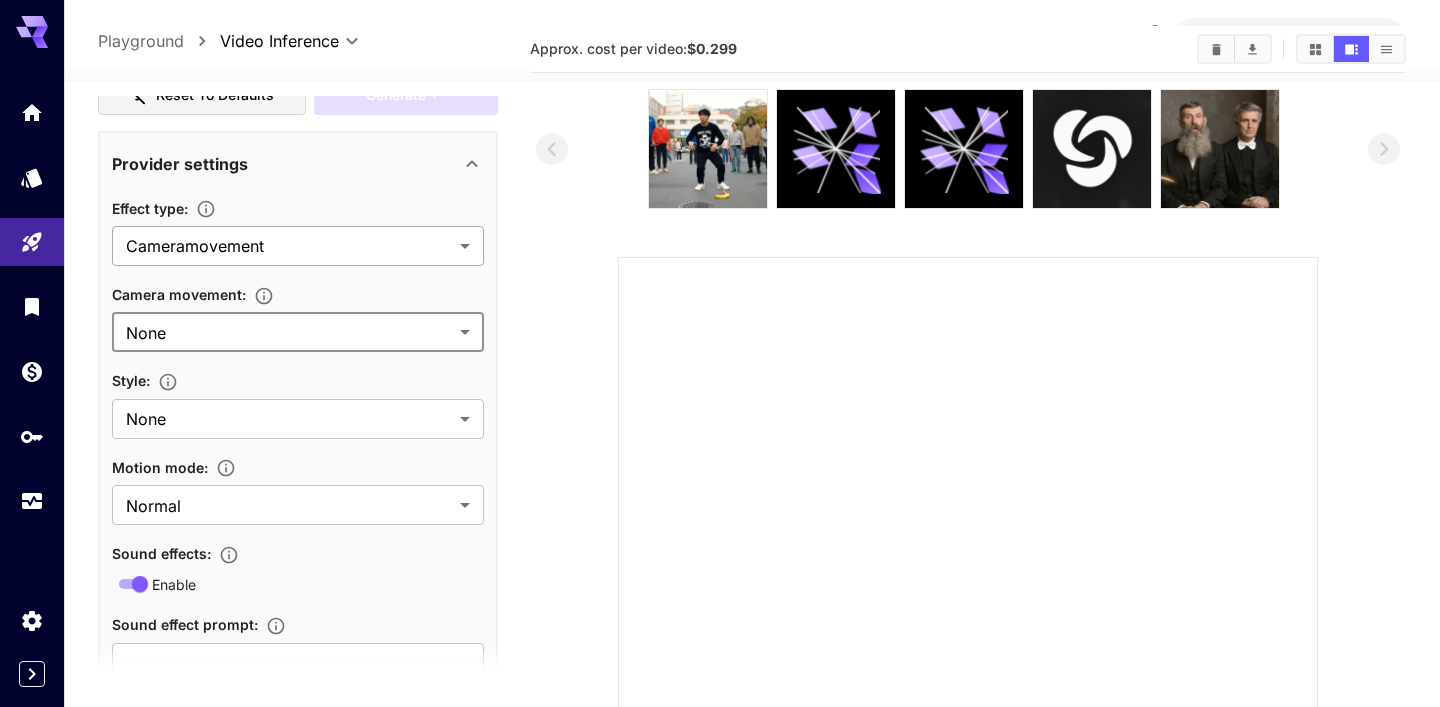 click on "**********" at bounding box center (720, 472) 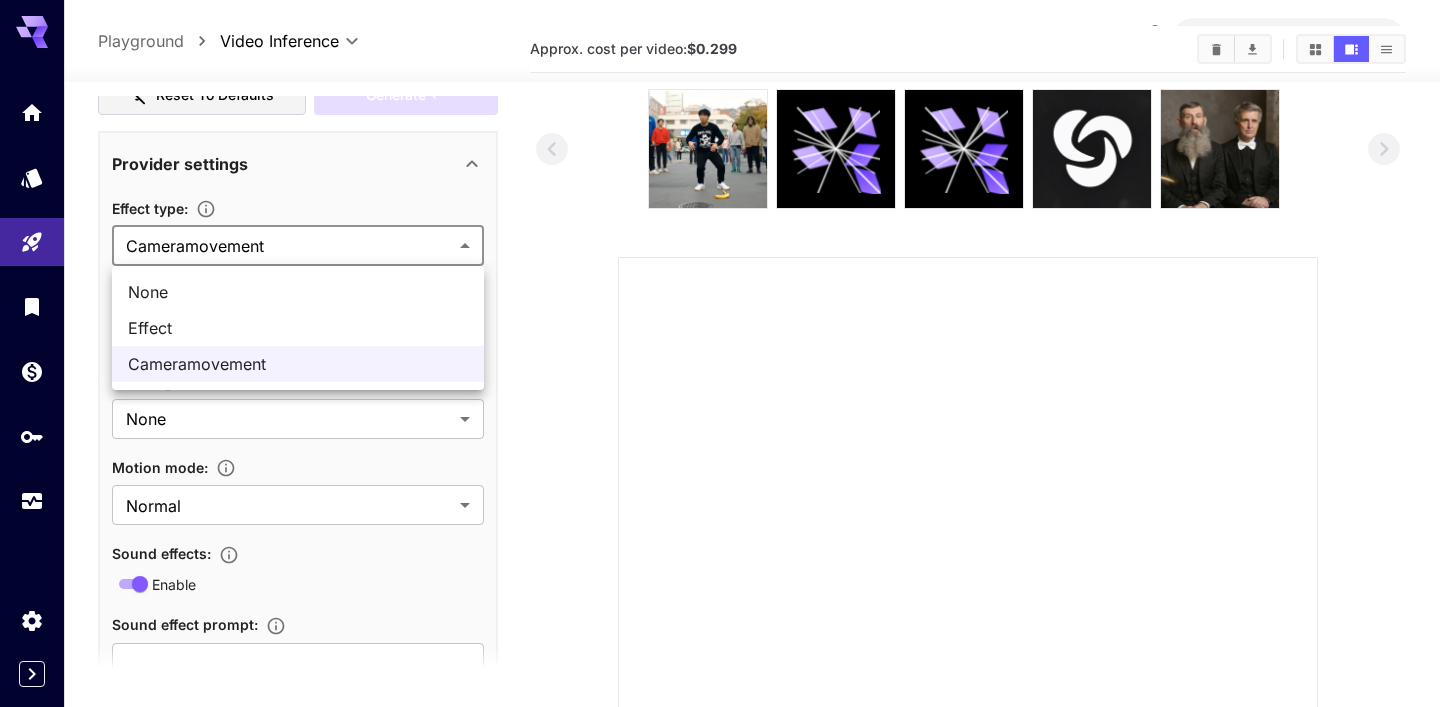 click on "Effect" at bounding box center [298, 328] 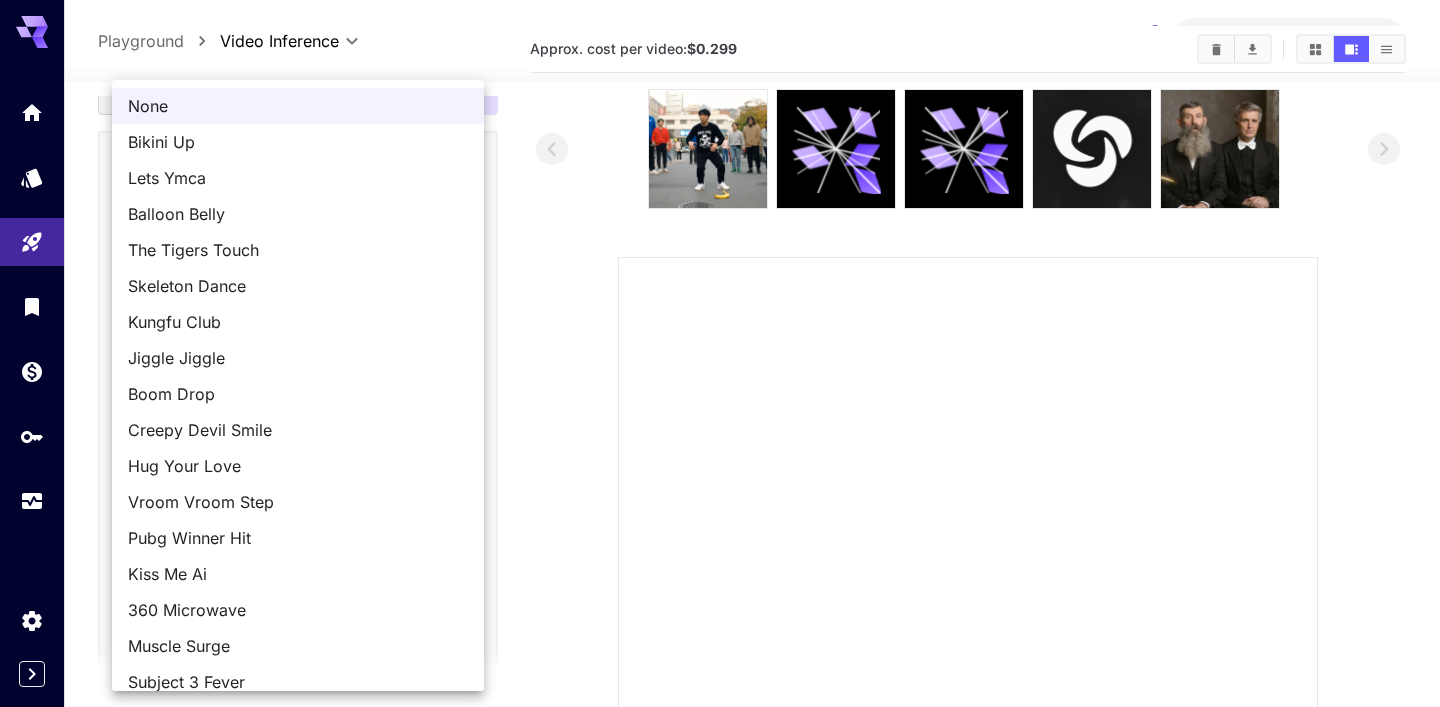 click on "**********" at bounding box center (720, 472) 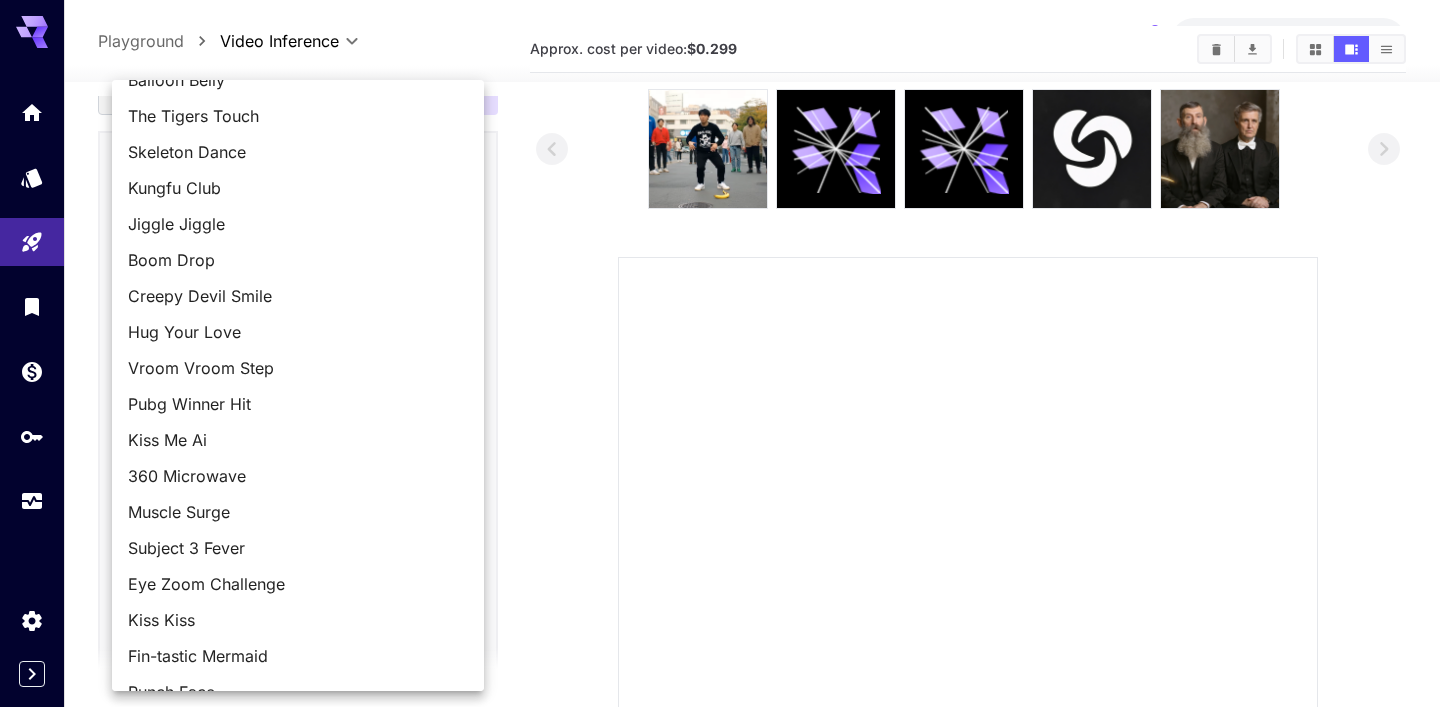 scroll, scrollTop: 161, scrollLeft: 0, axis: vertical 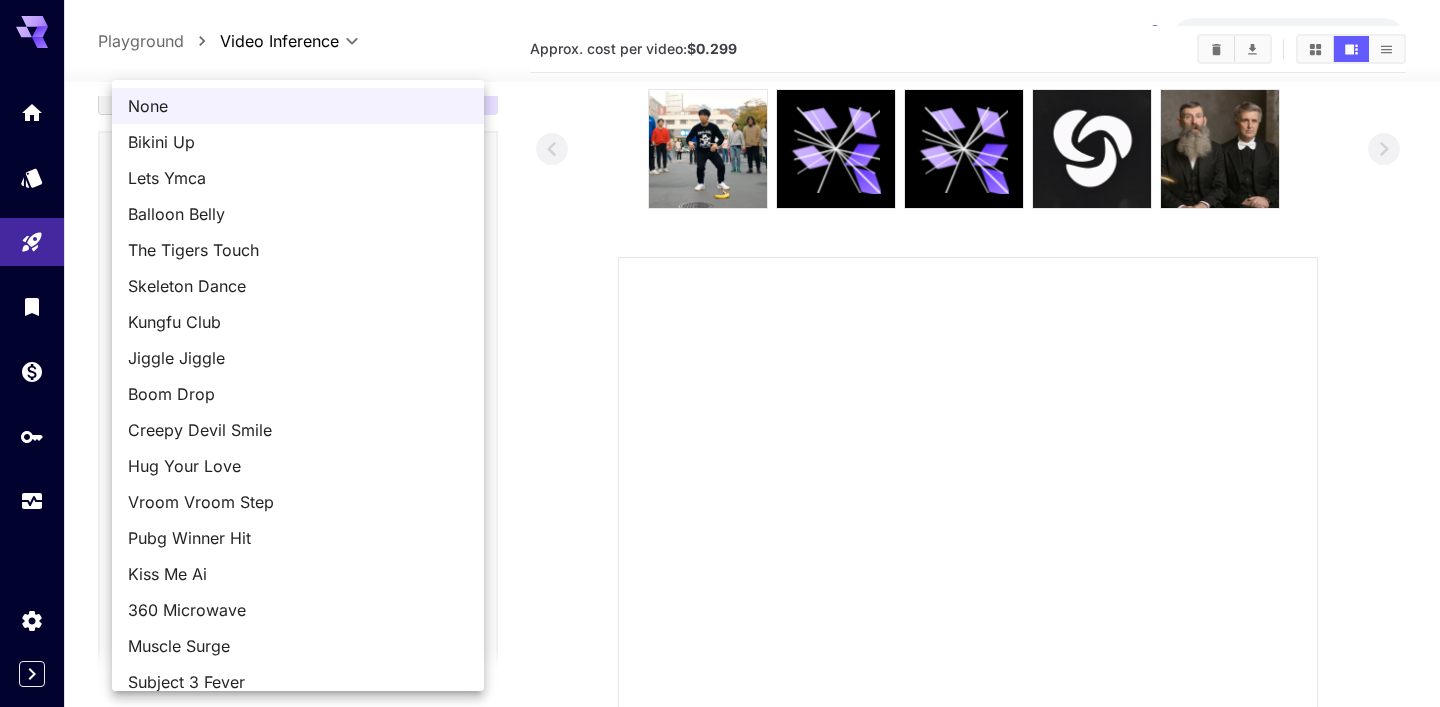 click at bounding box center (720, 353) 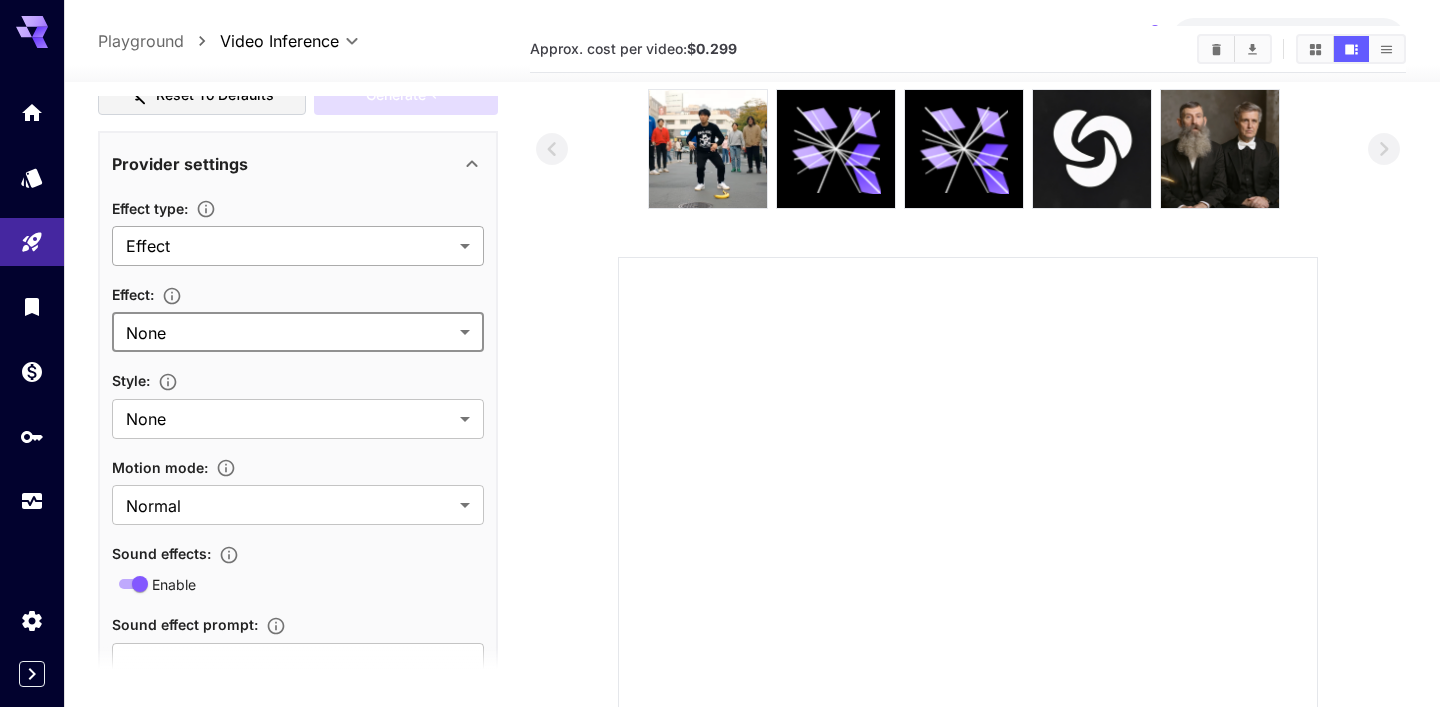 click on "**********" at bounding box center (720, 472) 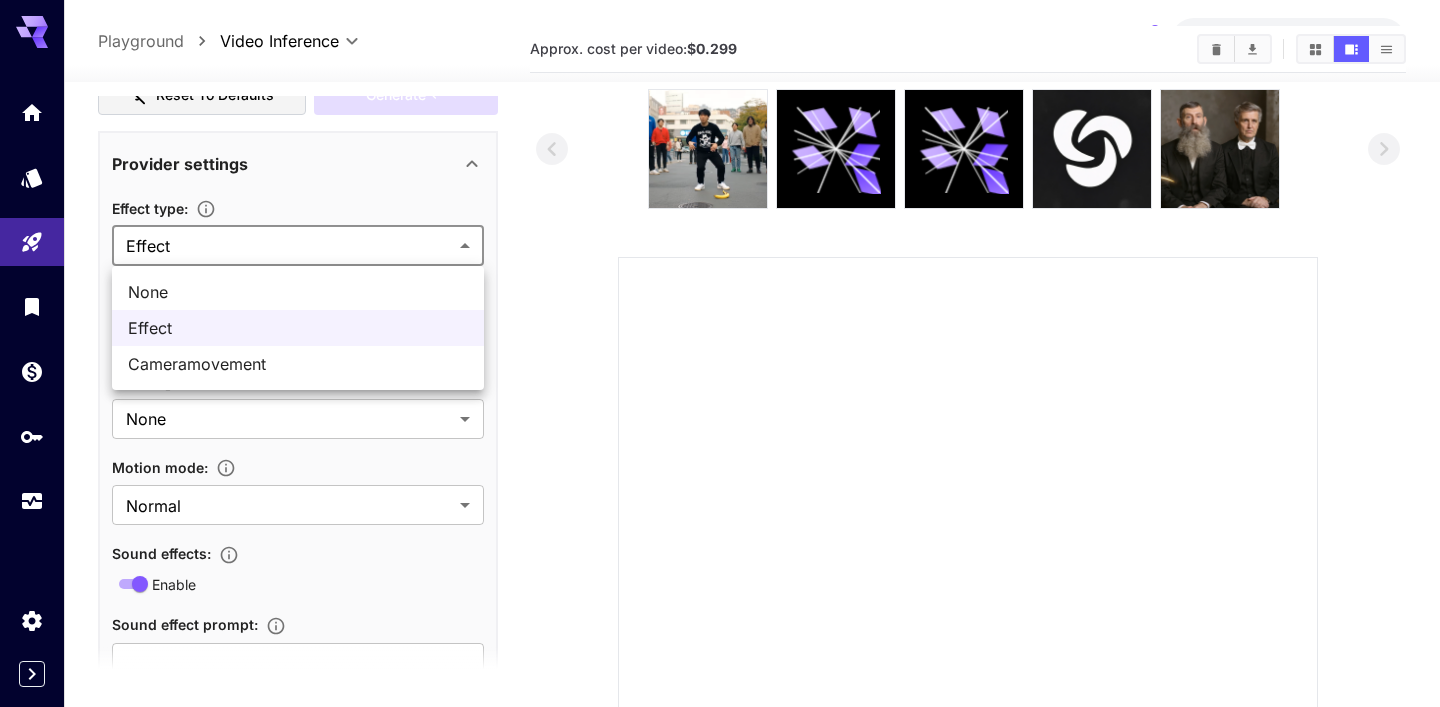 click on "Cameramovement" at bounding box center (298, 364) 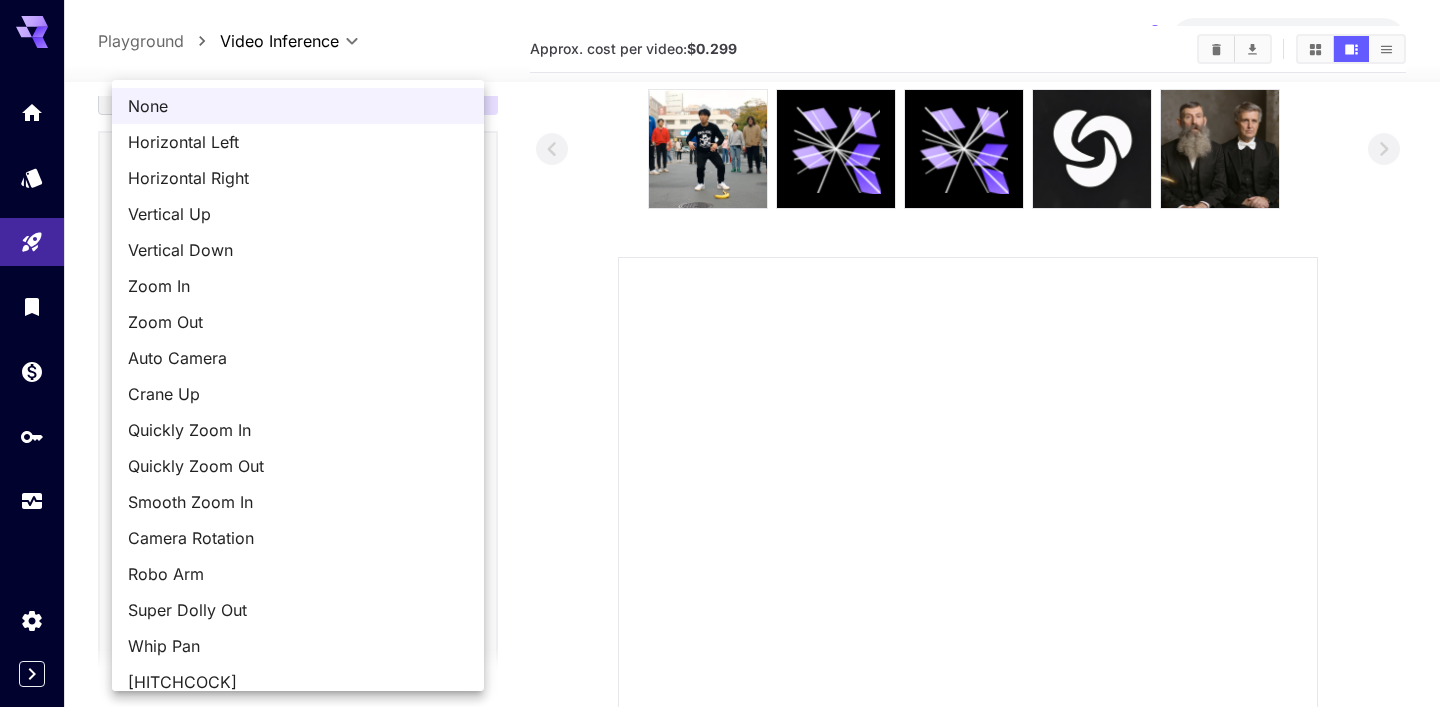 click on "**********" at bounding box center (720, 472) 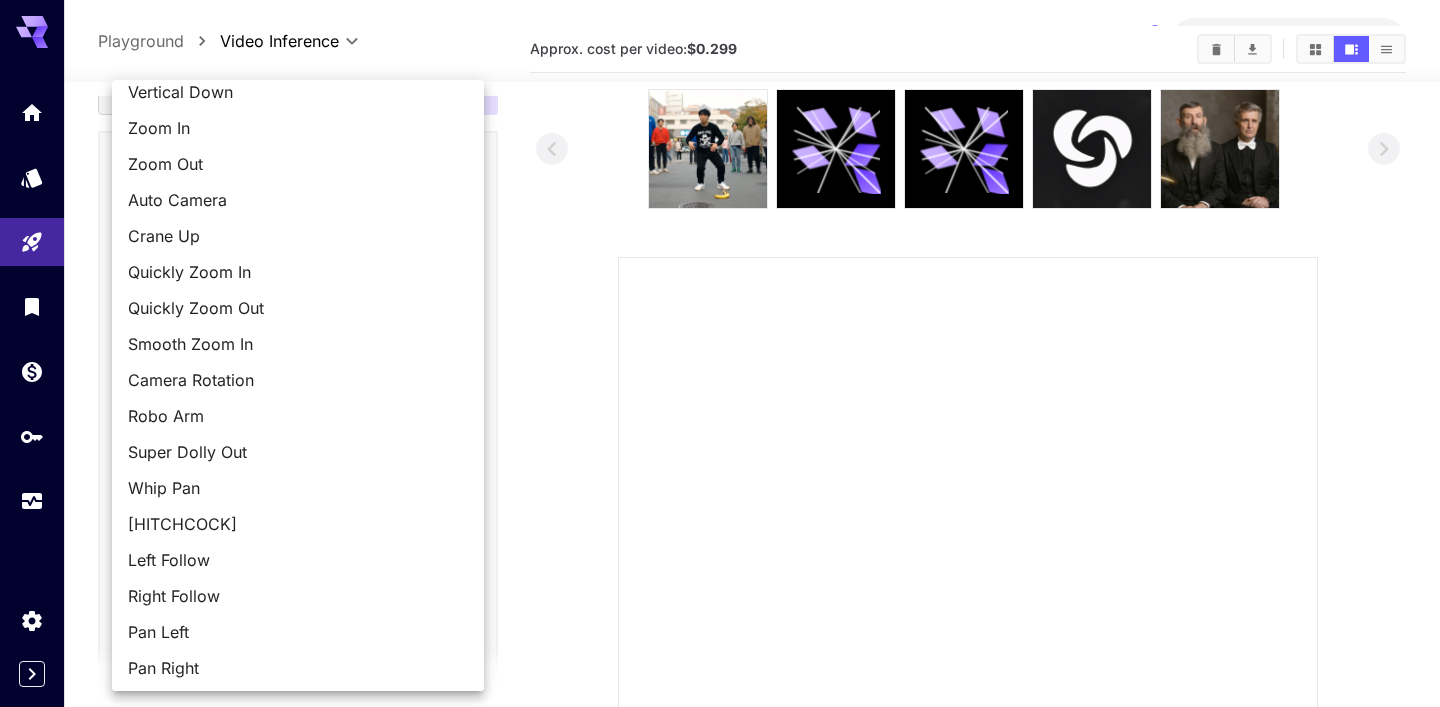 scroll, scrollTop: 197, scrollLeft: 0, axis: vertical 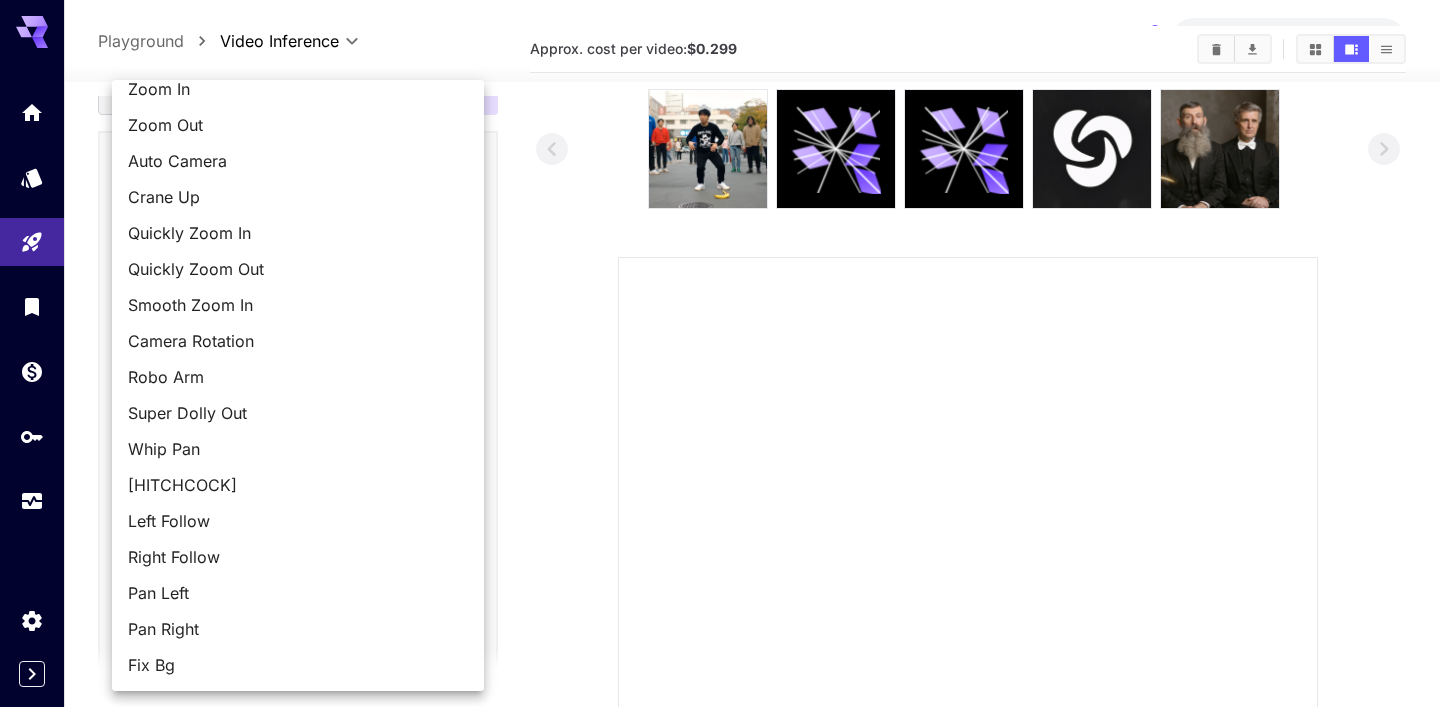 click on "Super Dolly Out" at bounding box center (298, 413) 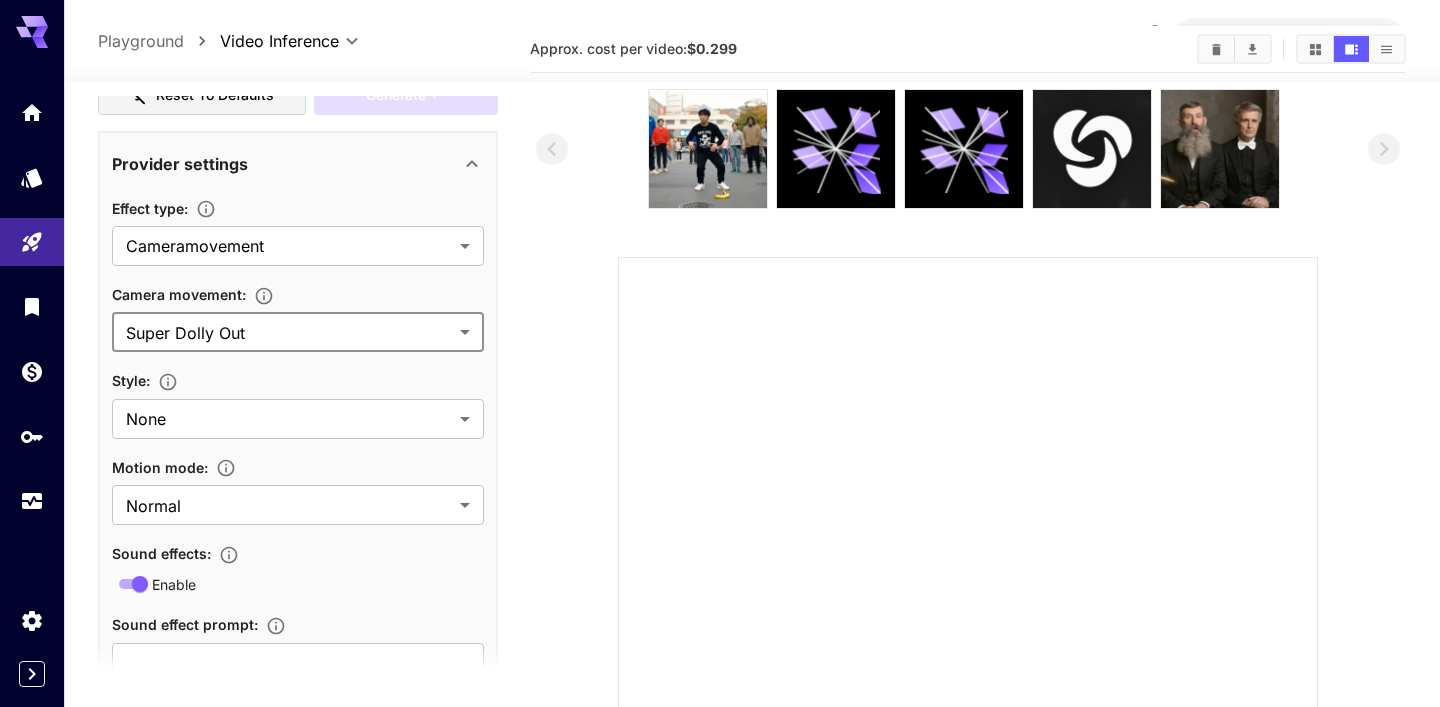 click at bounding box center (968, 607) 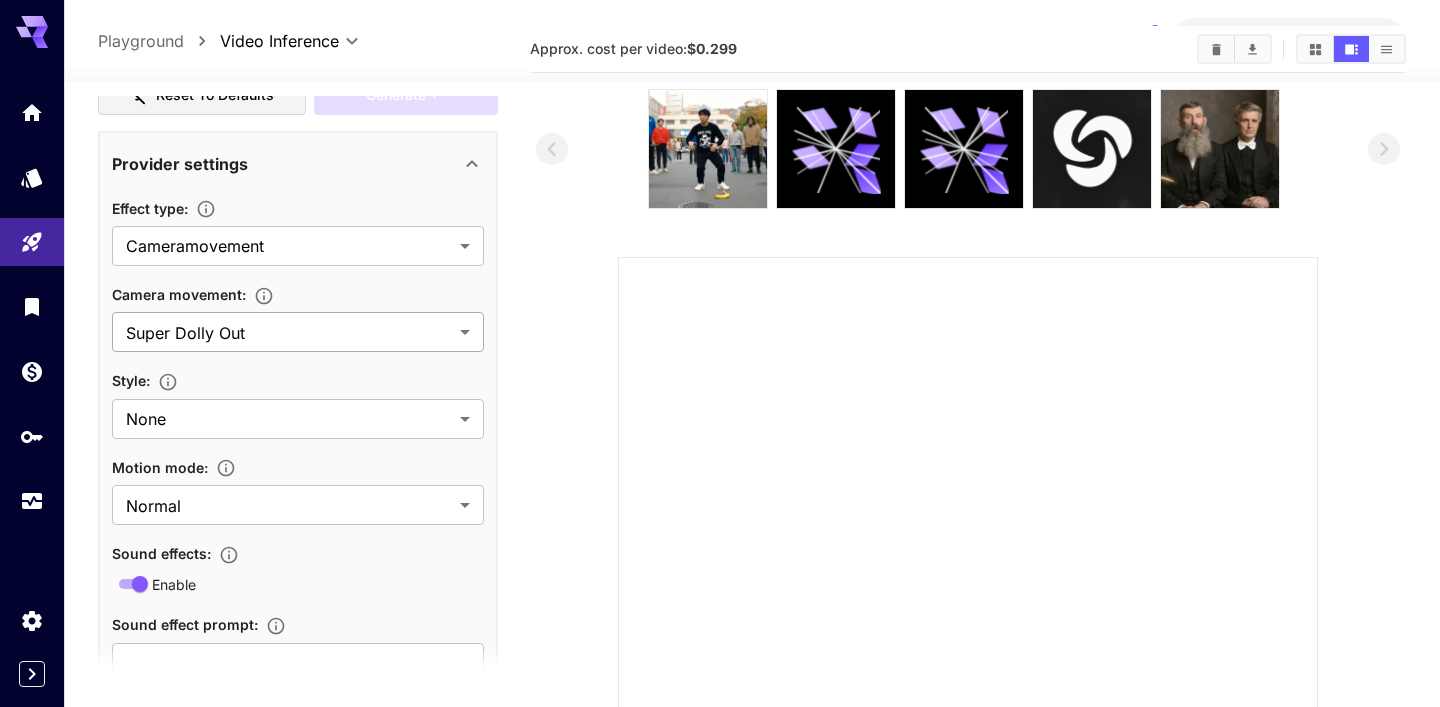click on "**********" at bounding box center (720, 472) 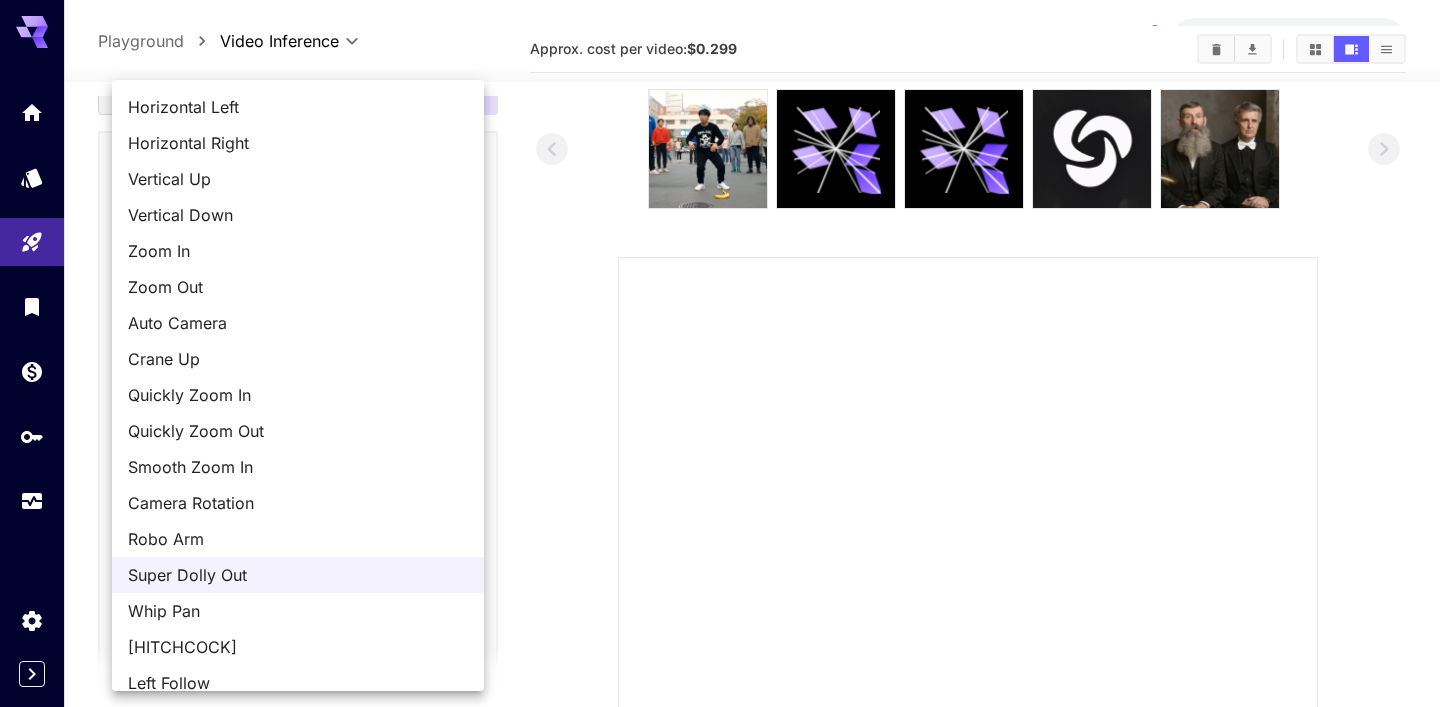 scroll, scrollTop: 0, scrollLeft: 0, axis: both 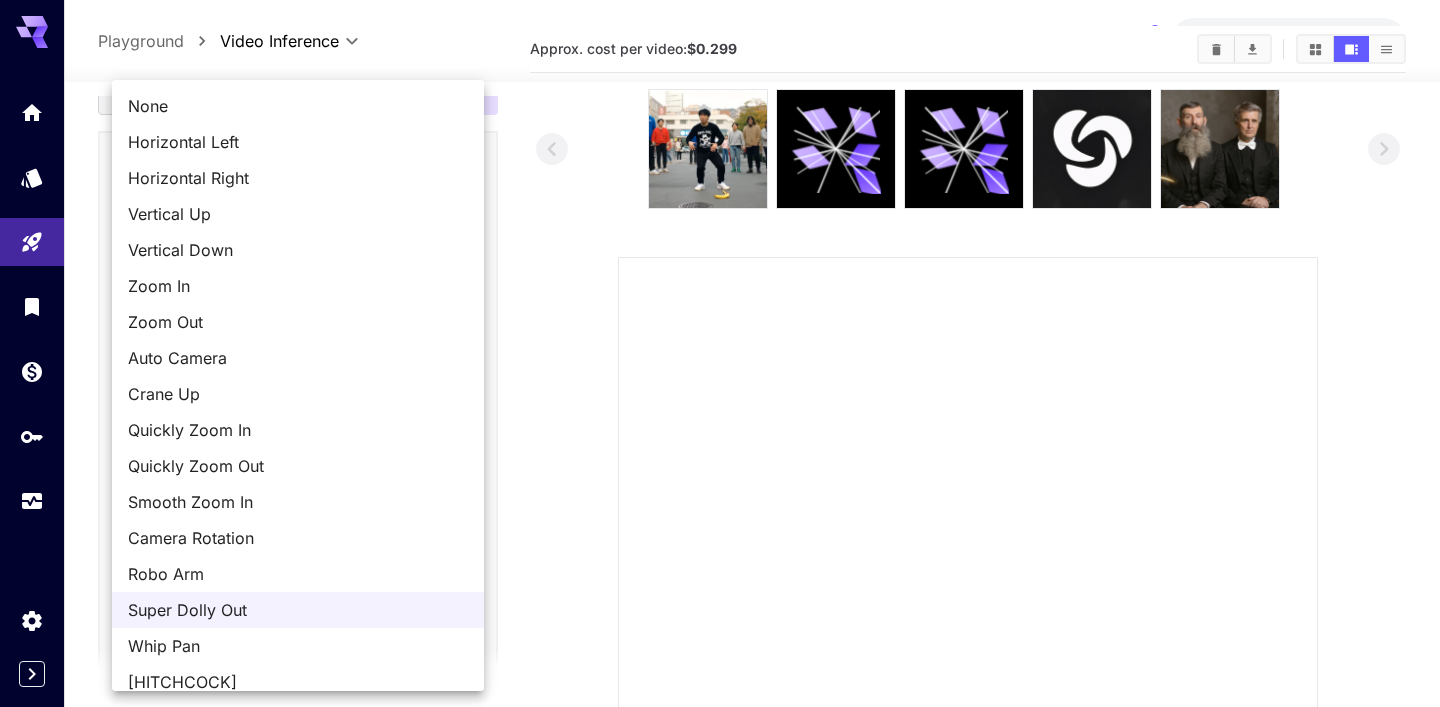click on "None" at bounding box center (298, 106) 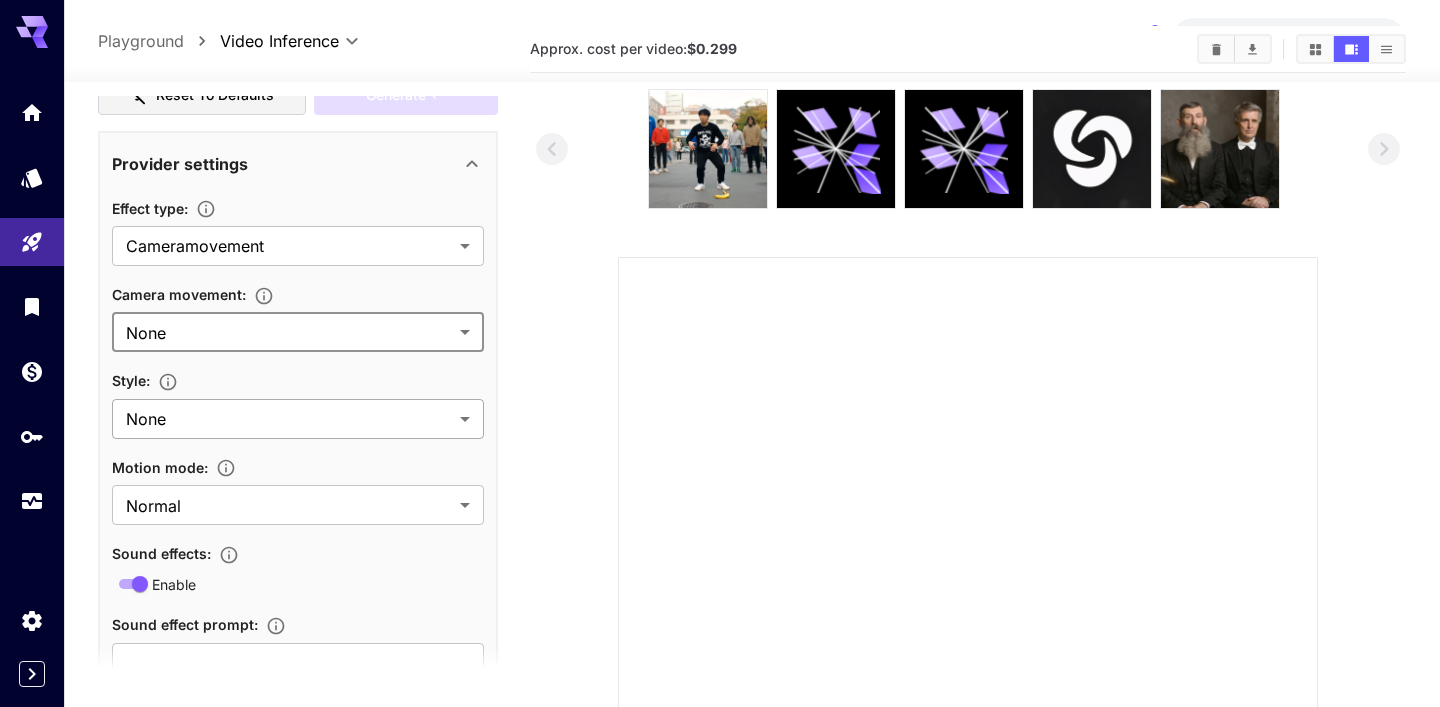 click on "**********" at bounding box center (720, 472) 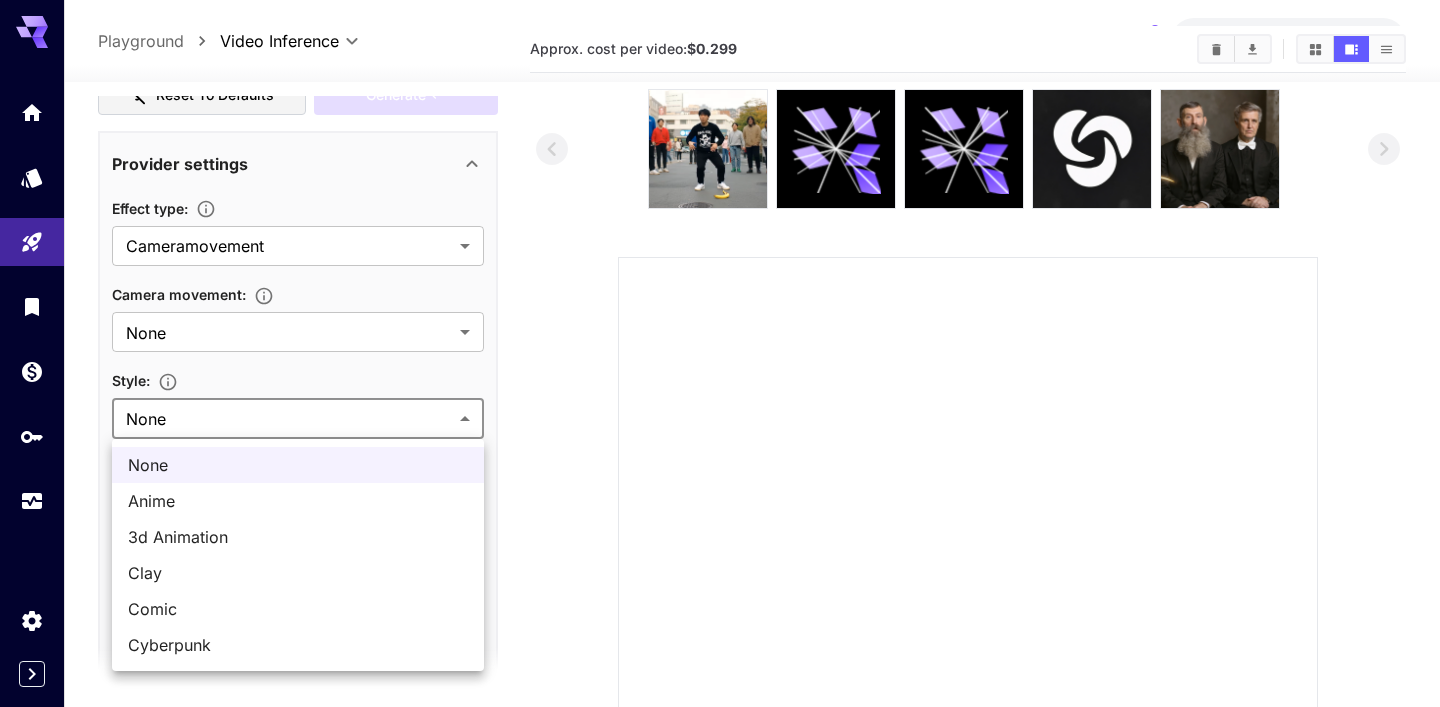 click at bounding box center [720, 353] 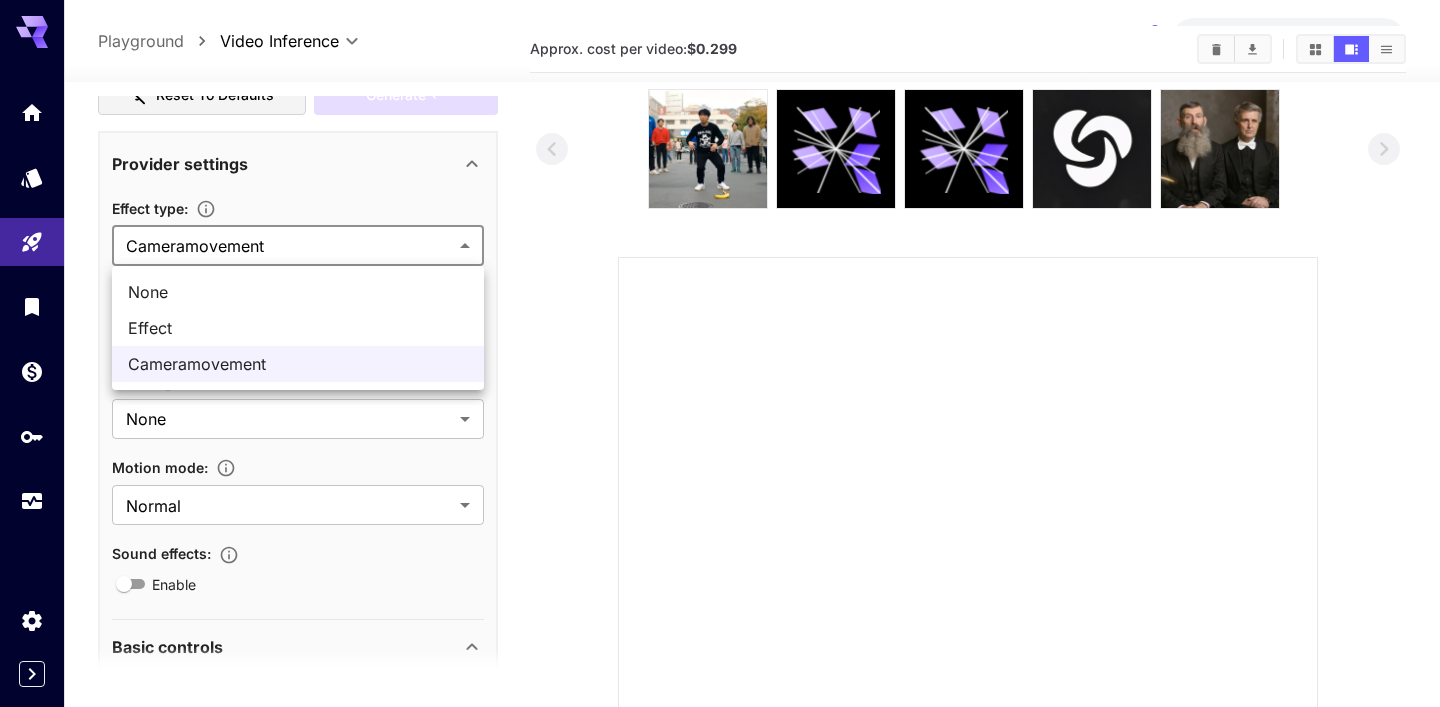 click on "**********" at bounding box center [720, 472] 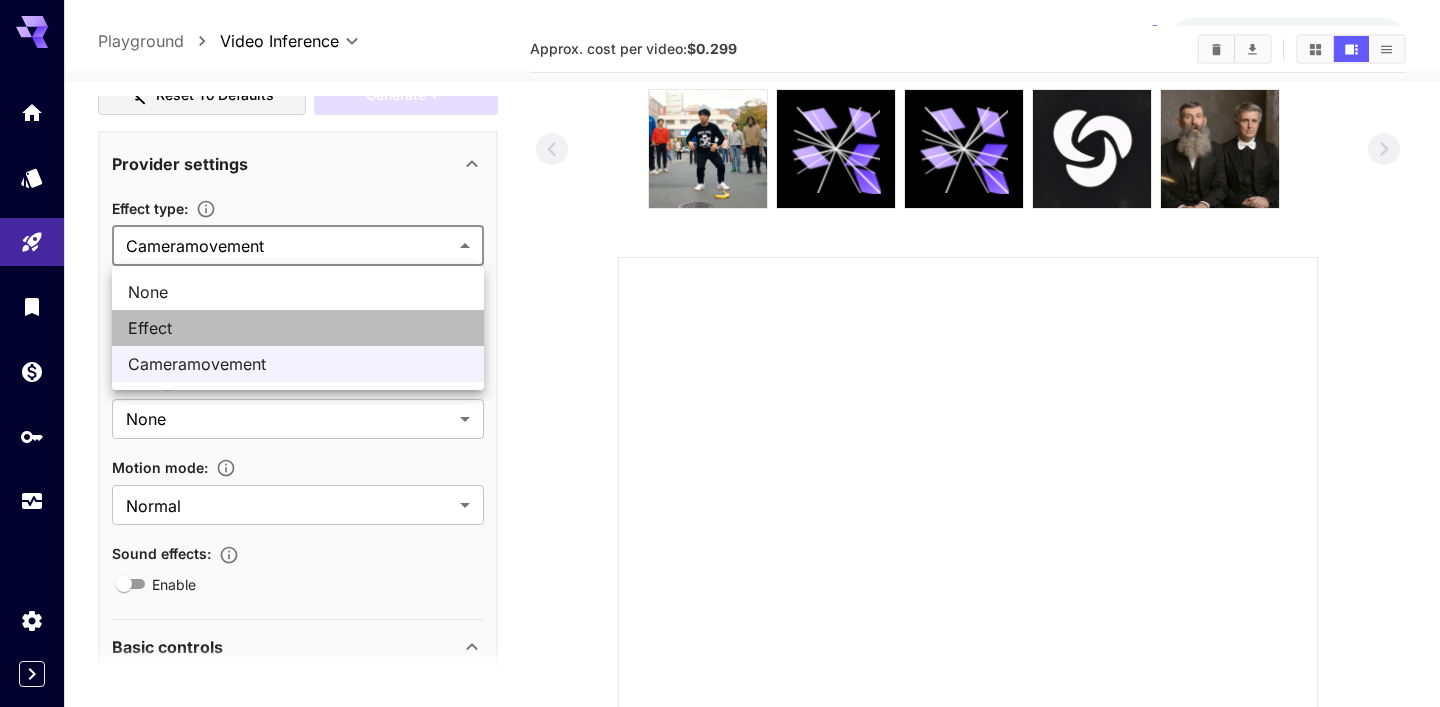 click on "Effect" at bounding box center (298, 328) 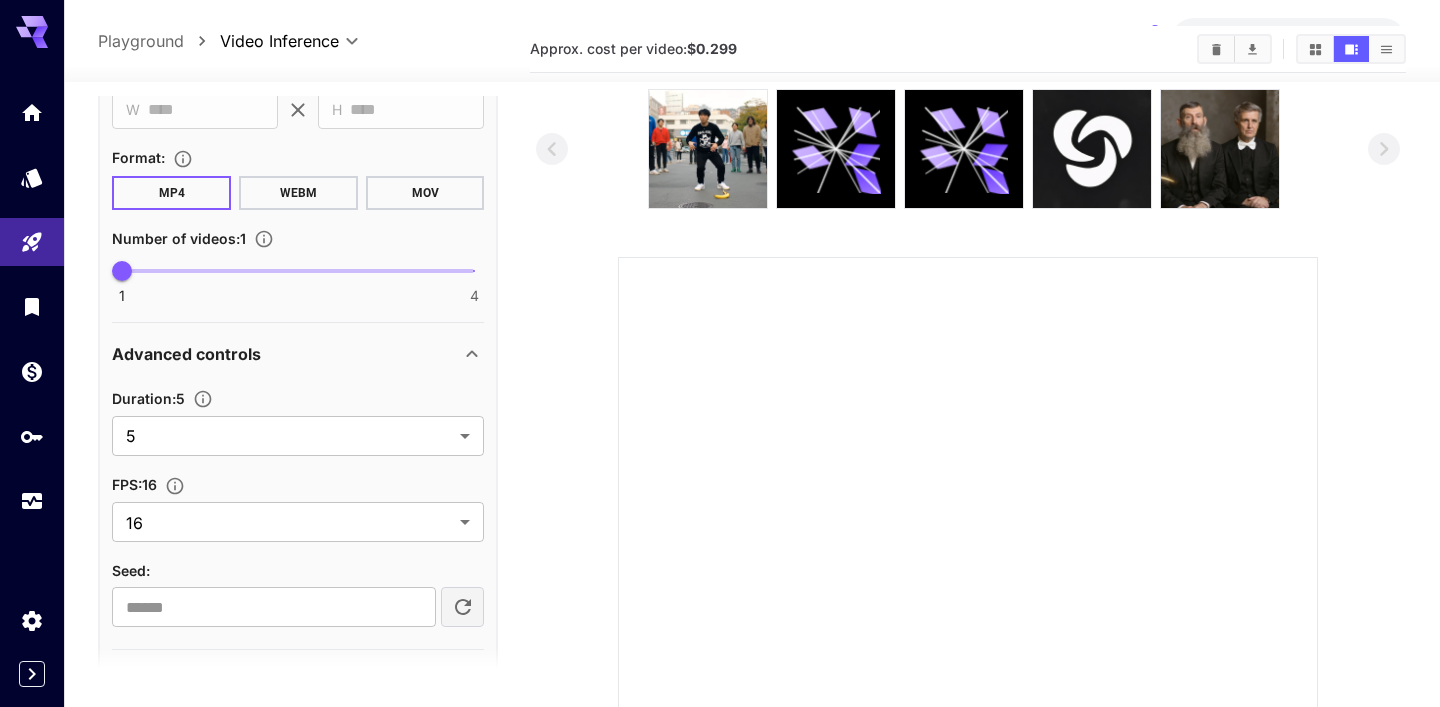 scroll, scrollTop: 1216, scrollLeft: 0, axis: vertical 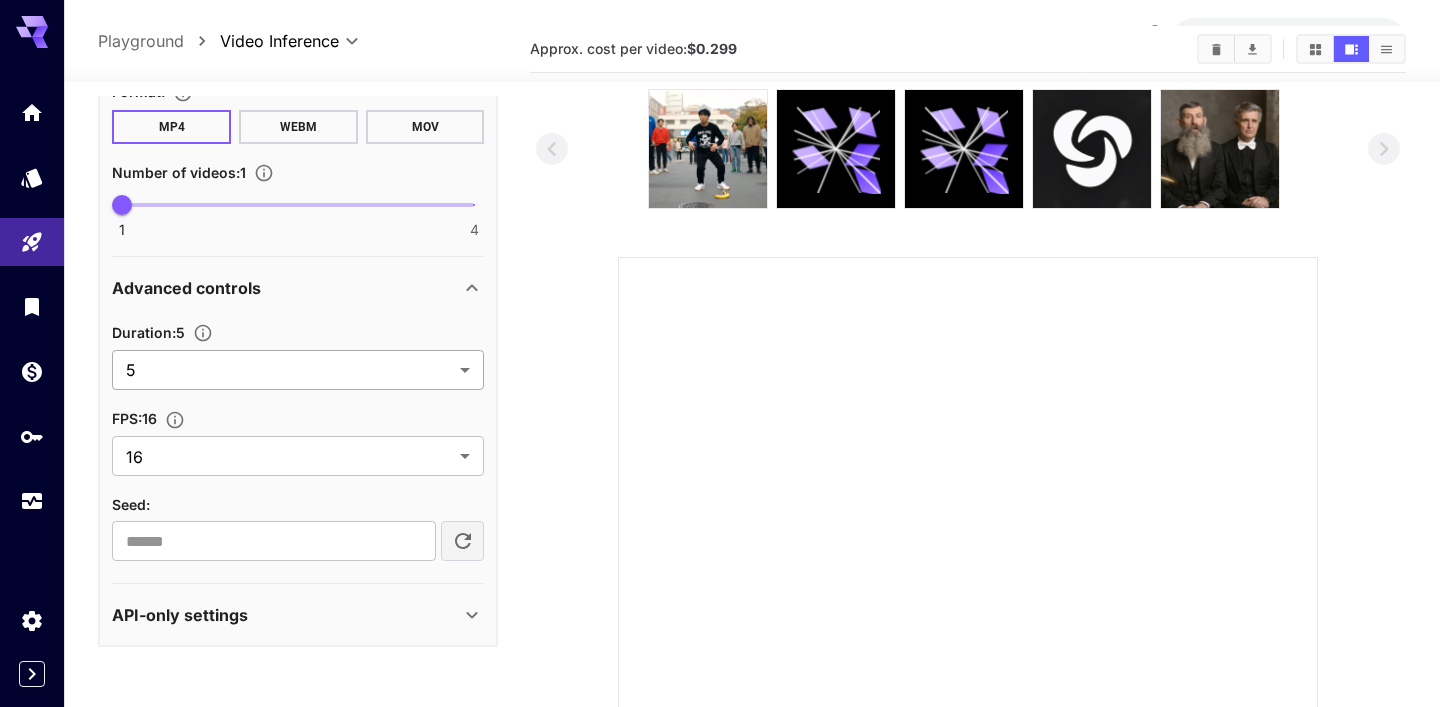 click on "**********" at bounding box center (720, 472) 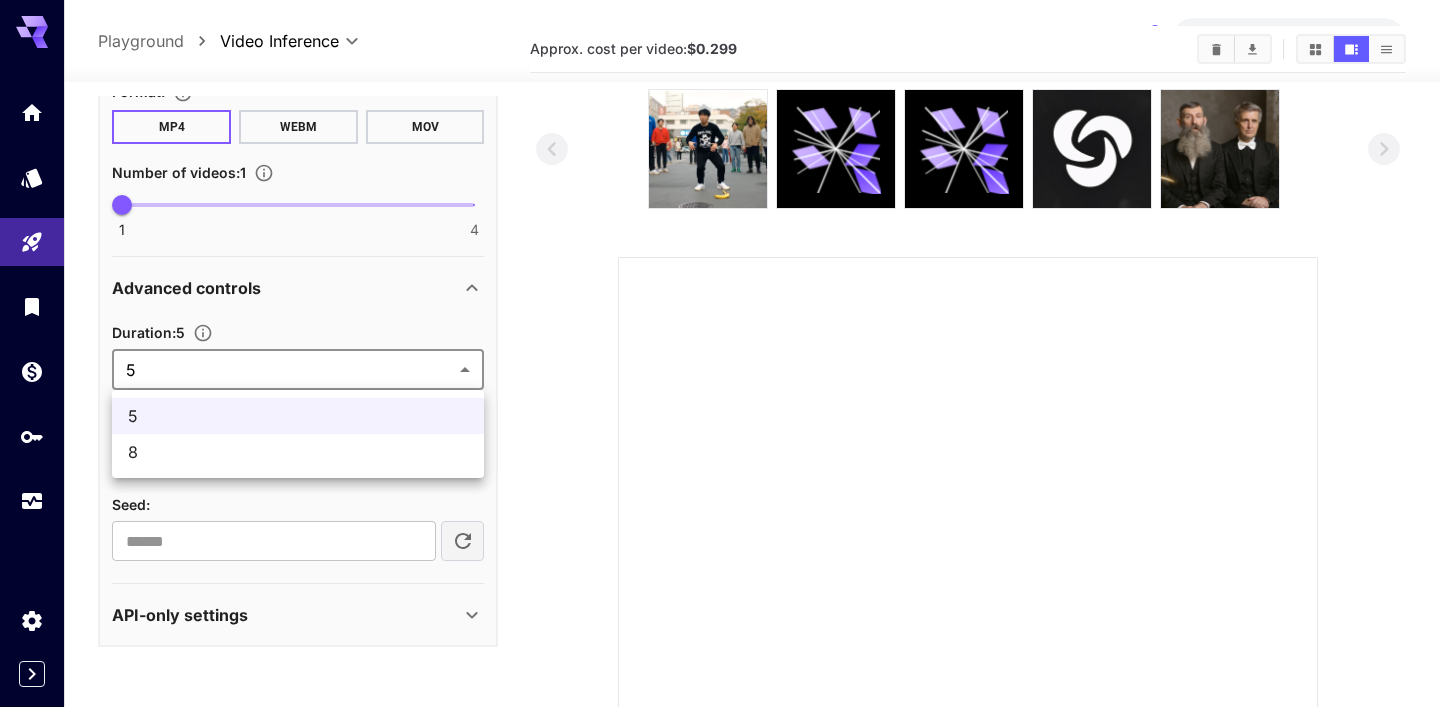 click at bounding box center (720, 353) 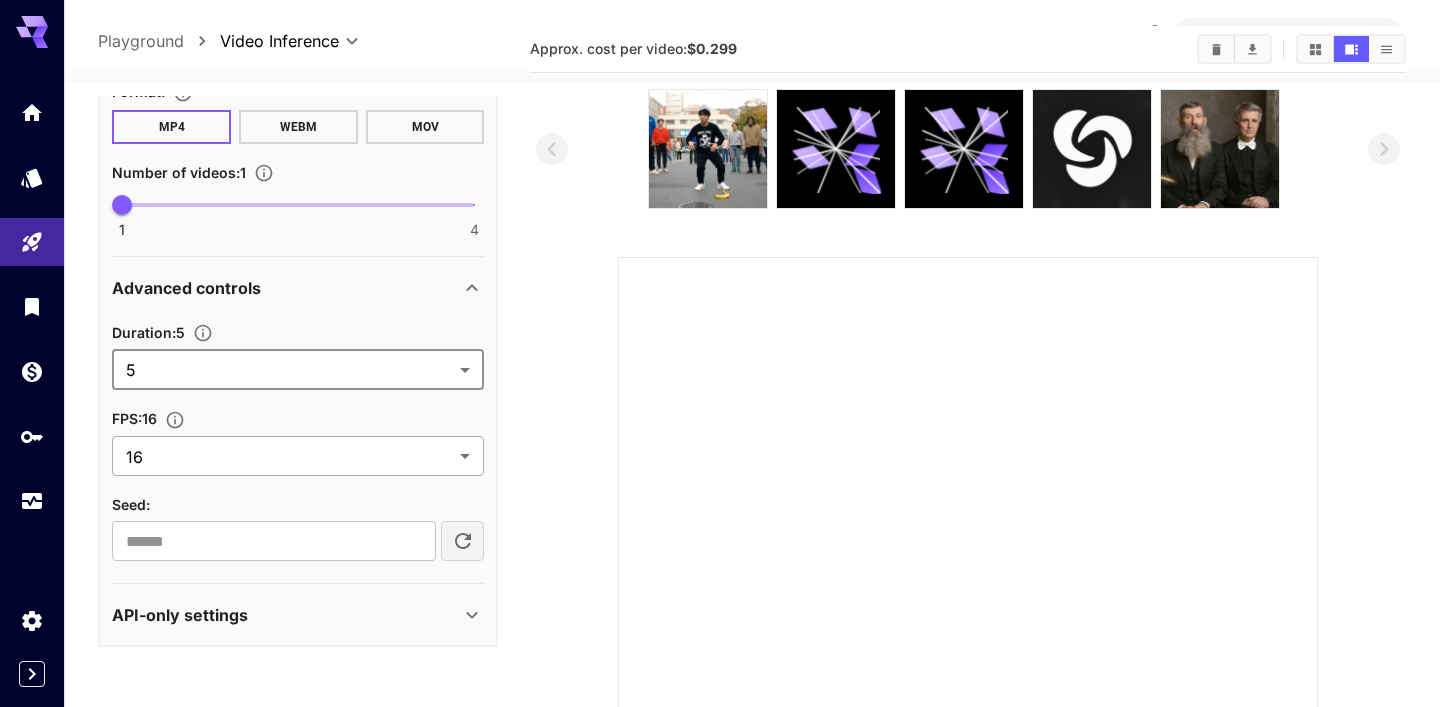 click on "**********" at bounding box center (720, 472) 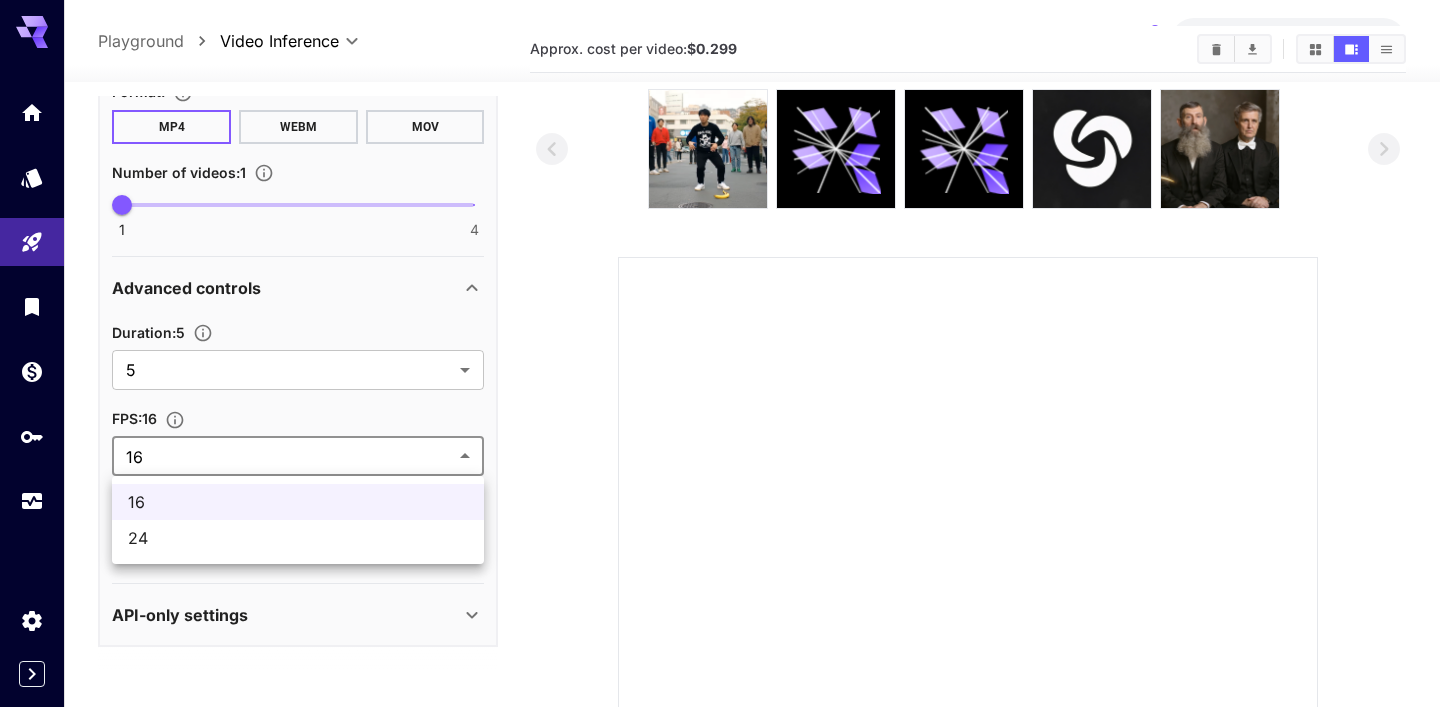 click at bounding box center [720, 353] 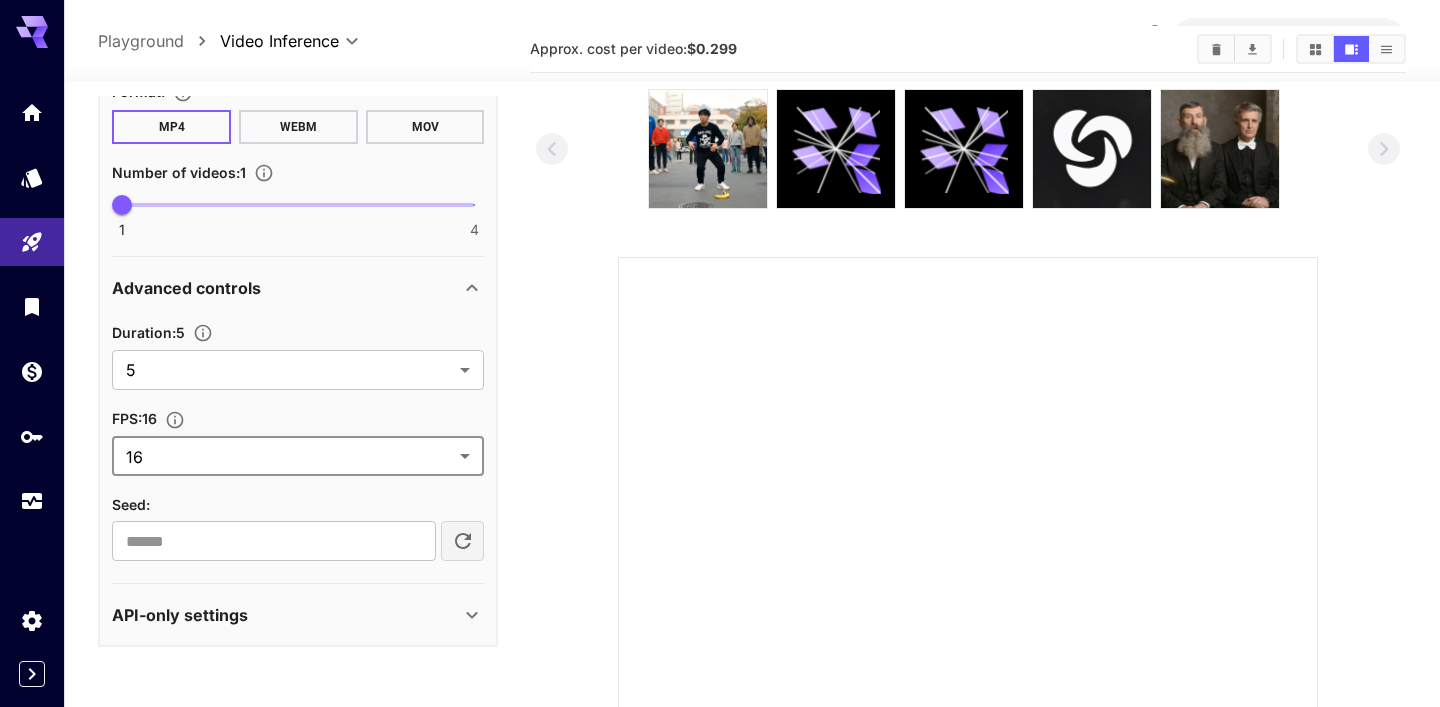 scroll, scrollTop: 89, scrollLeft: 0, axis: vertical 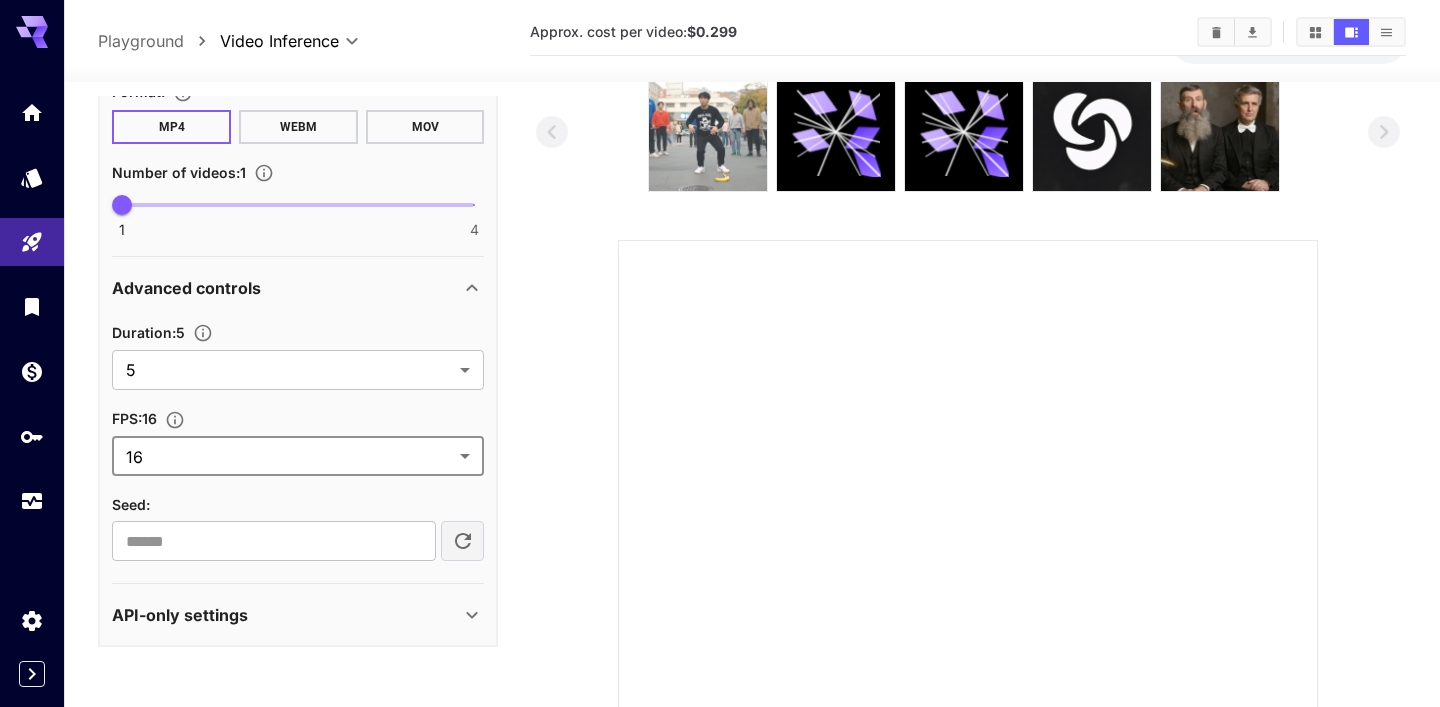 click at bounding box center [708, 132] 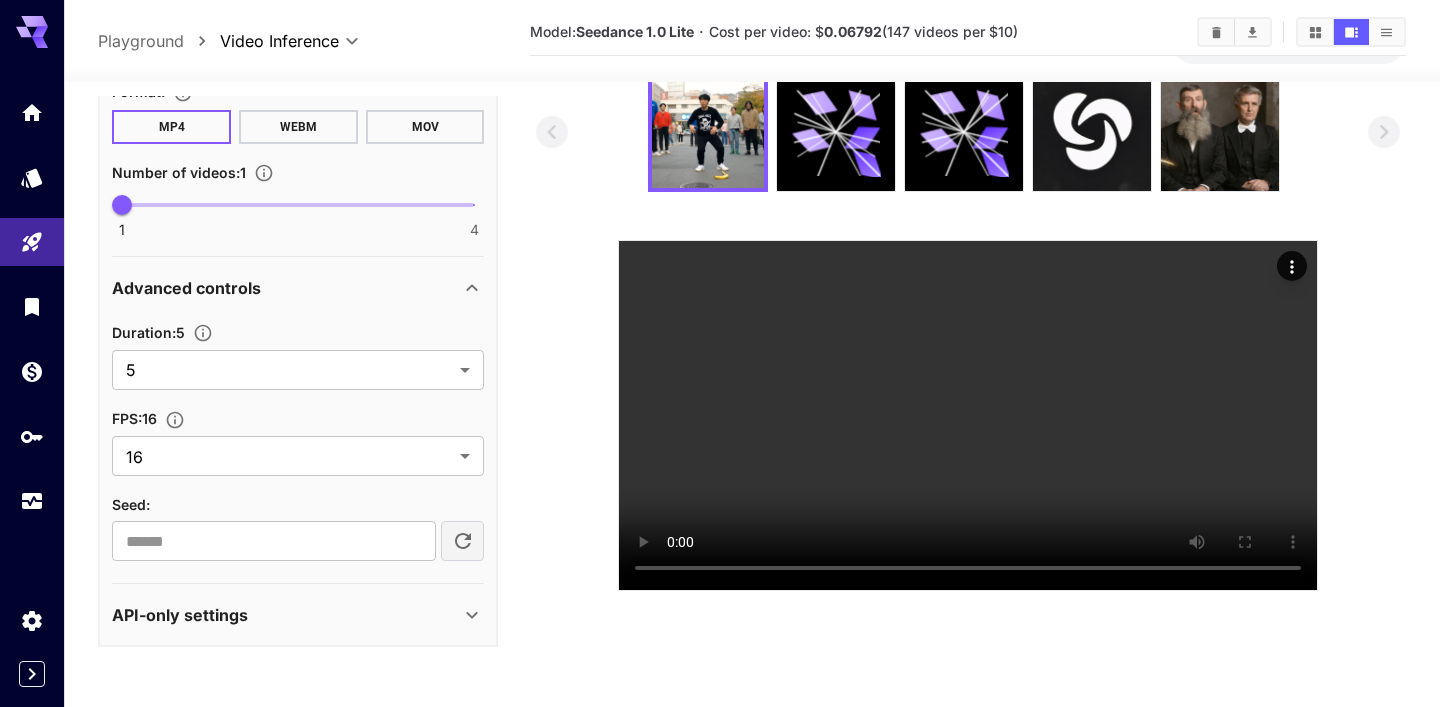 scroll, scrollTop: 158, scrollLeft: 0, axis: vertical 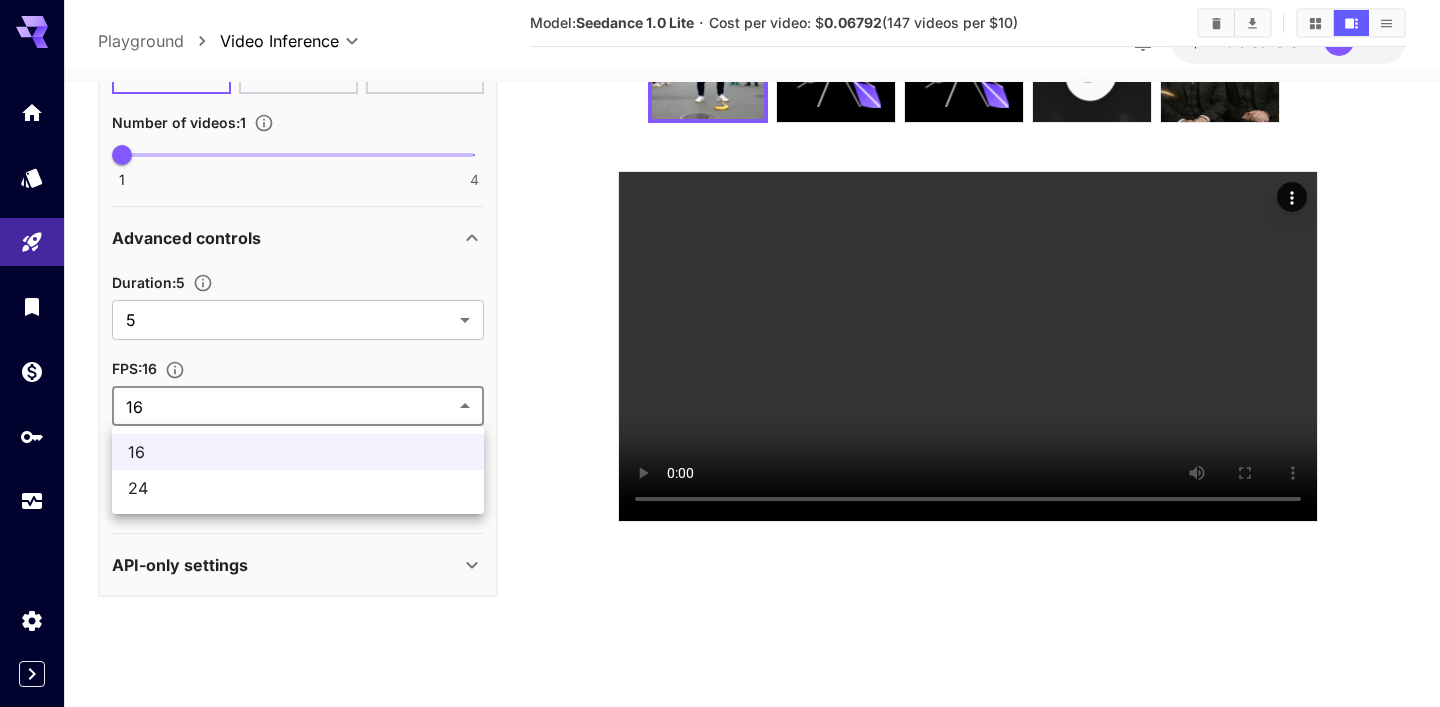 click on "**********" at bounding box center [720, 274] 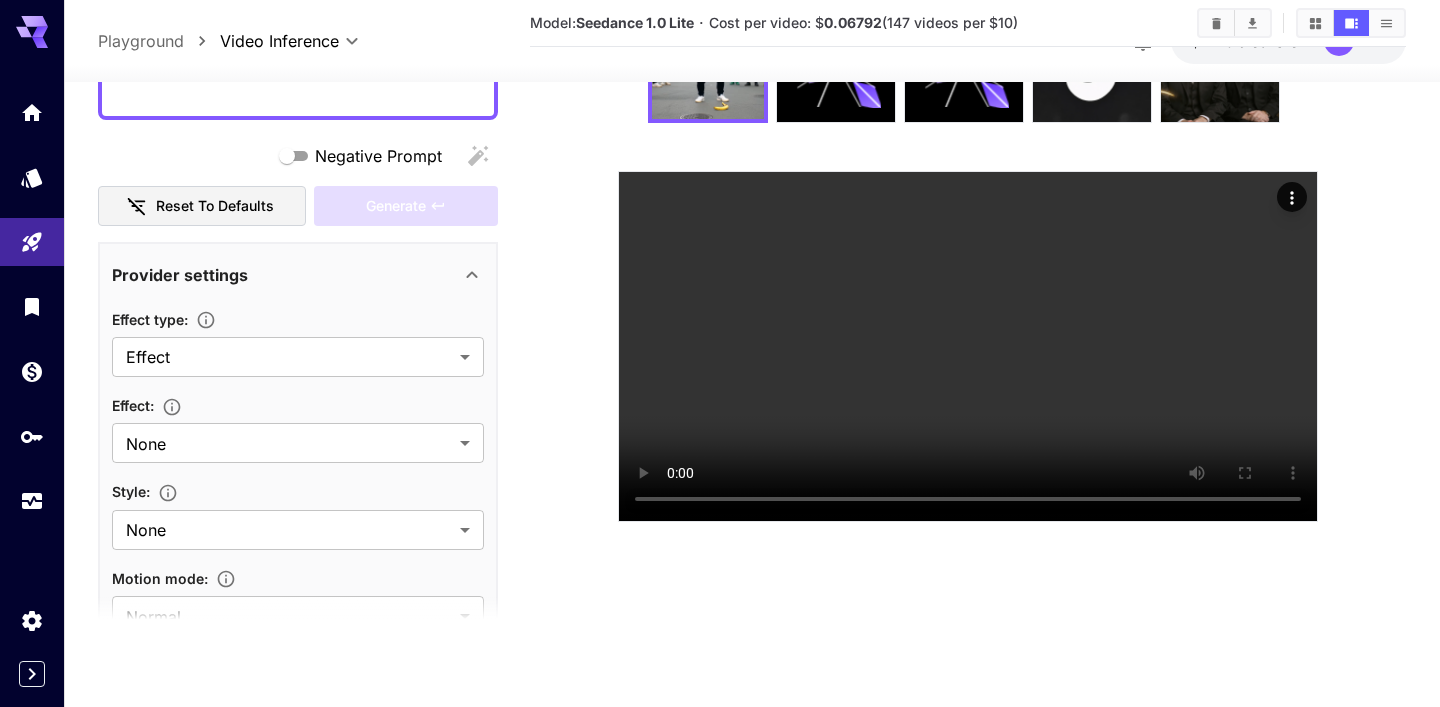 scroll, scrollTop: 342, scrollLeft: 0, axis: vertical 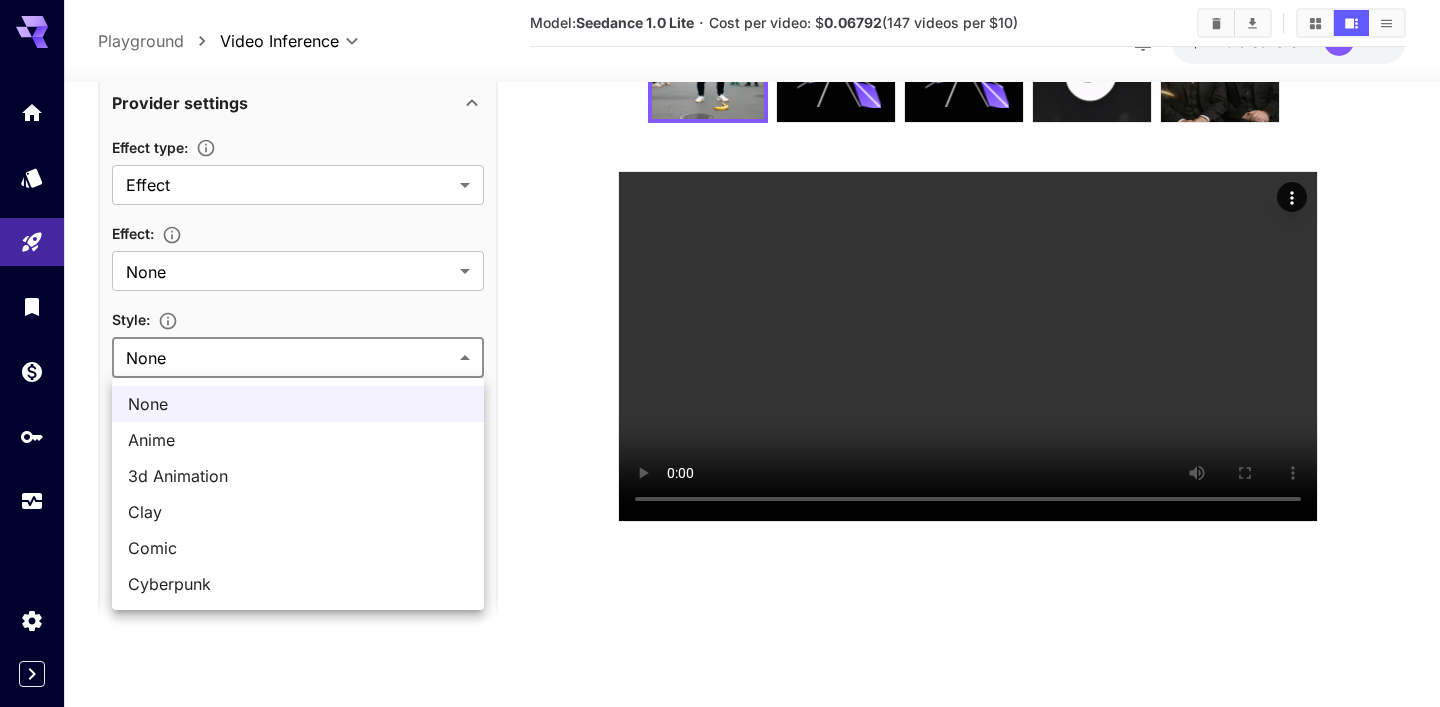 click on "**********" at bounding box center (720, 274) 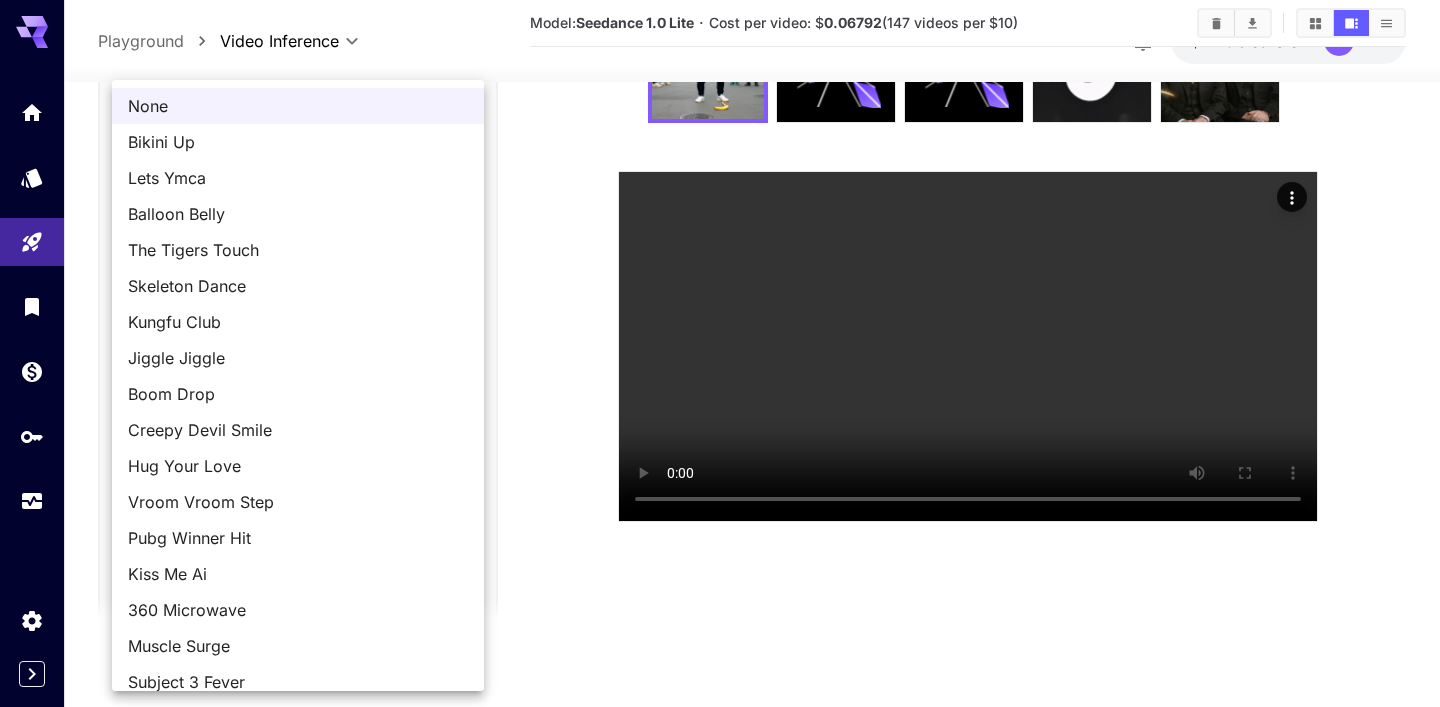 click on "**********" at bounding box center (720, 274) 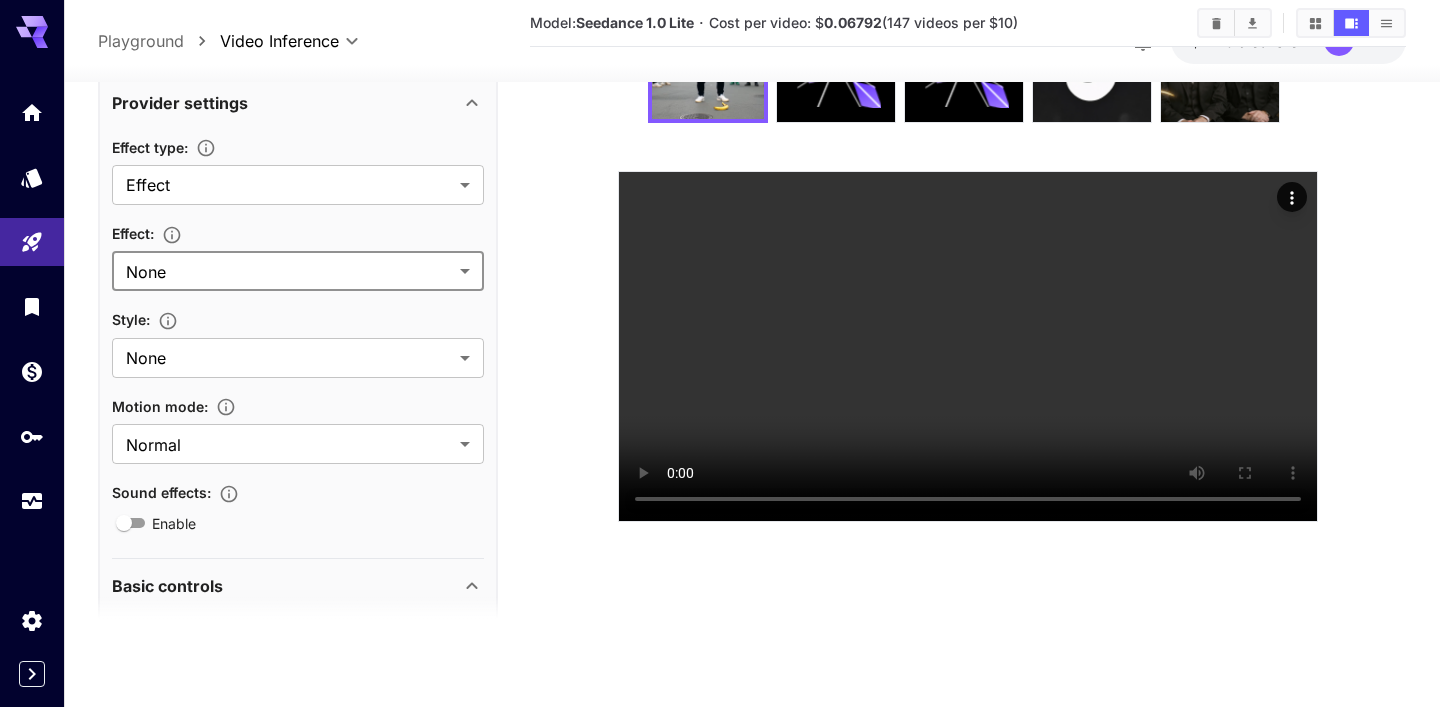 click at bounding box center [967, 262] 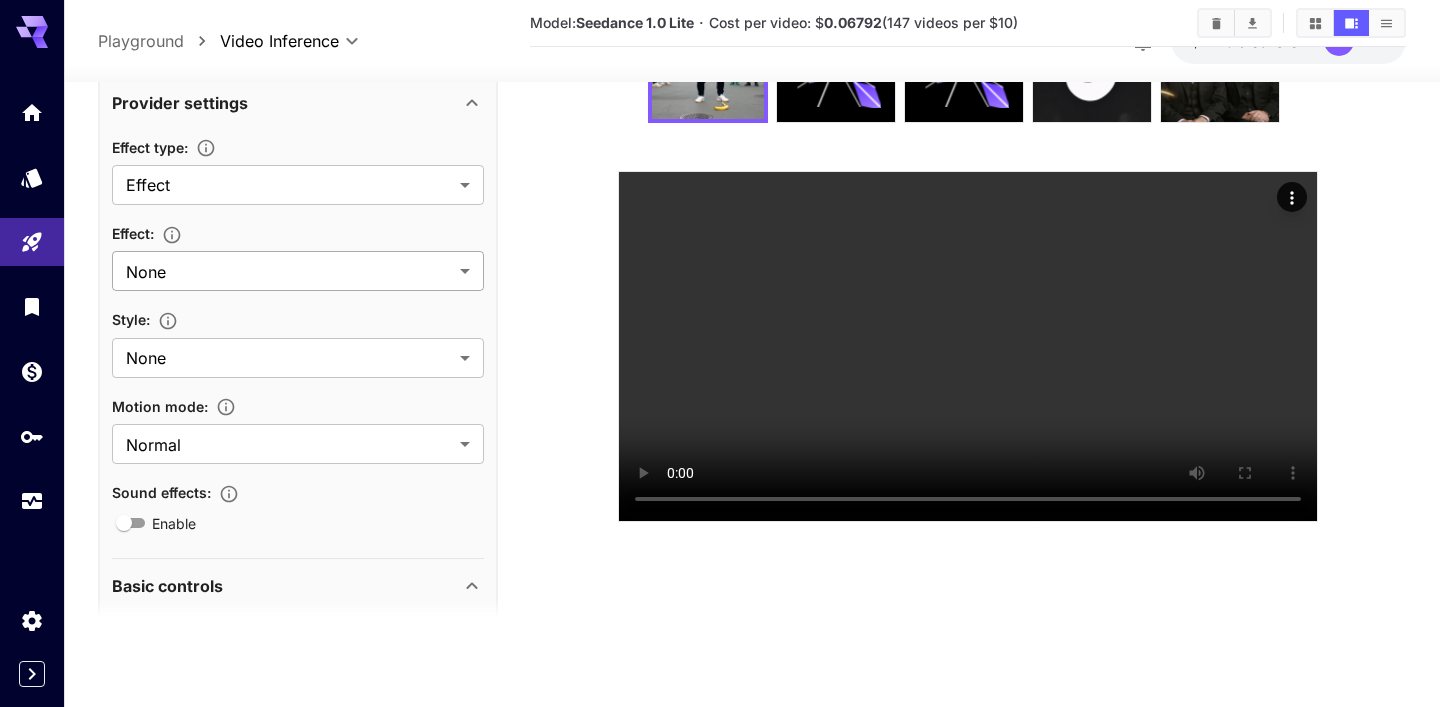 click on "**********" at bounding box center [720, 274] 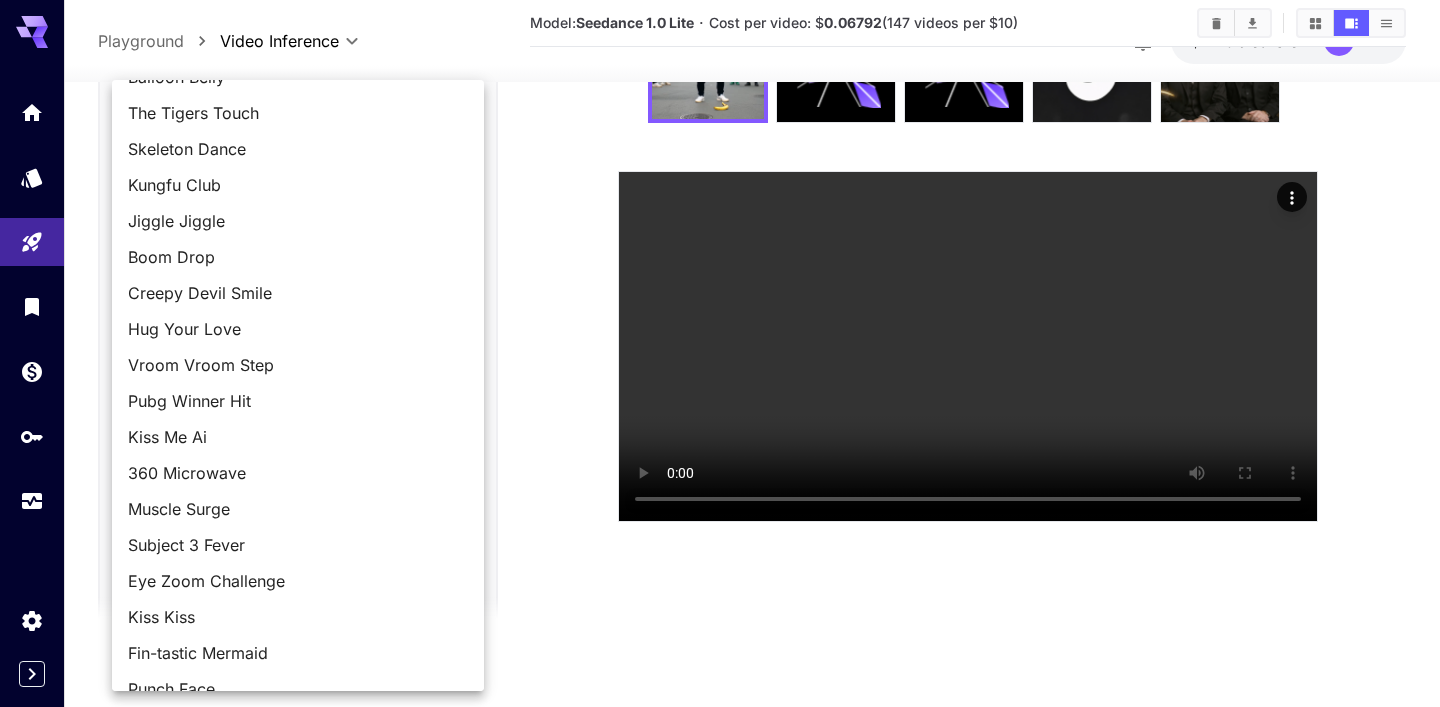 scroll, scrollTop: 145, scrollLeft: 0, axis: vertical 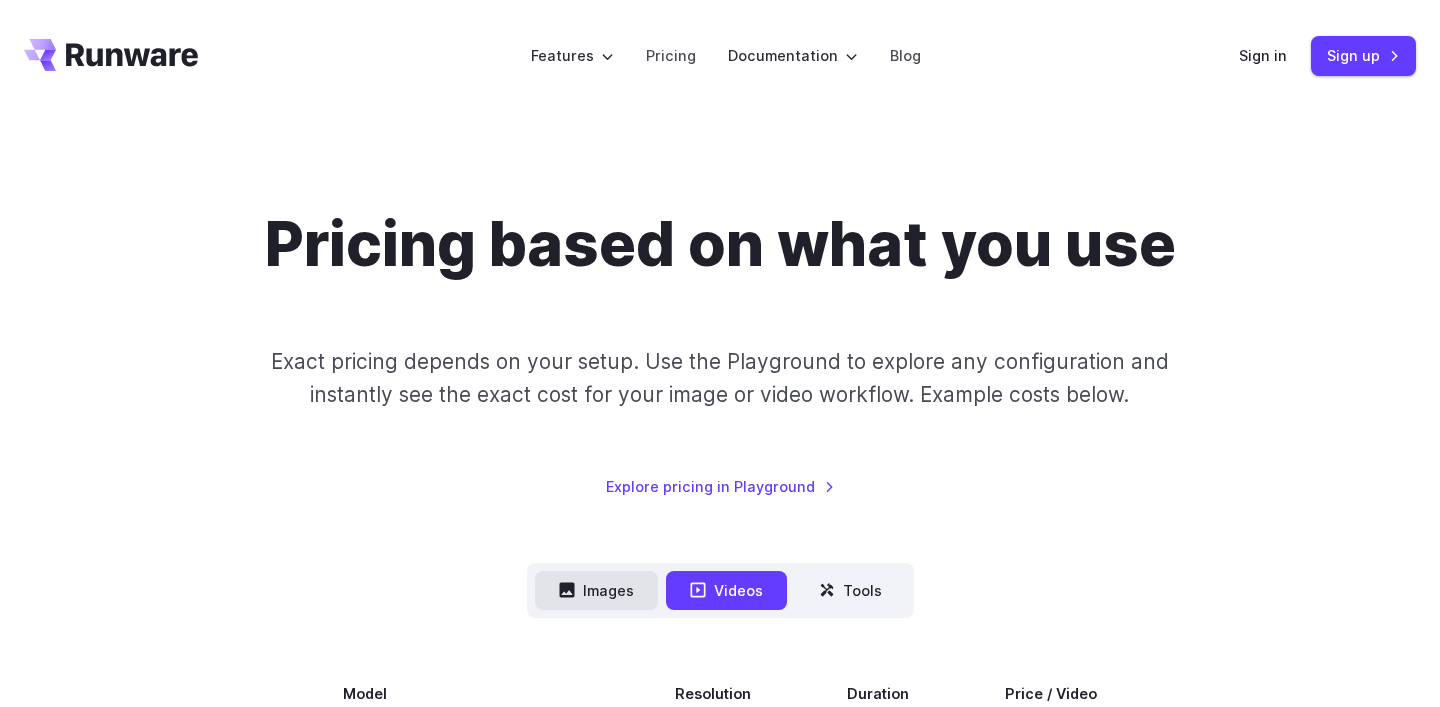 click on "Images" at bounding box center (596, 590) 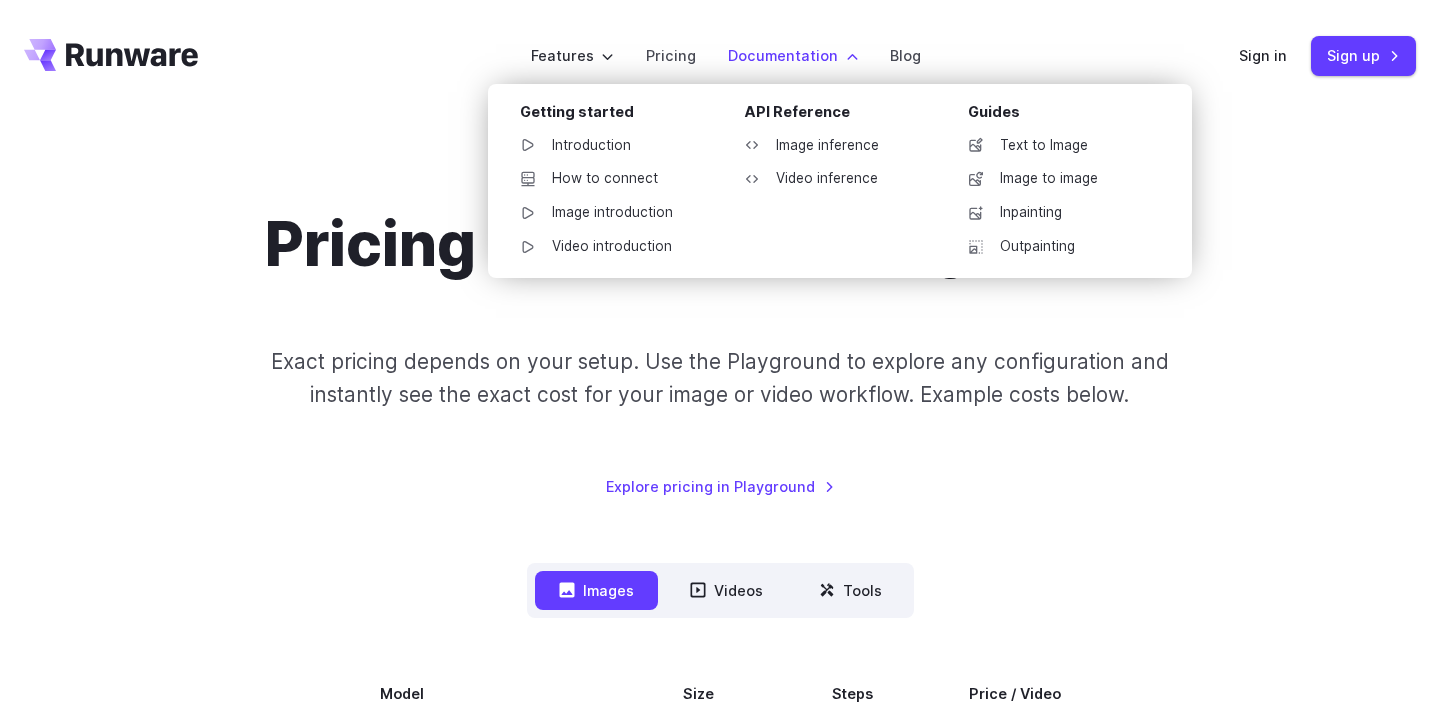 scroll, scrollTop: 671, scrollLeft: 0, axis: vertical 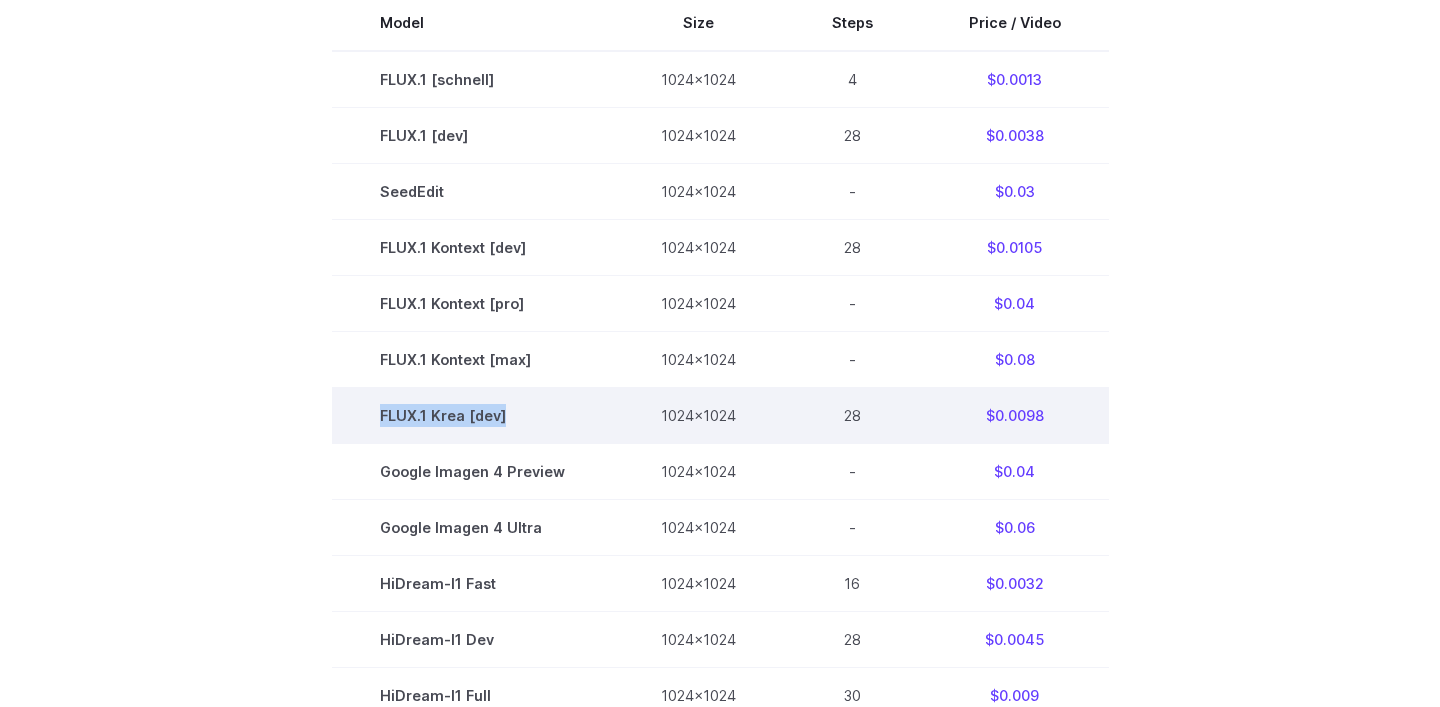 drag, startPoint x: 510, startPoint y: 421, endPoint x: 384, endPoint y: 414, distance: 126.1943 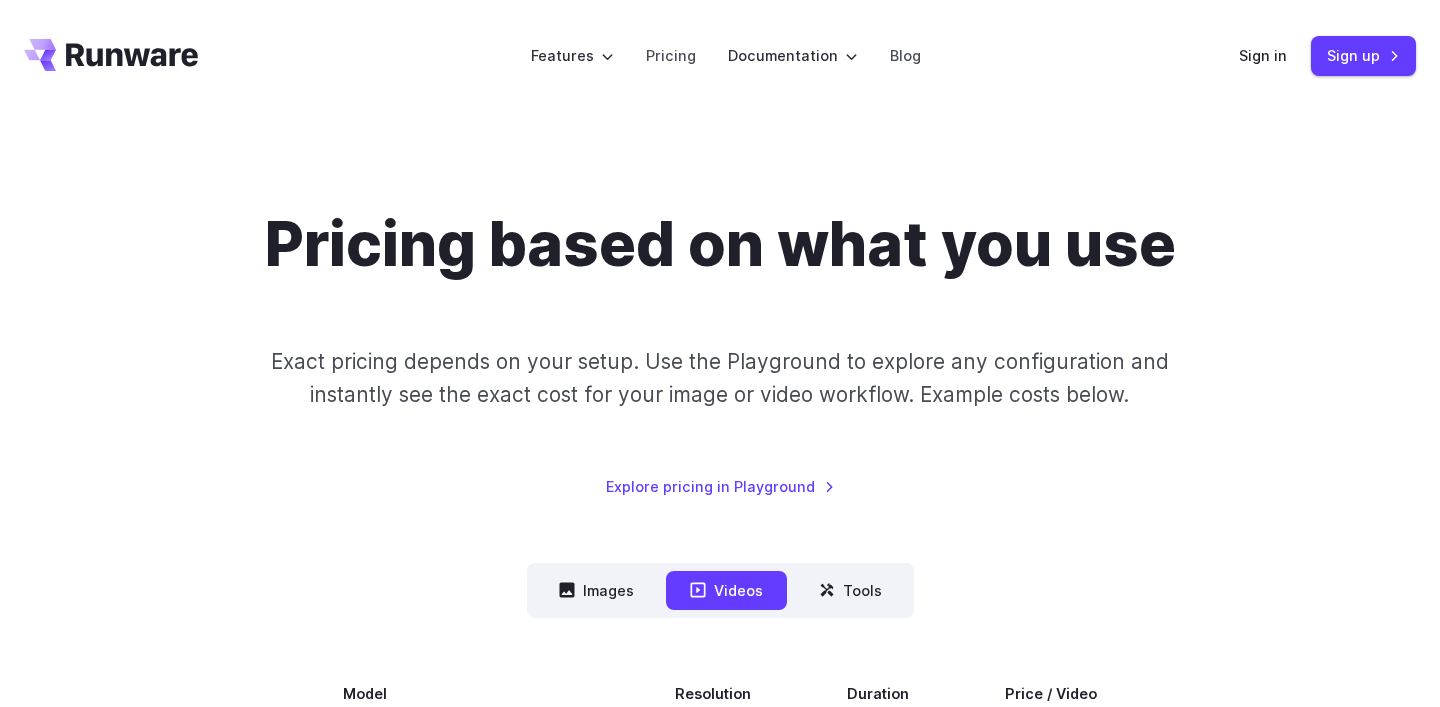 scroll, scrollTop: 611, scrollLeft: 0, axis: vertical 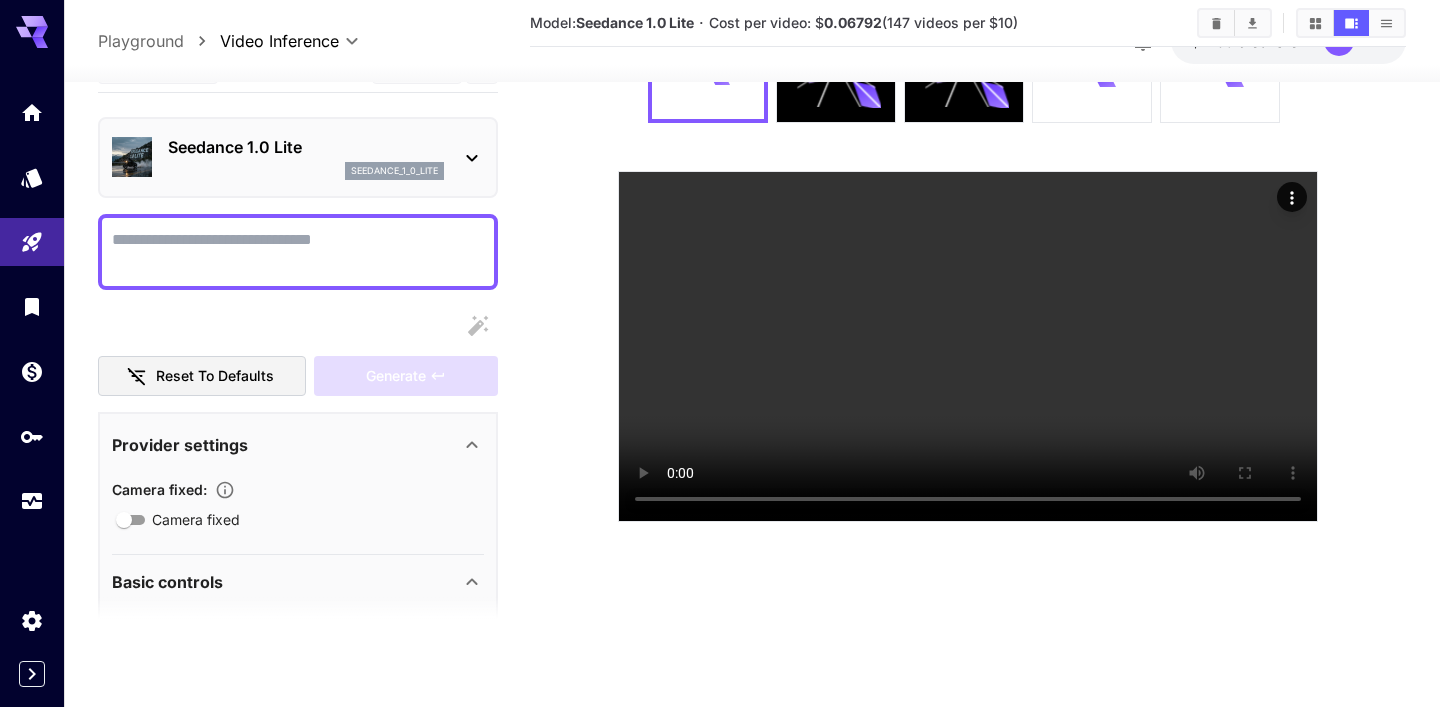 click on "Seedance 1.0 Lite seedance_1_0_lite" at bounding box center [306, 157] 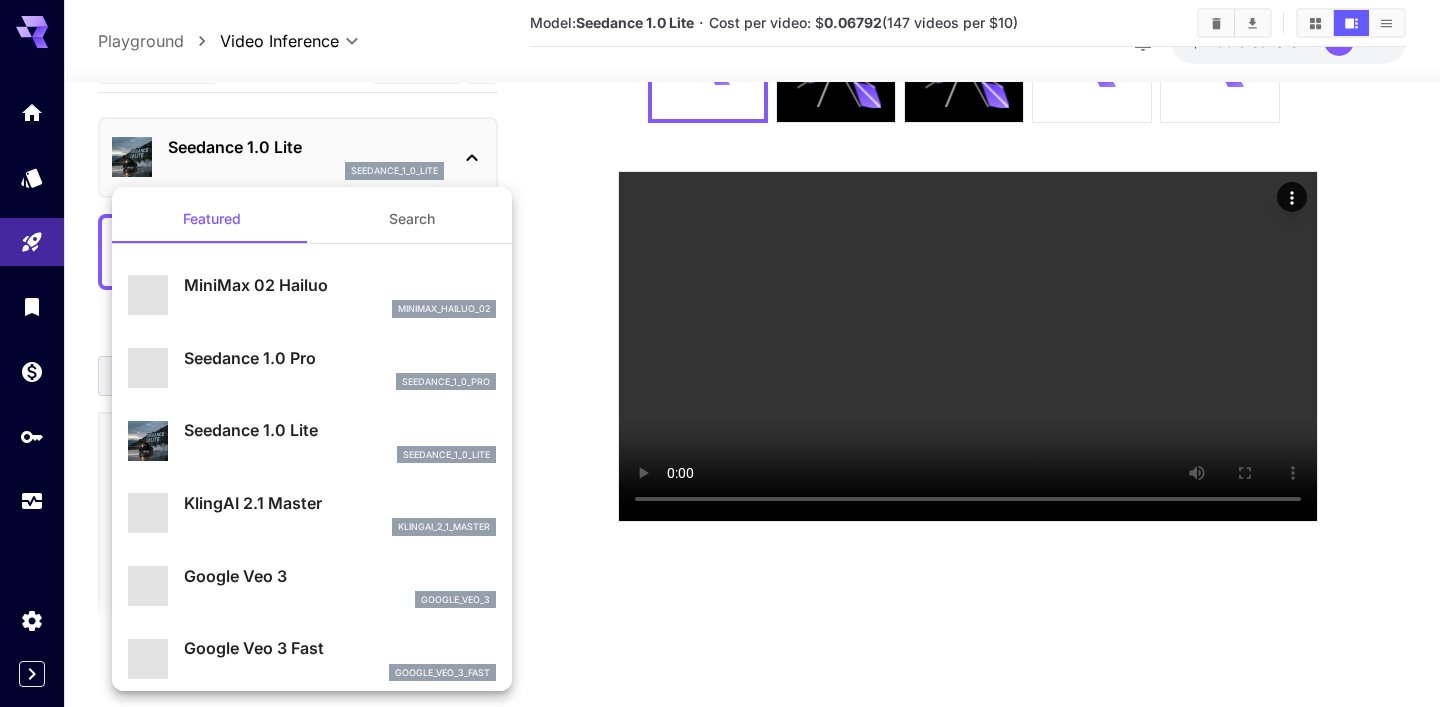 click at bounding box center [720, 353] 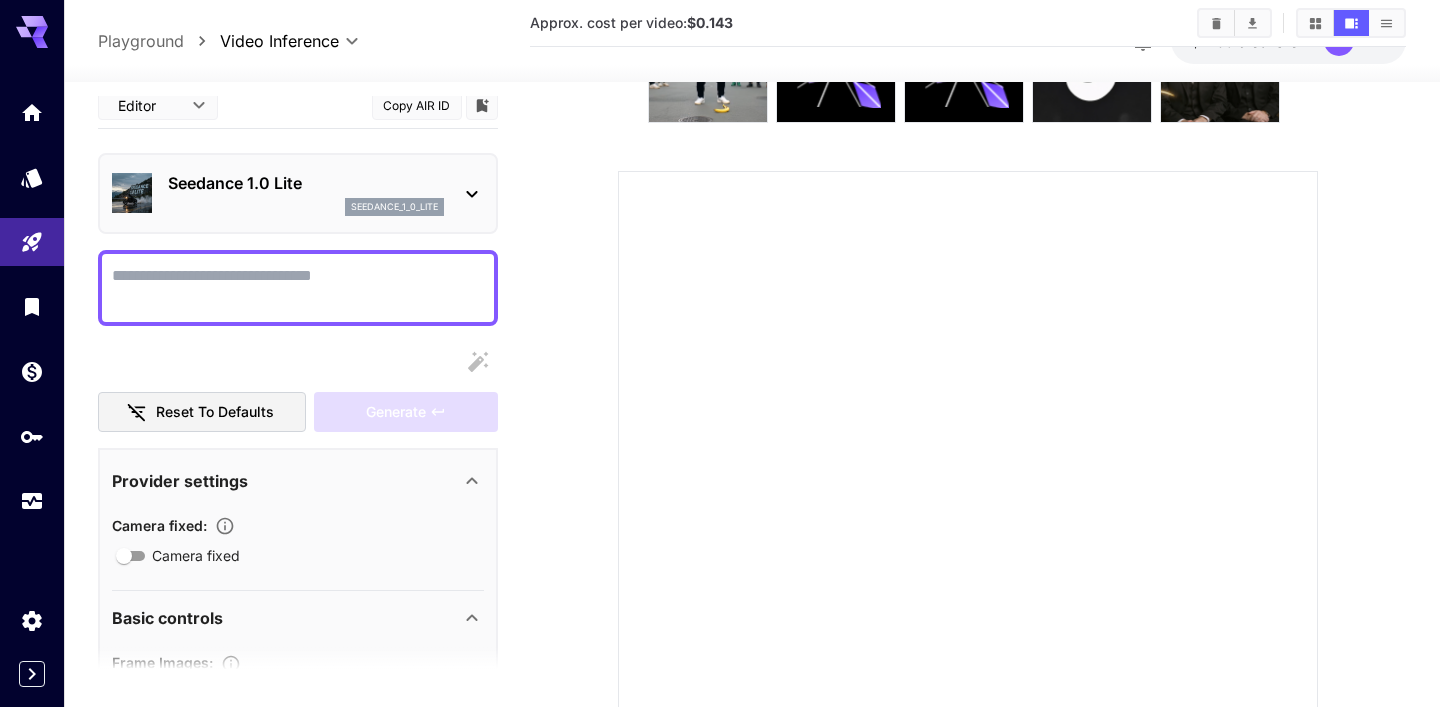 scroll, scrollTop: 52, scrollLeft: 0, axis: vertical 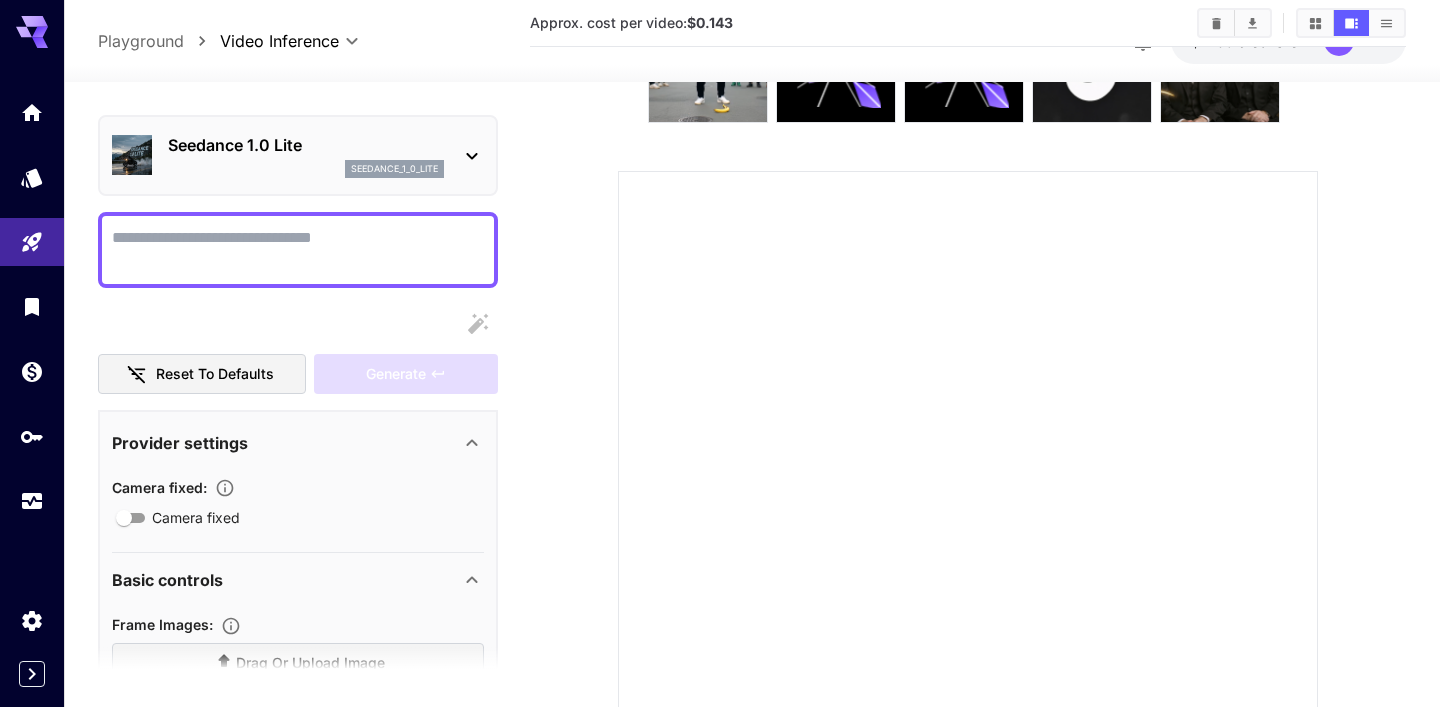 click on "Seedance 1.0 Lite" at bounding box center (306, 145) 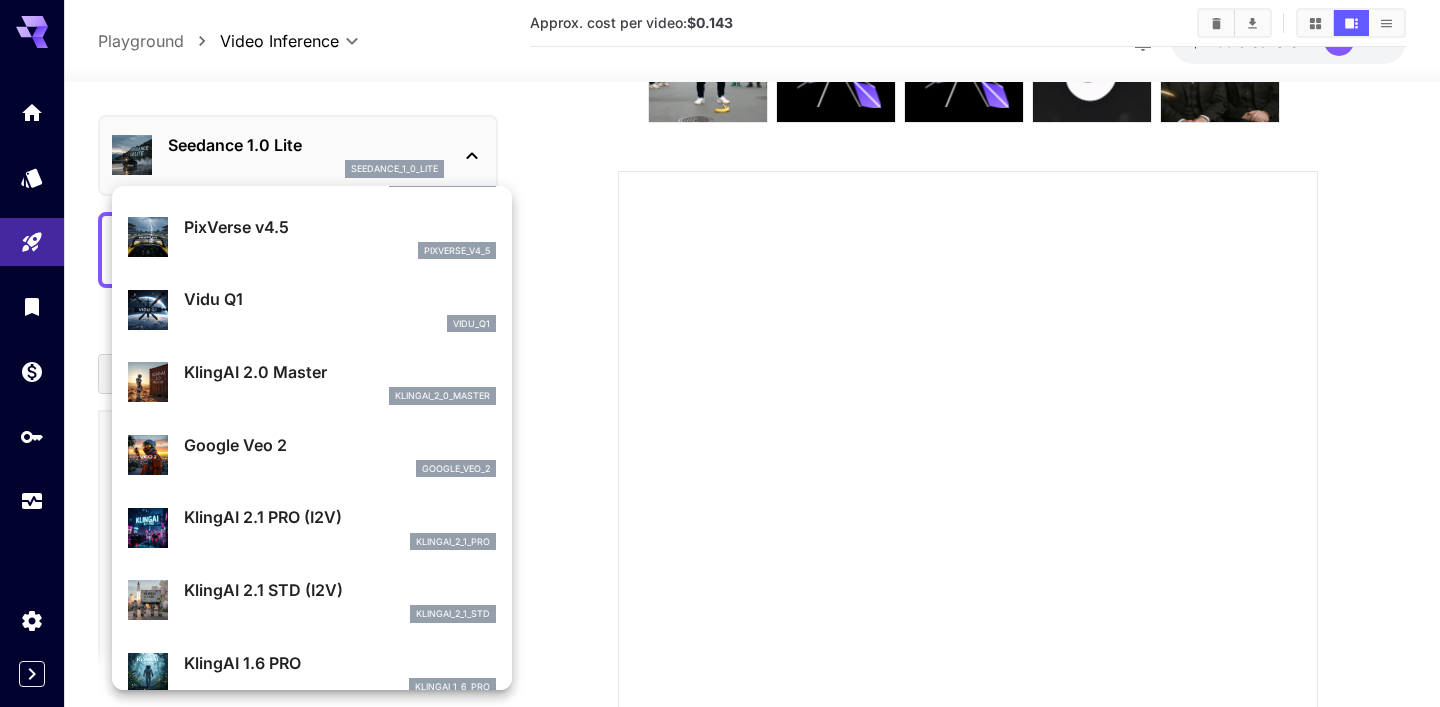 scroll, scrollTop: 468, scrollLeft: 0, axis: vertical 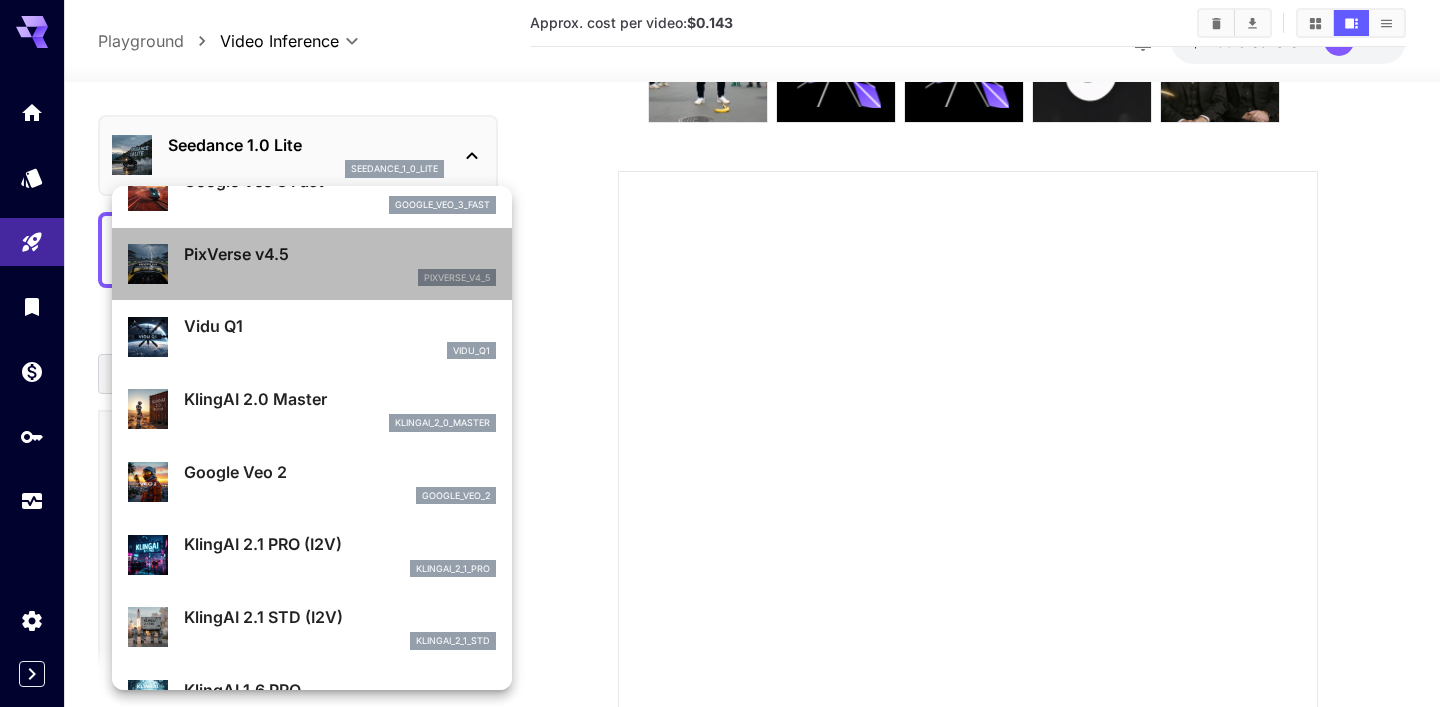 click on "pixverse_v4_5" at bounding box center (340, 278) 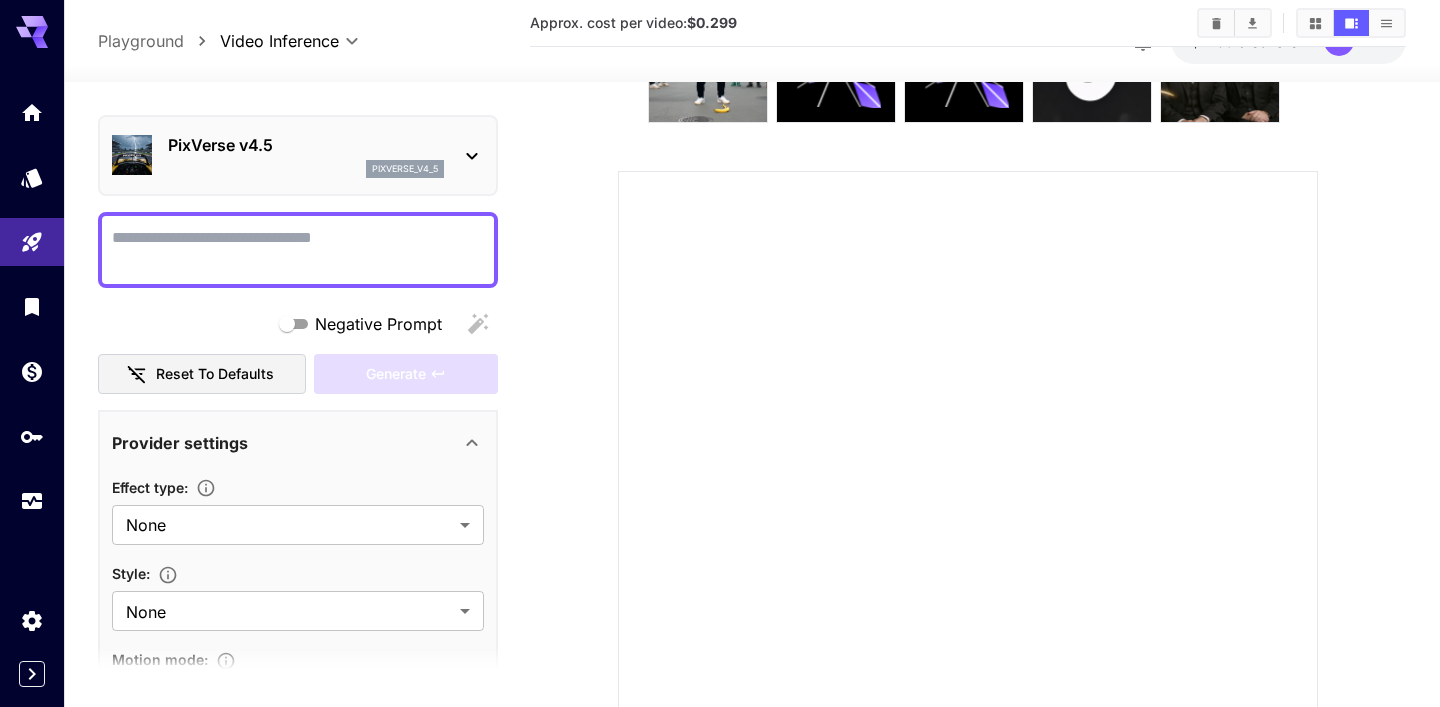 click on "Negative Prompt" at bounding box center (298, 250) 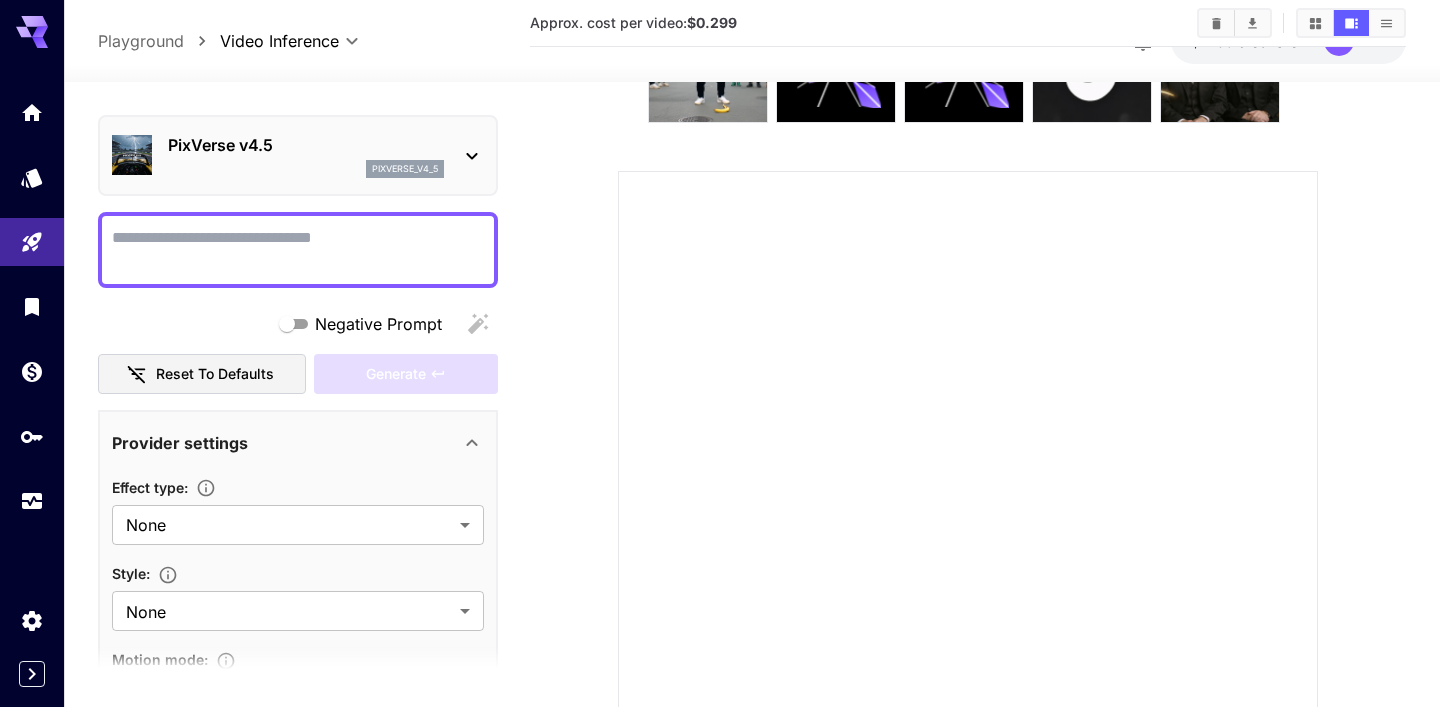click on "Negative Prompt" at bounding box center [298, 250] 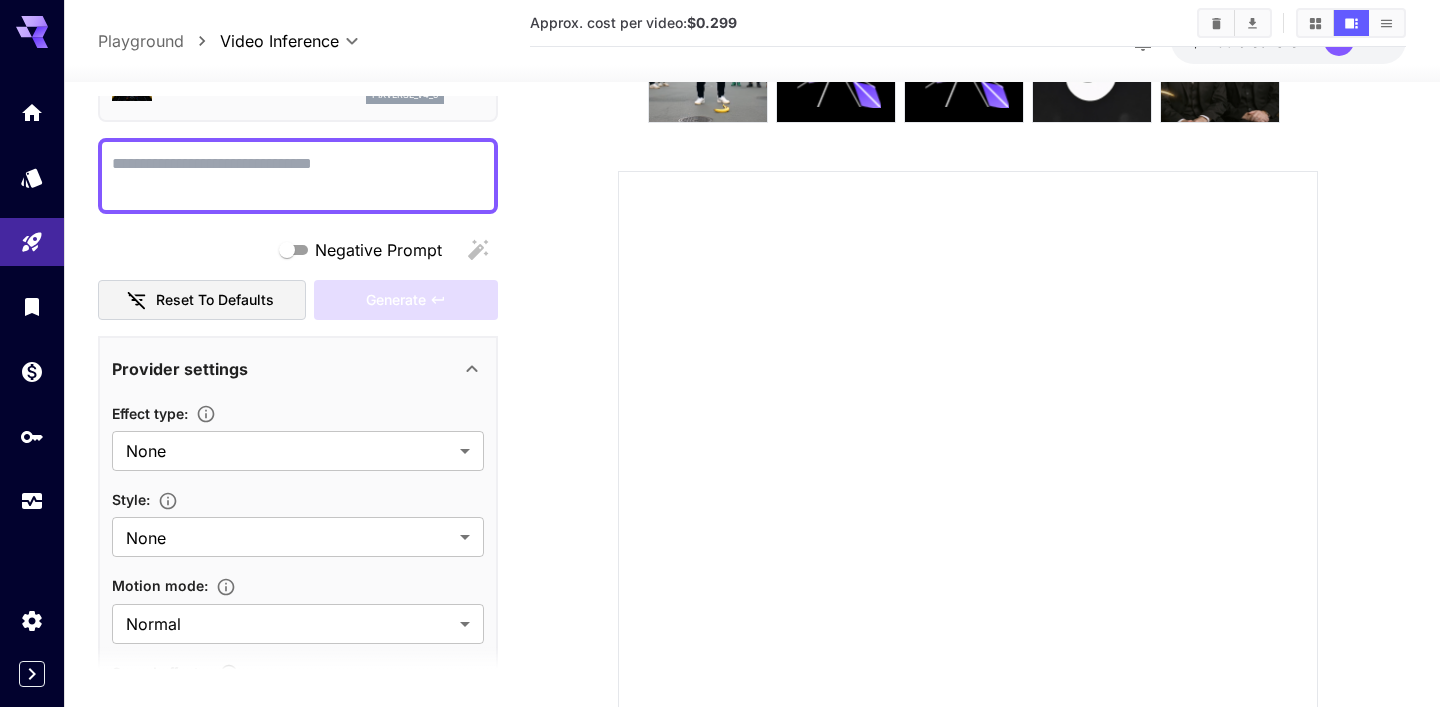 scroll, scrollTop: 132, scrollLeft: 0, axis: vertical 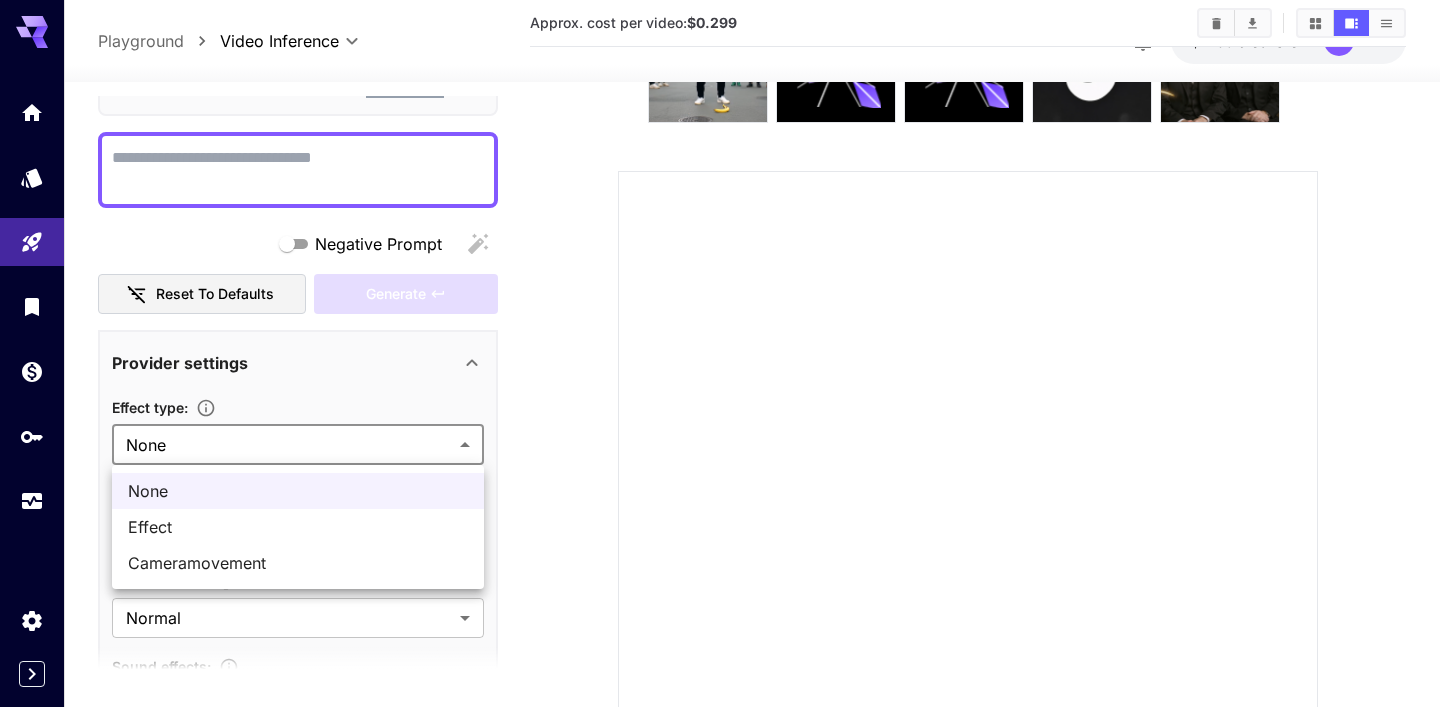 click on "**********" at bounding box center [720, 386] 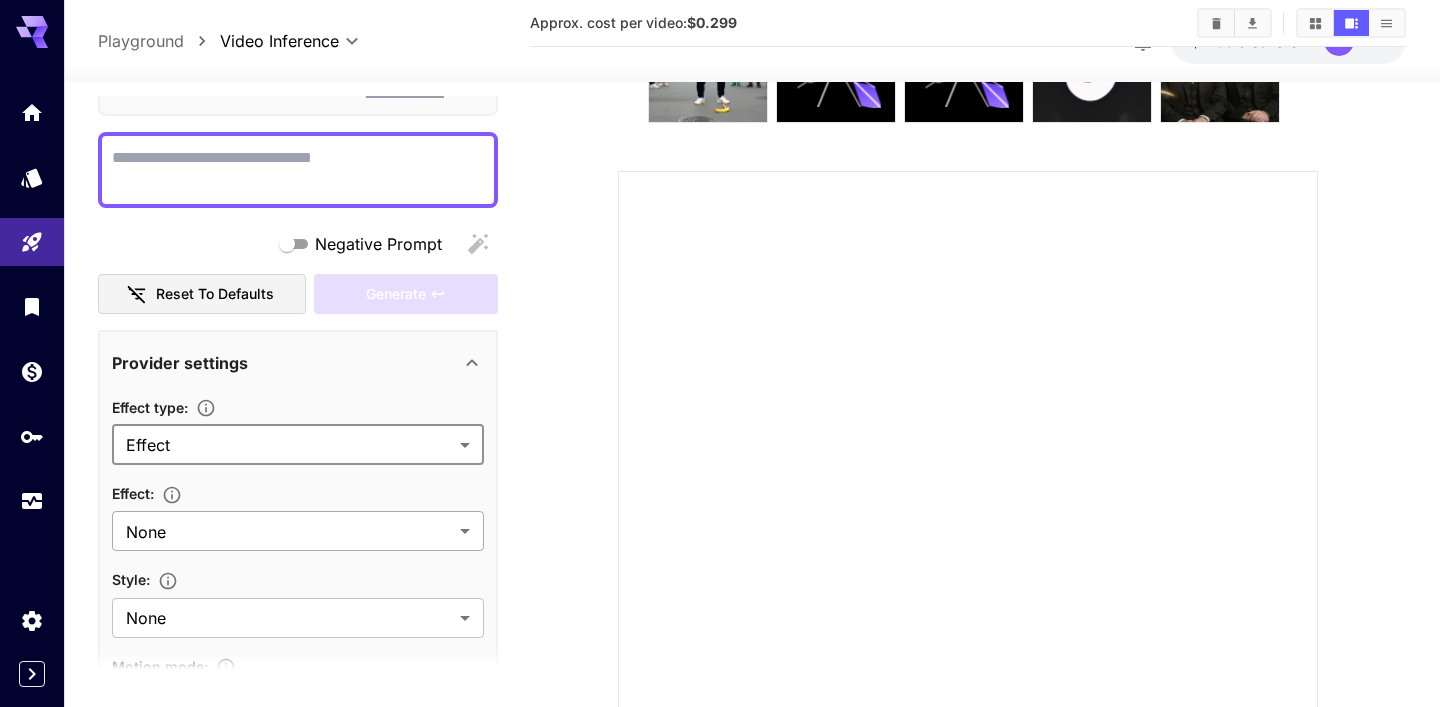 click on "**********" at bounding box center [720, 386] 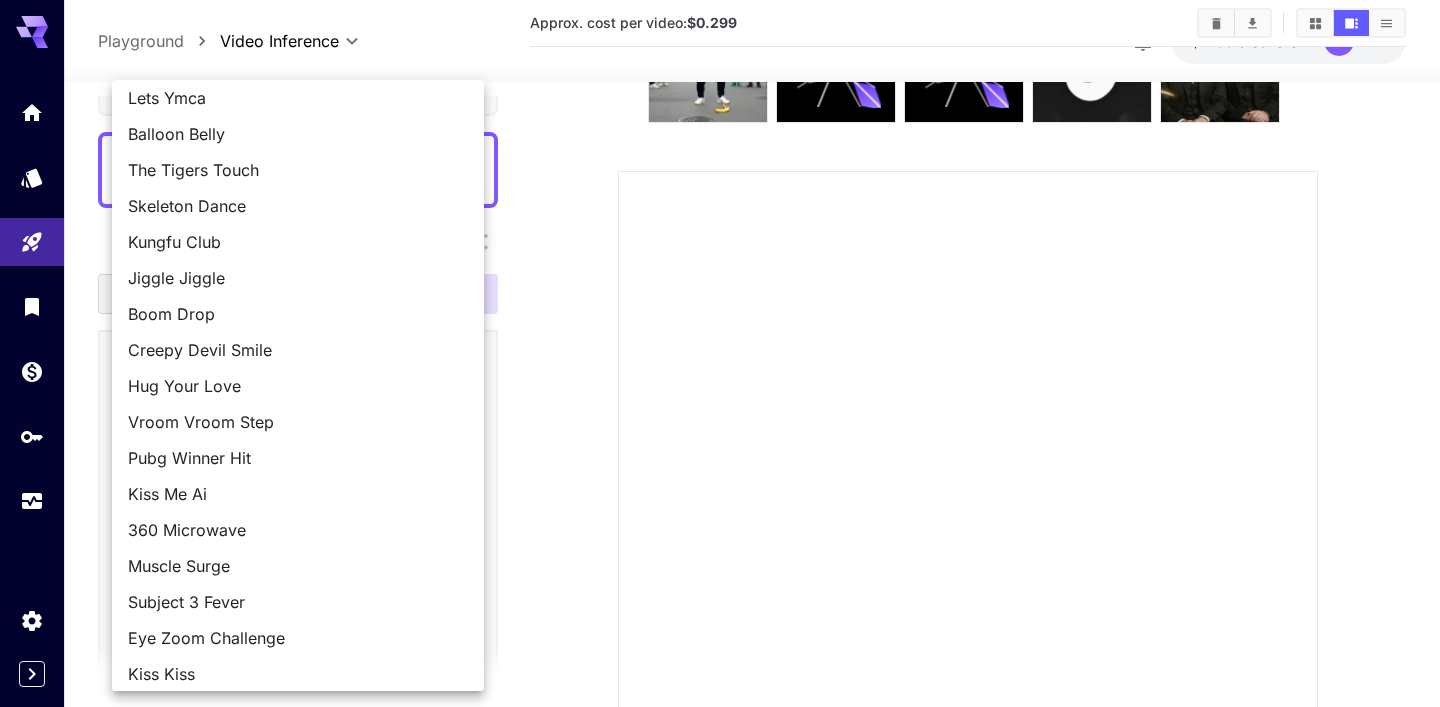 scroll, scrollTop: 161, scrollLeft: 0, axis: vertical 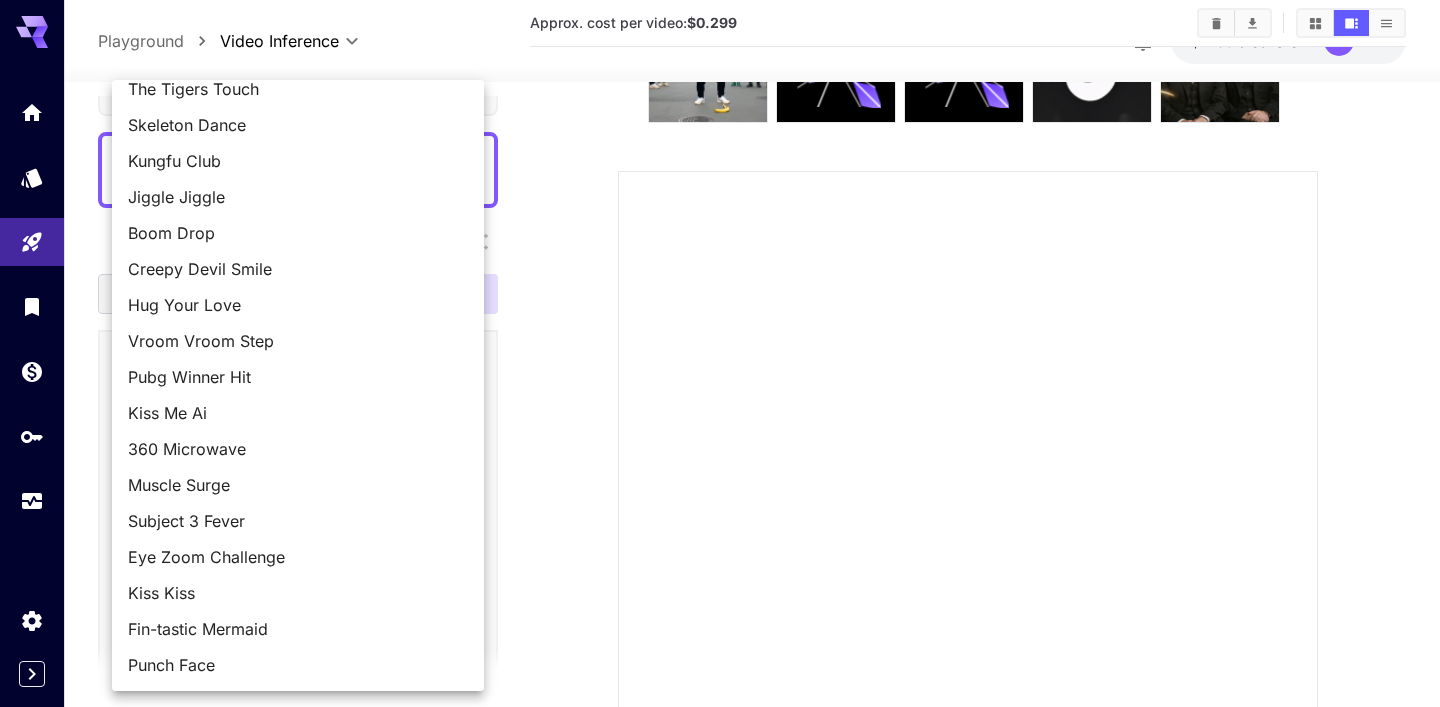 click on "Fin-tastic Mermaid" at bounding box center [298, 629] 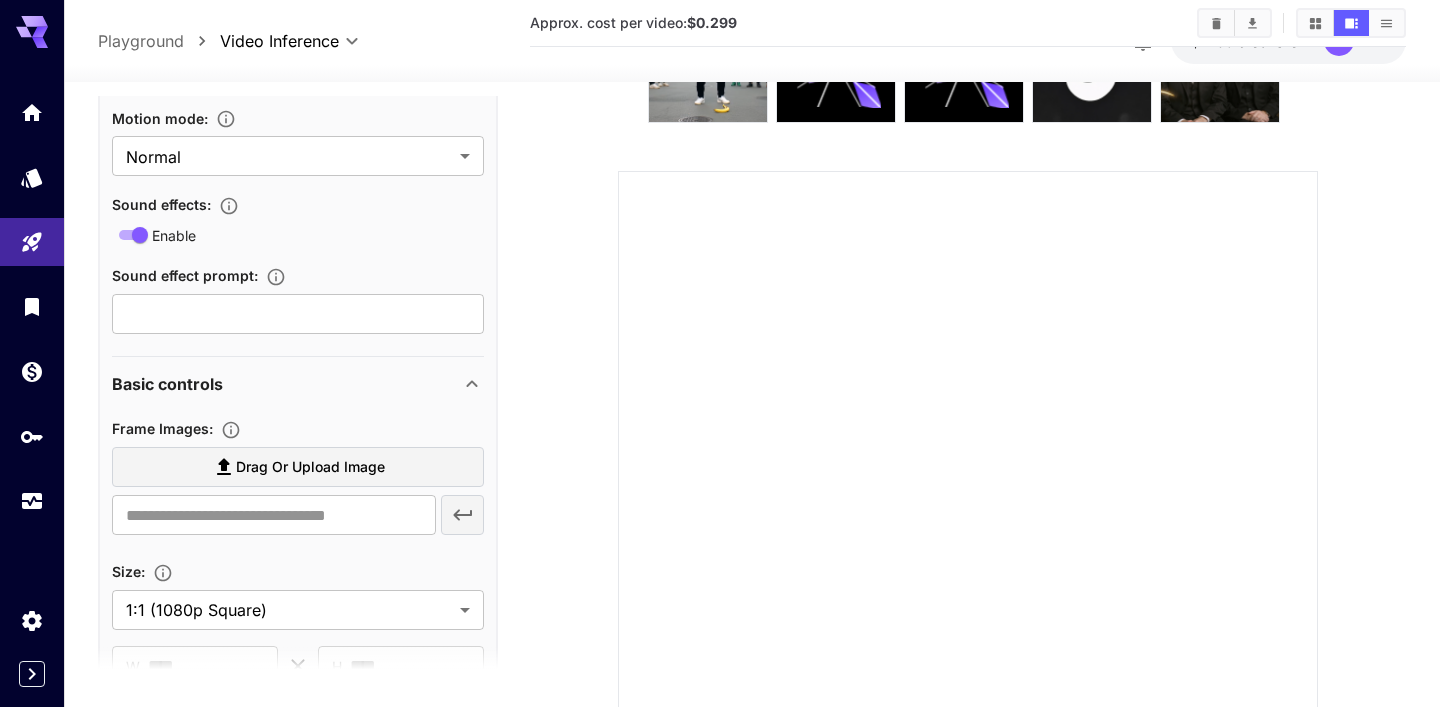 scroll, scrollTop: 777, scrollLeft: 0, axis: vertical 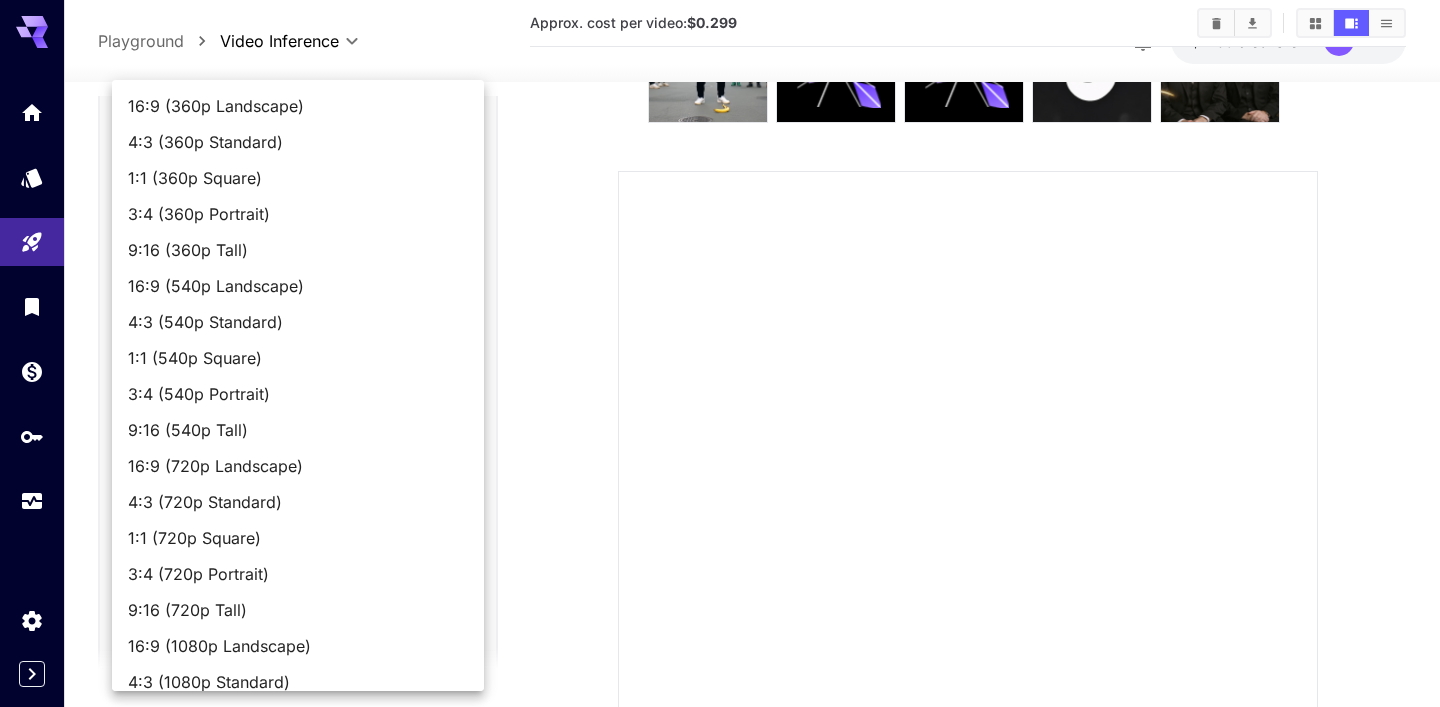 click on "**********" at bounding box center (720, 386) 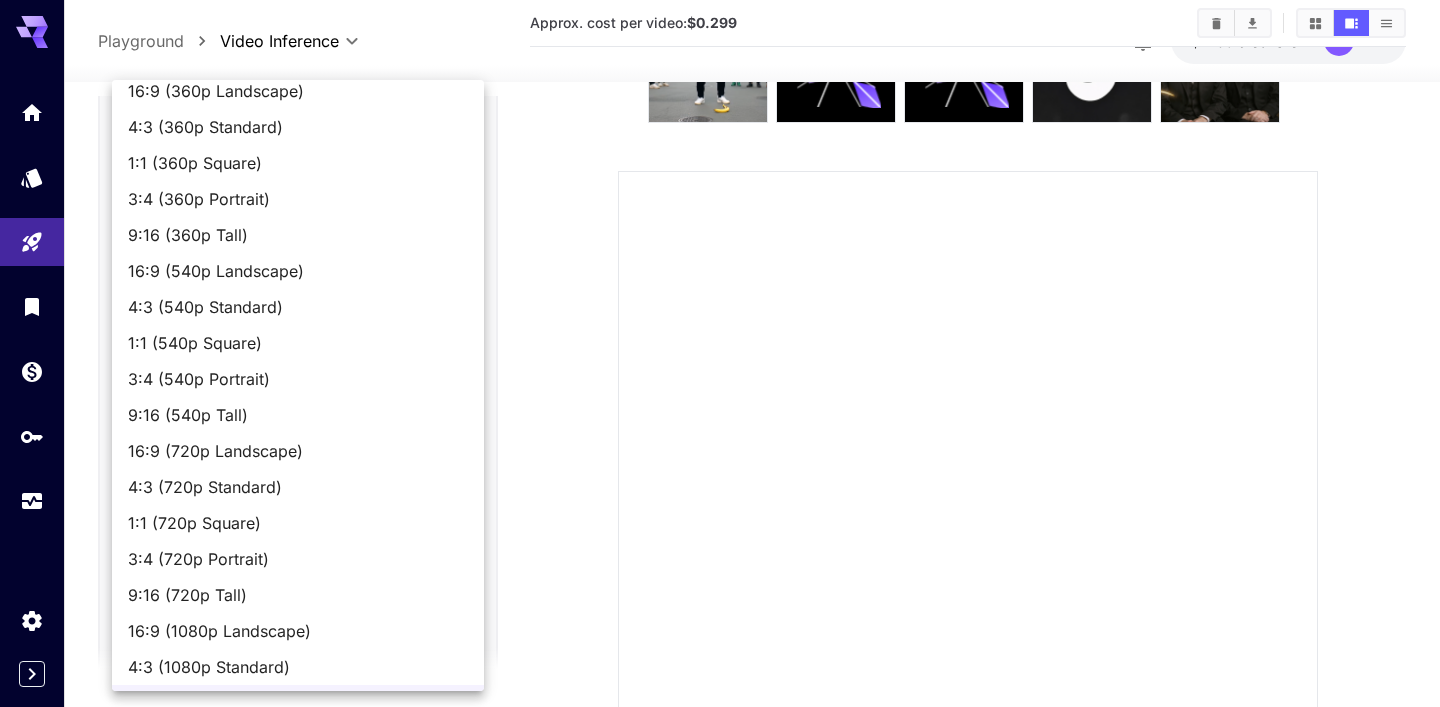 scroll, scrollTop: 0, scrollLeft: 0, axis: both 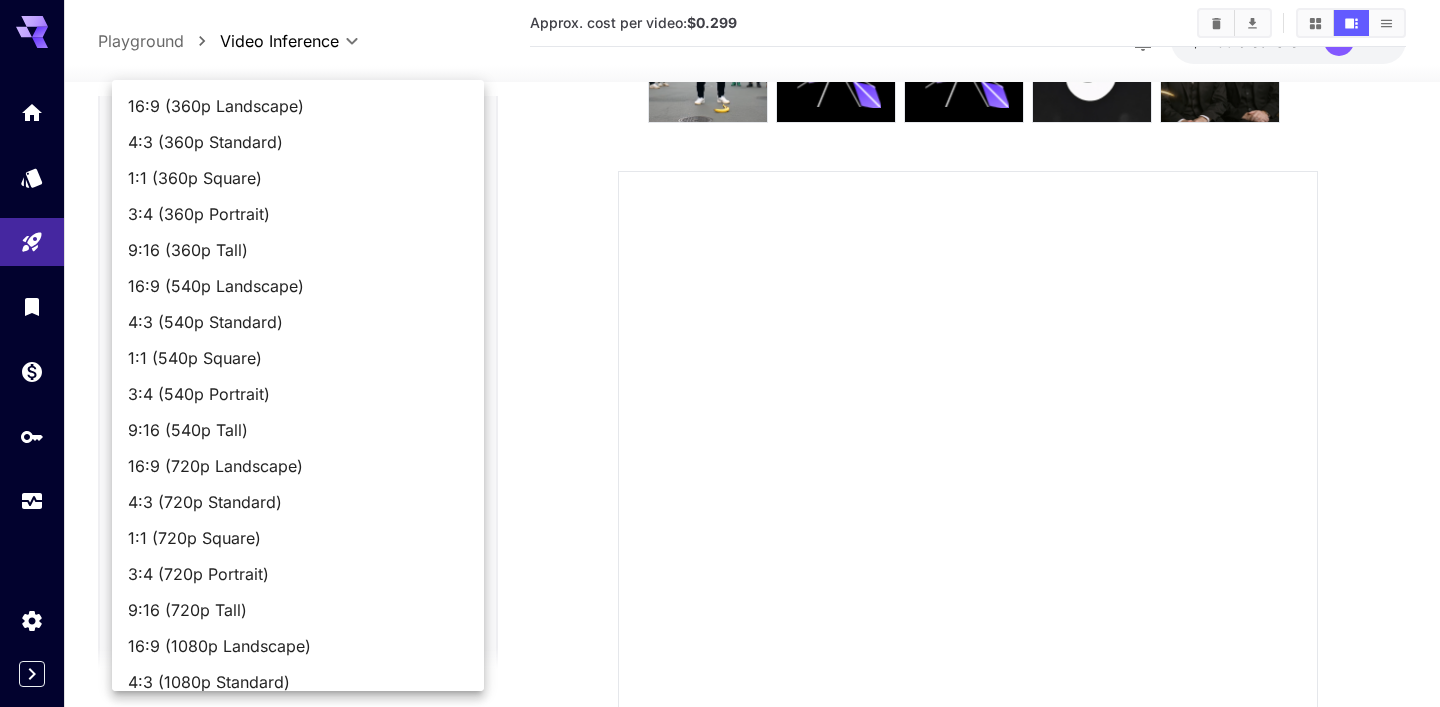 click at bounding box center (720, 353) 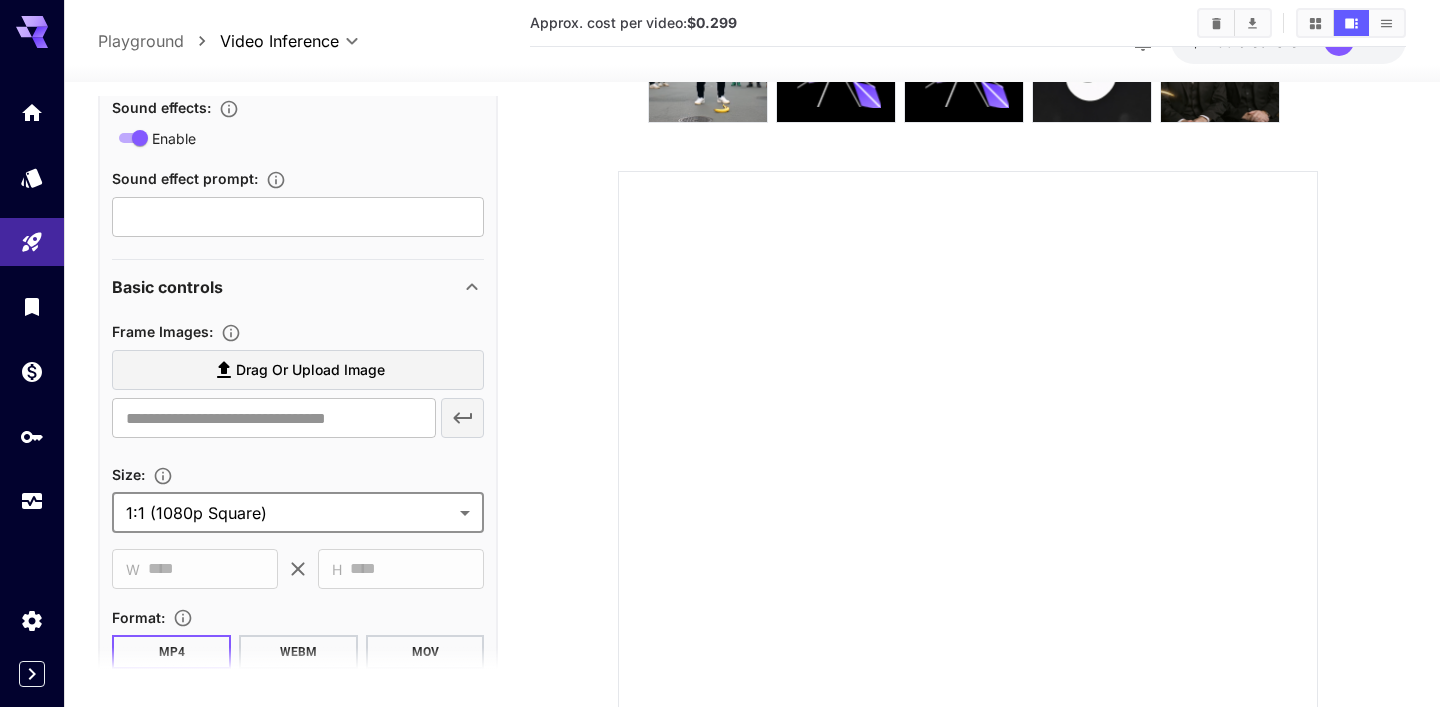 scroll, scrollTop: 756, scrollLeft: 0, axis: vertical 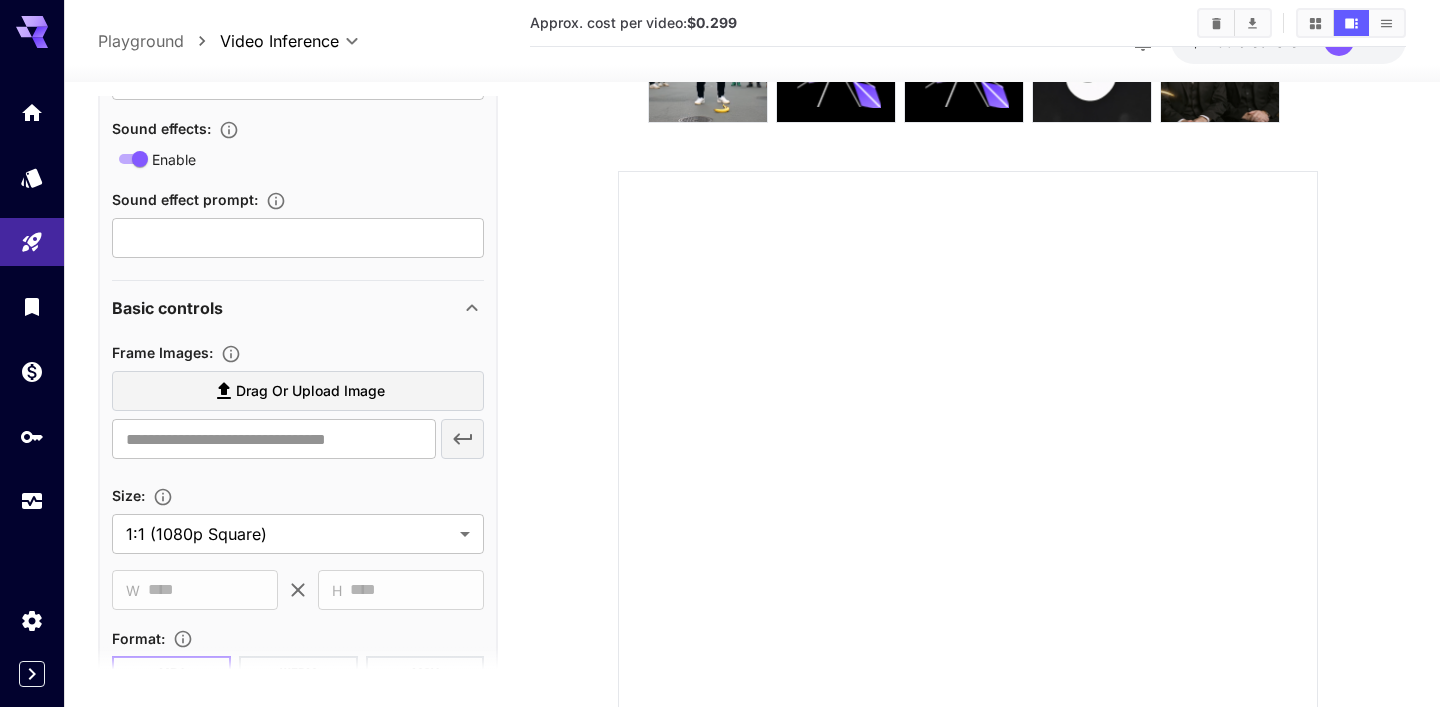 click at bounding box center (967, 437) 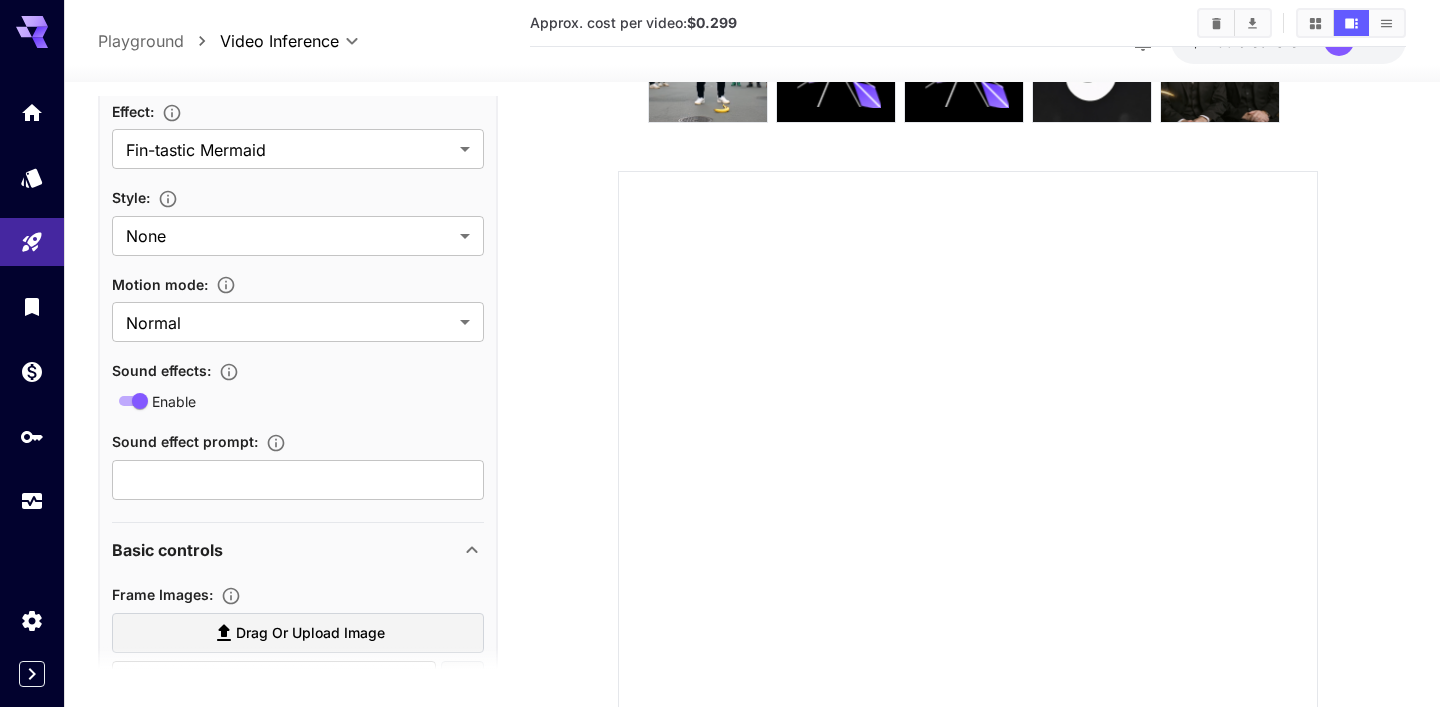 scroll, scrollTop: 510, scrollLeft: 0, axis: vertical 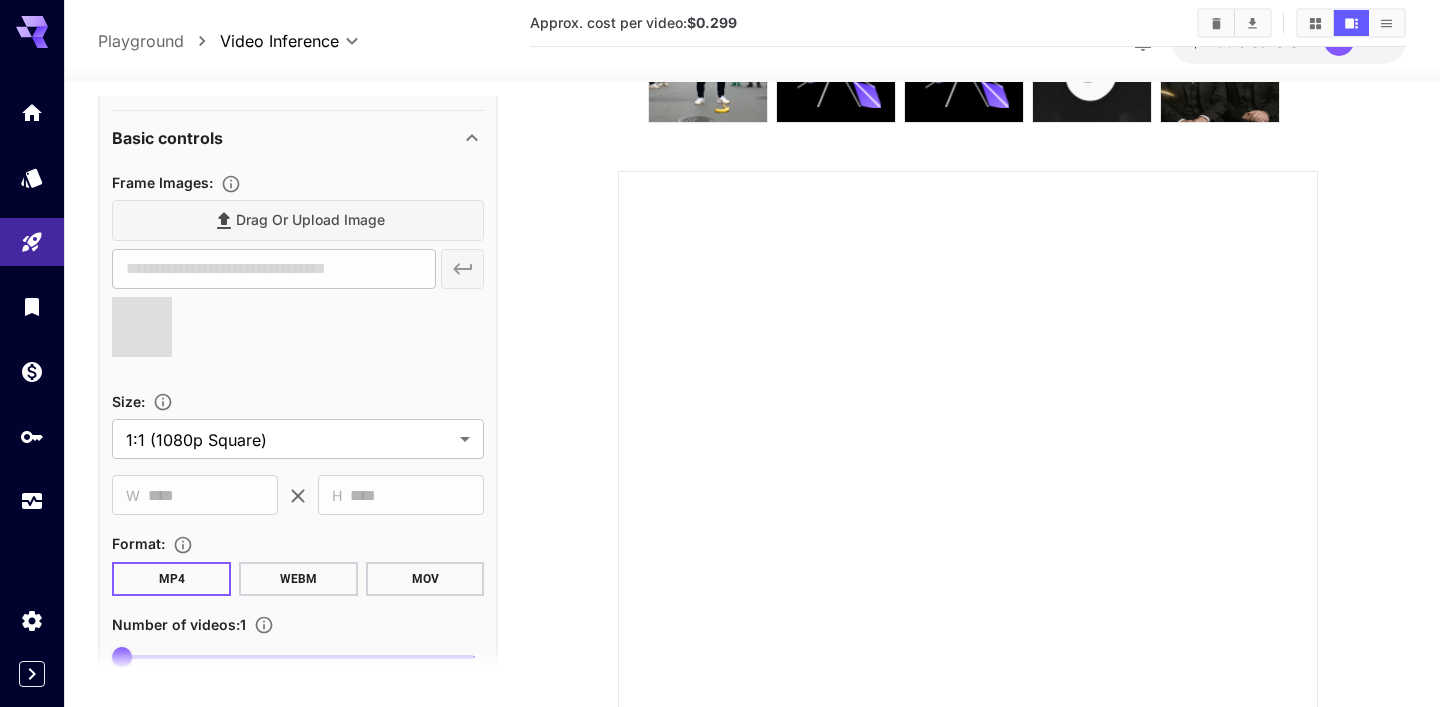 type on "**********" 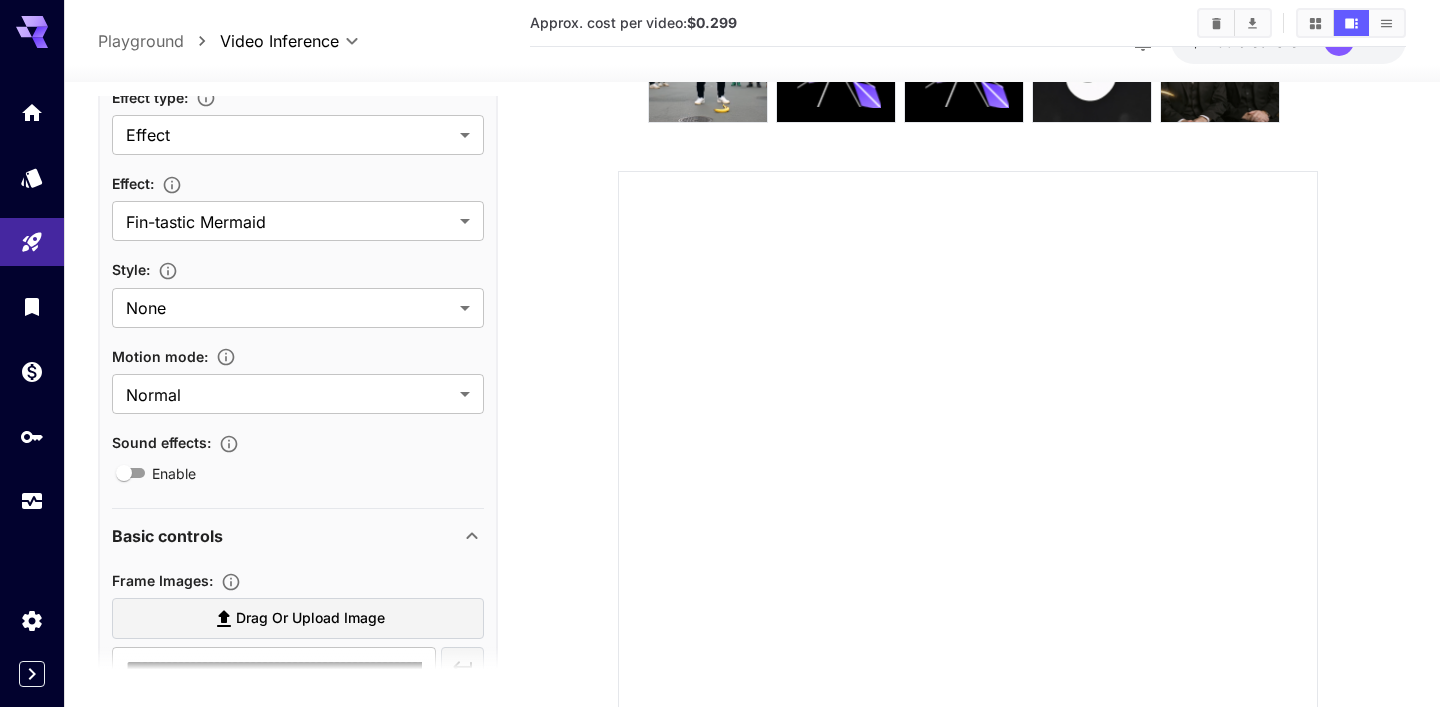 scroll, scrollTop: 0, scrollLeft: 0, axis: both 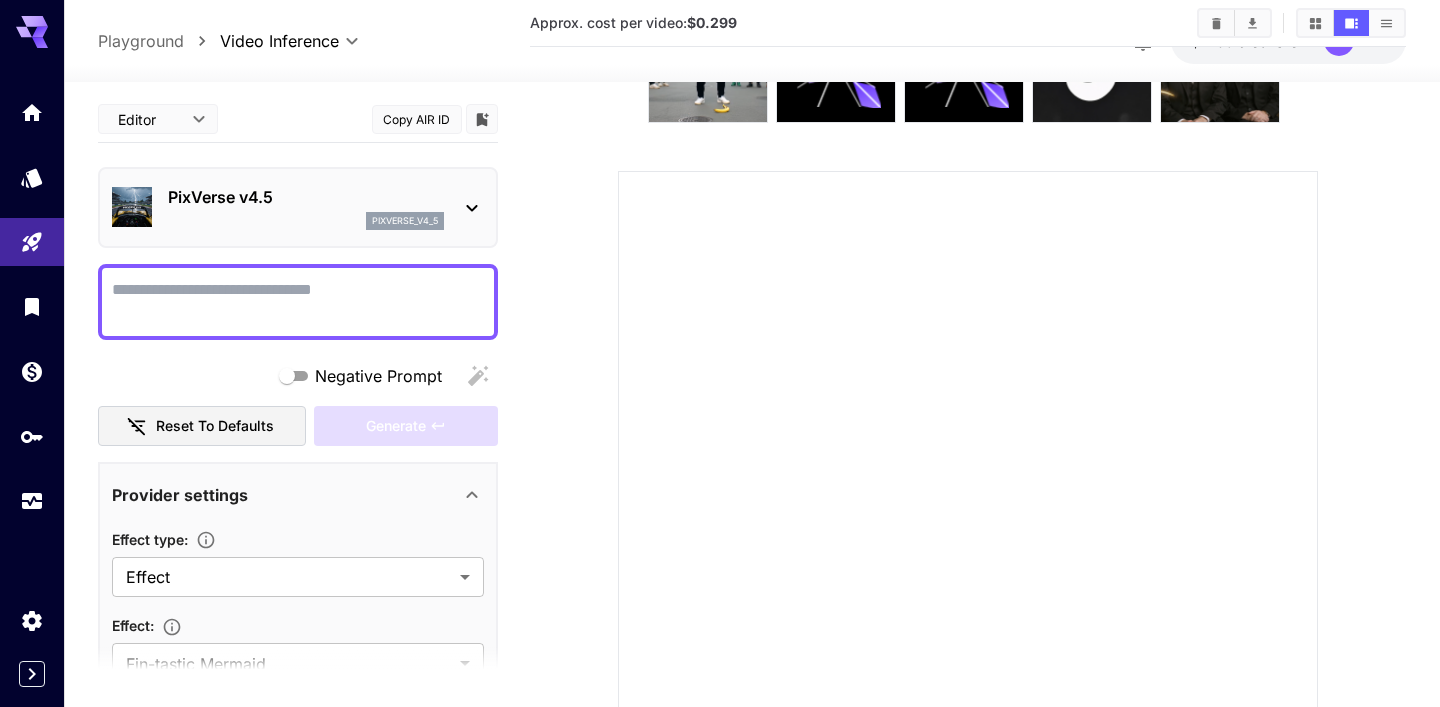 click on "Generate" at bounding box center (406, 426) 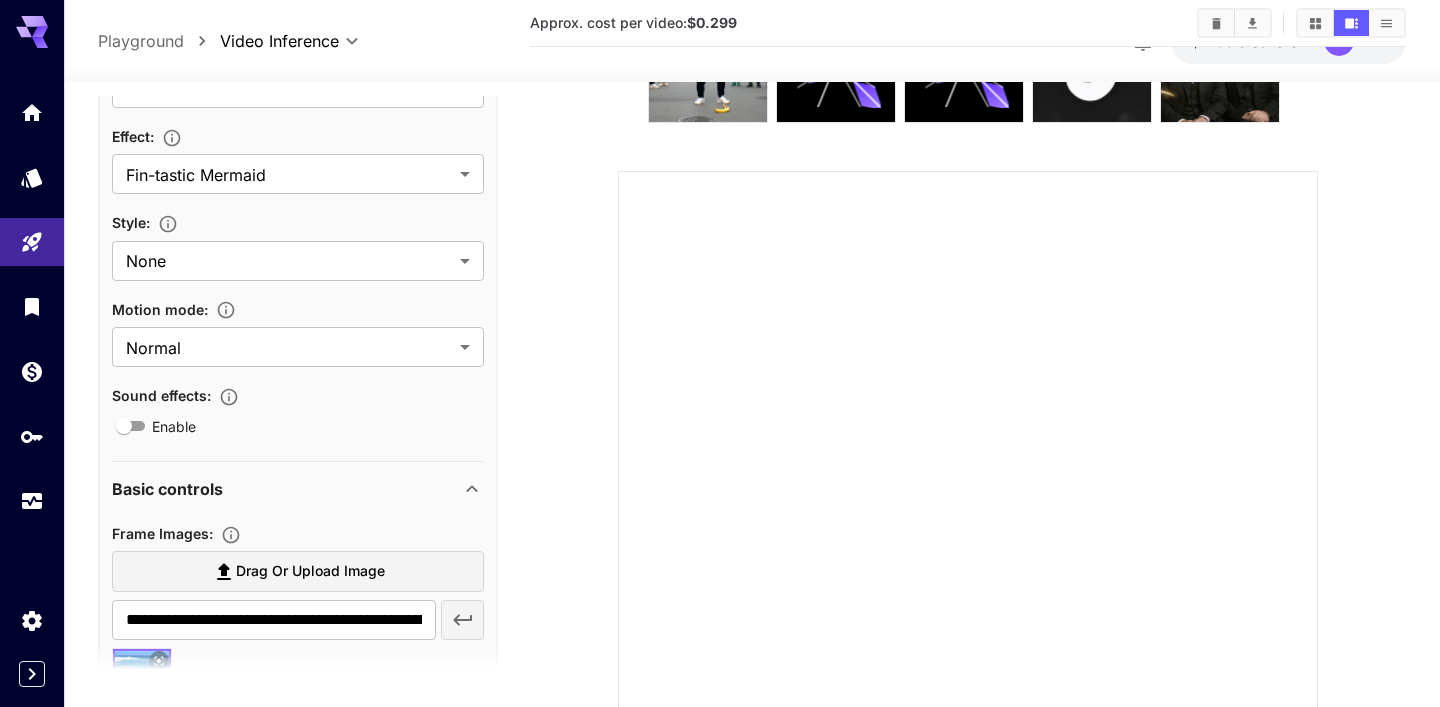 scroll, scrollTop: 495, scrollLeft: 0, axis: vertical 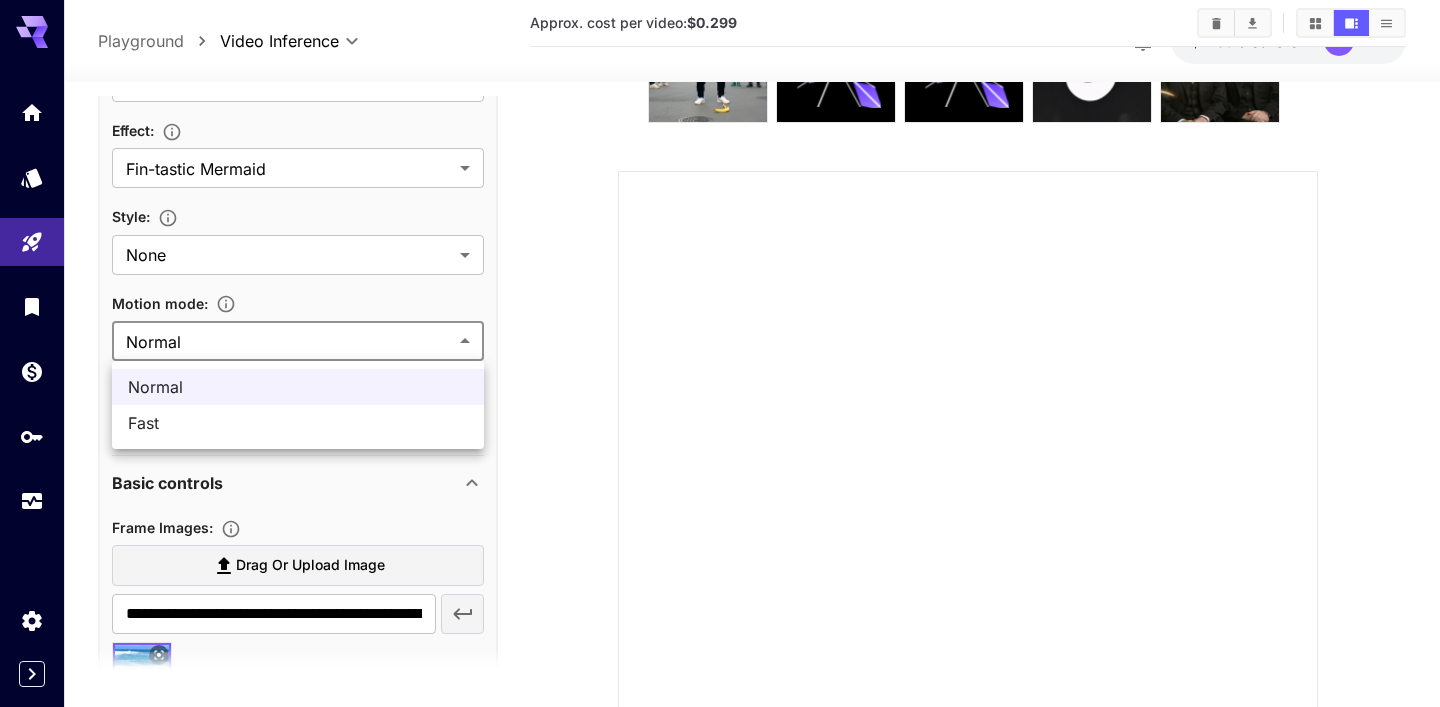 click on "**********" at bounding box center [720, 386] 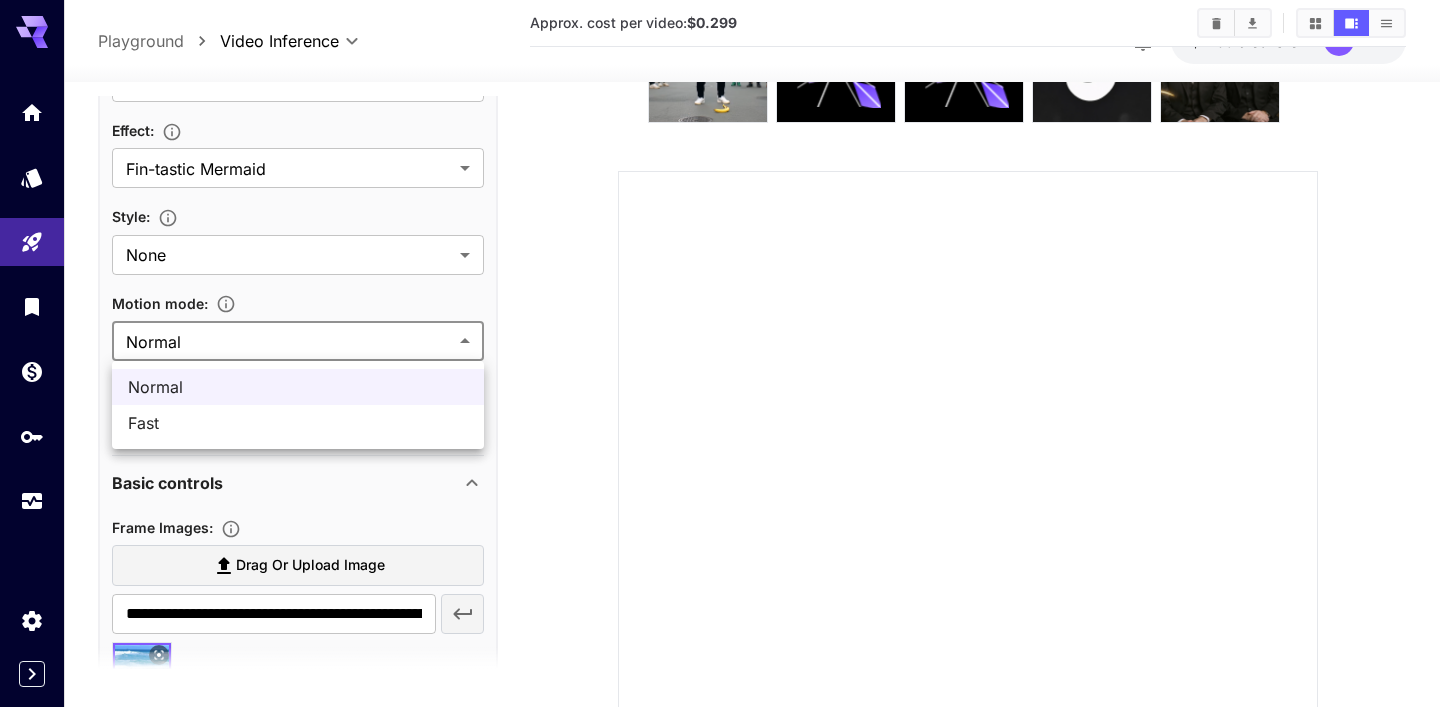 click at bounding box center [720, 353] 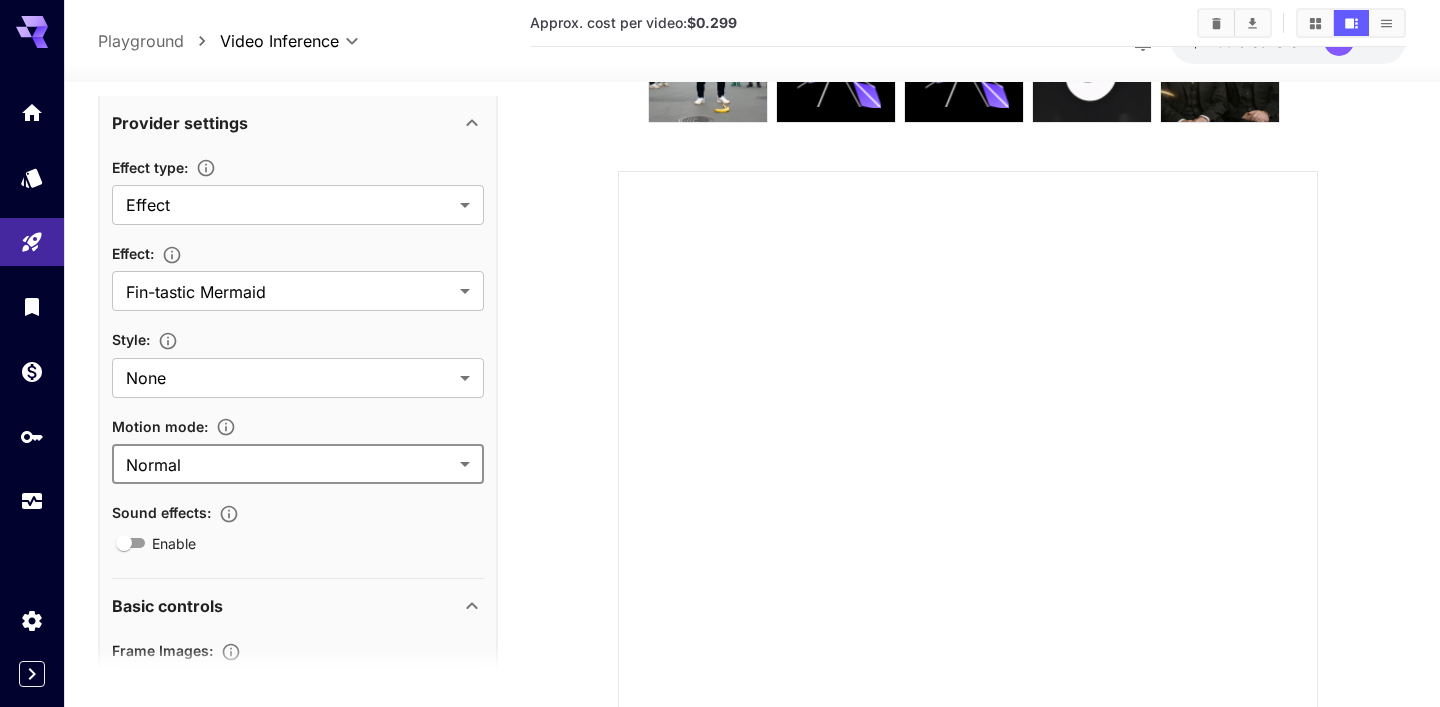 scroll, scrollTop: 0, scrollLeft: 0, axis: both 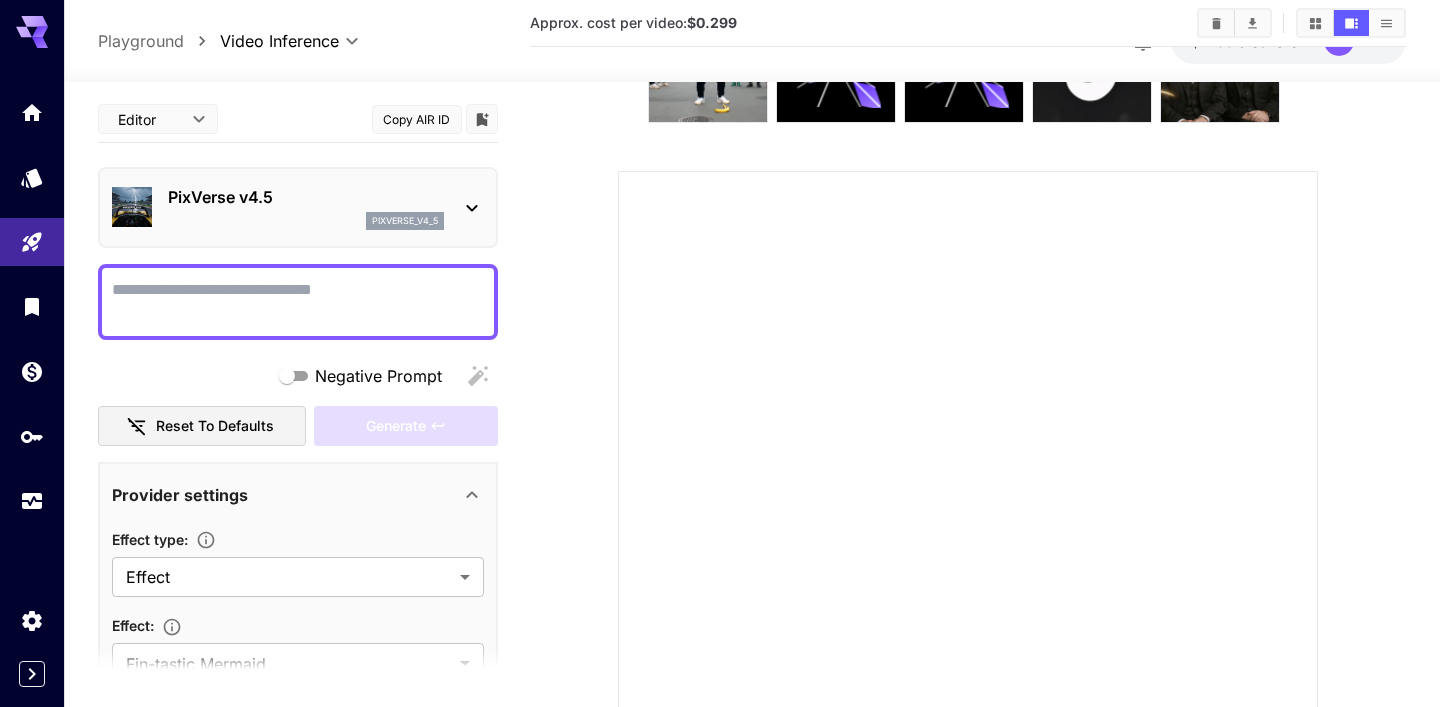 click on "Negative Prompt" at bounding box center [298, 302] 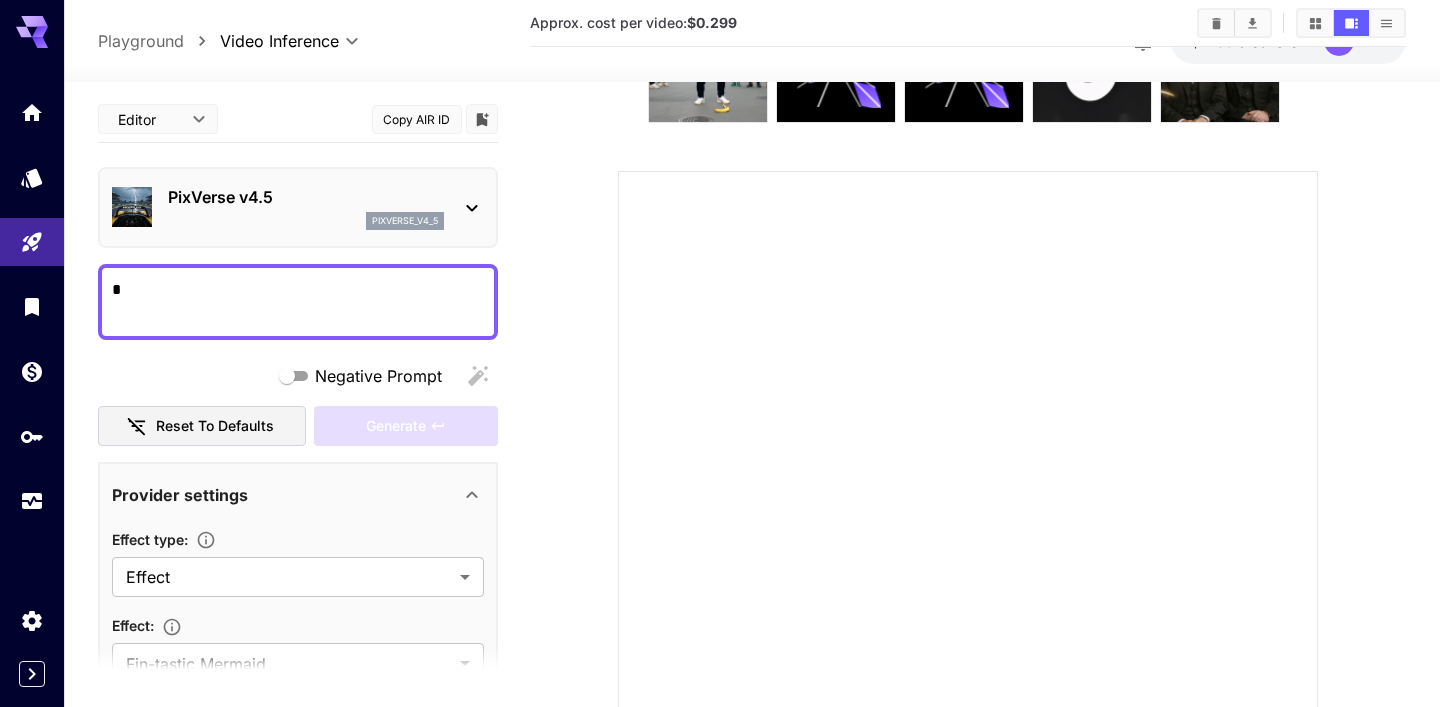 type 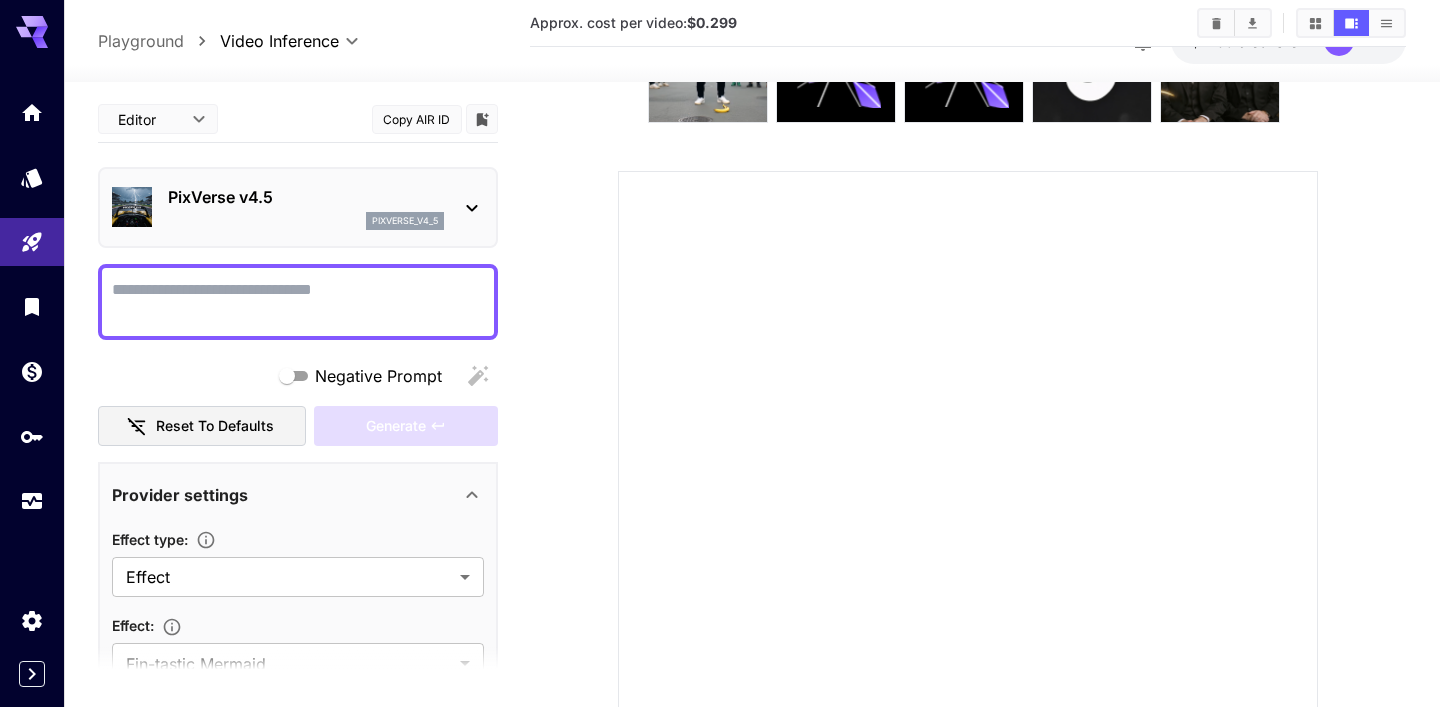 scroll, scrollTop: 40, scrollLeft: 0, axis: vertical 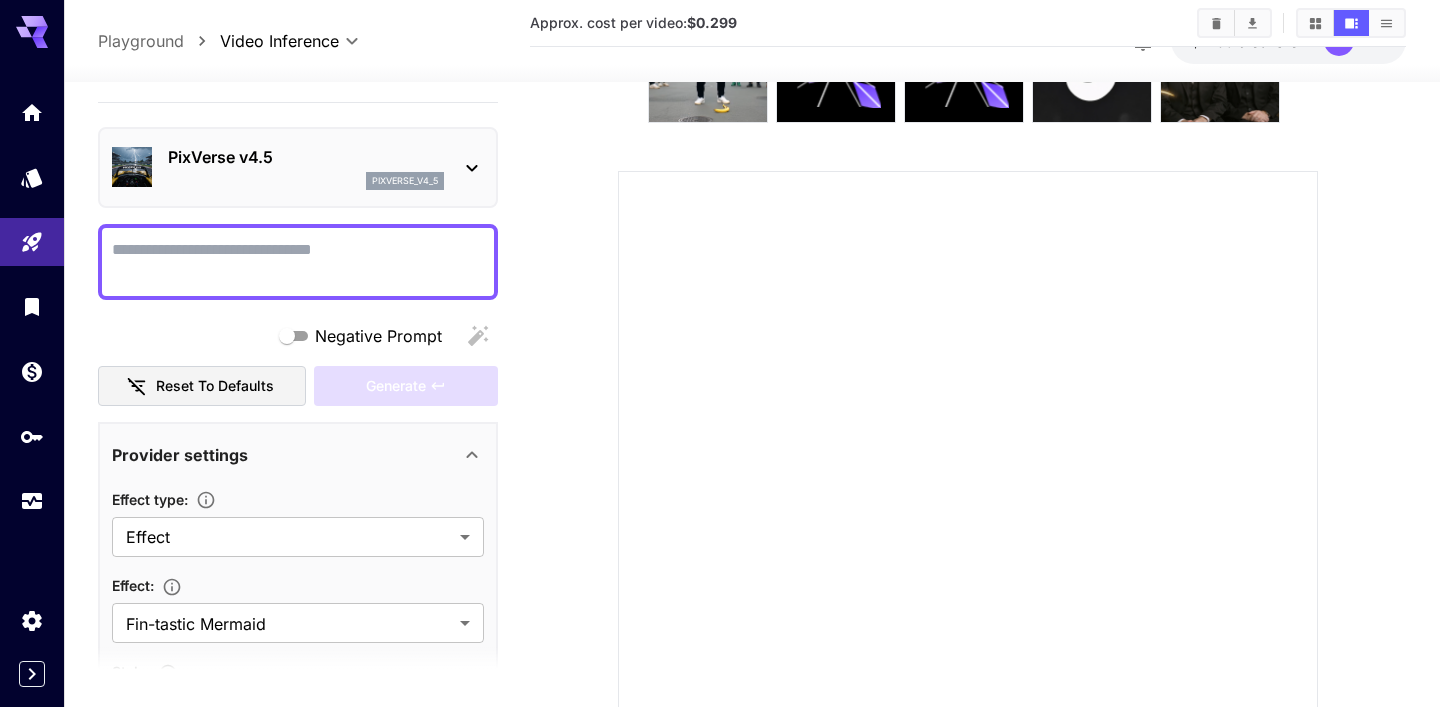 click on "Generate" at bounding box center (406, 386) 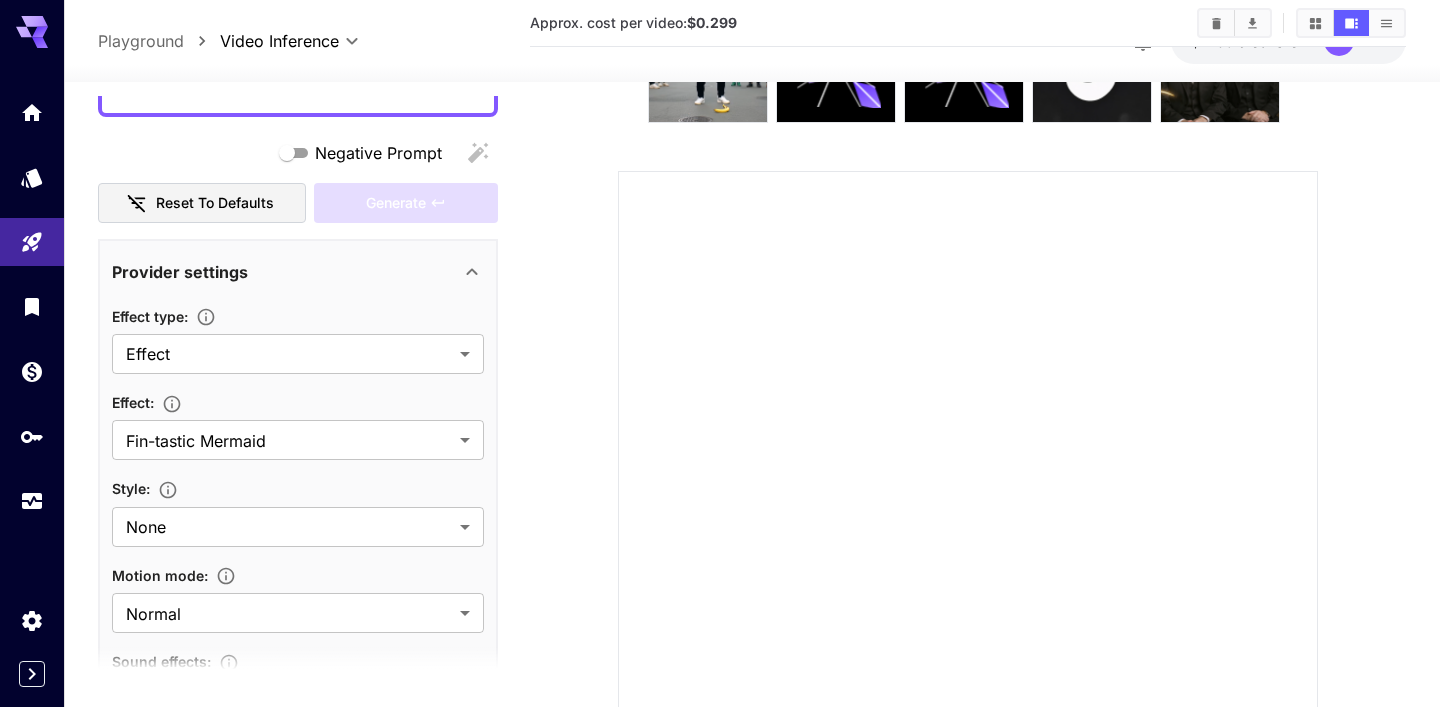 scroll, scrollTop: 229, scrollLeft: 0, axis: vertical 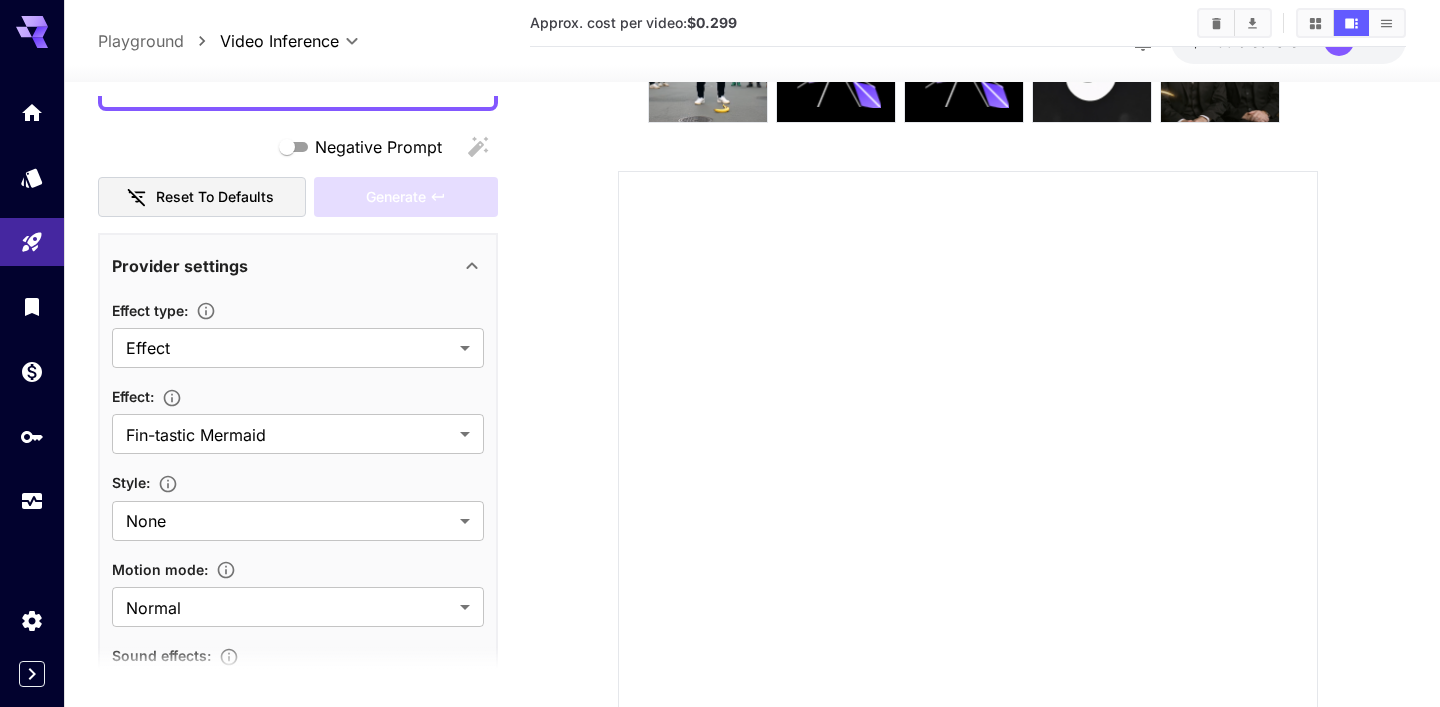 click on "**********" at bounding box center (298, 971) 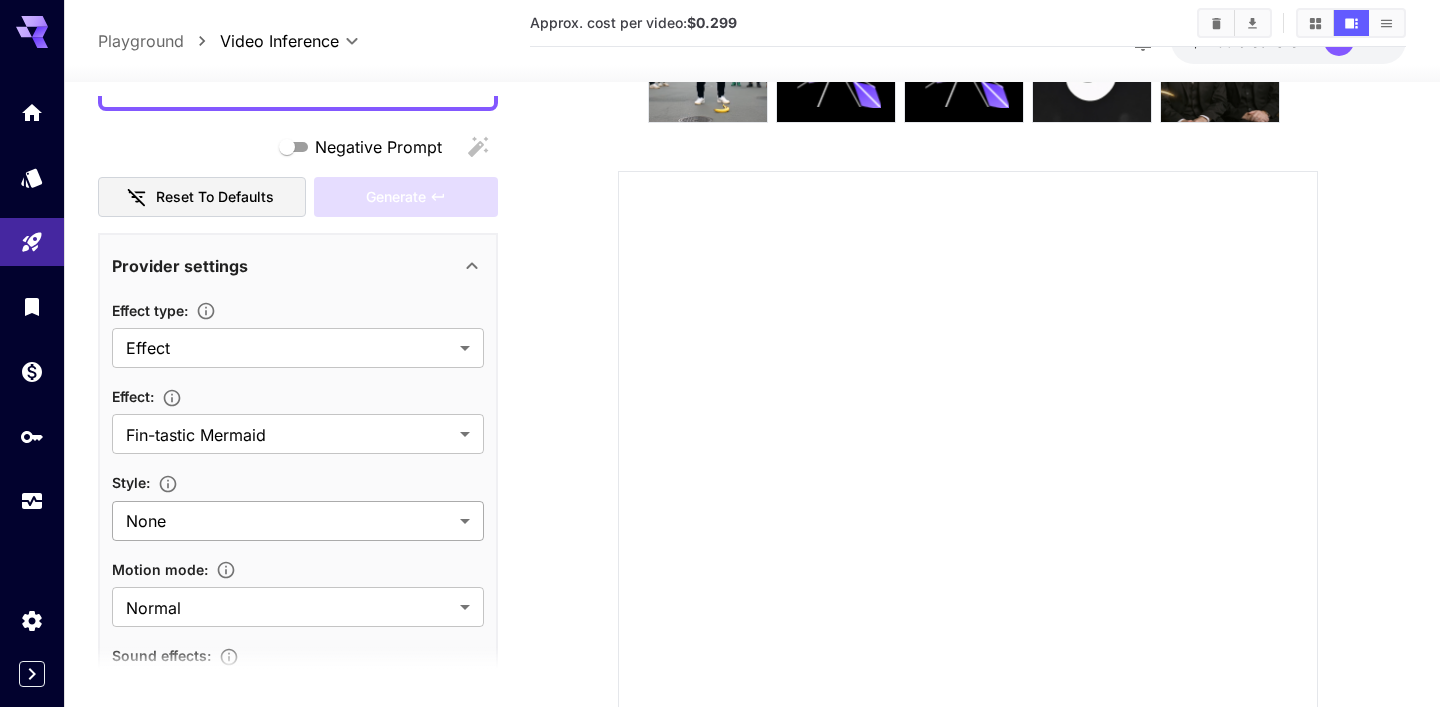 click on "**********" at bounding box center (720, 386) 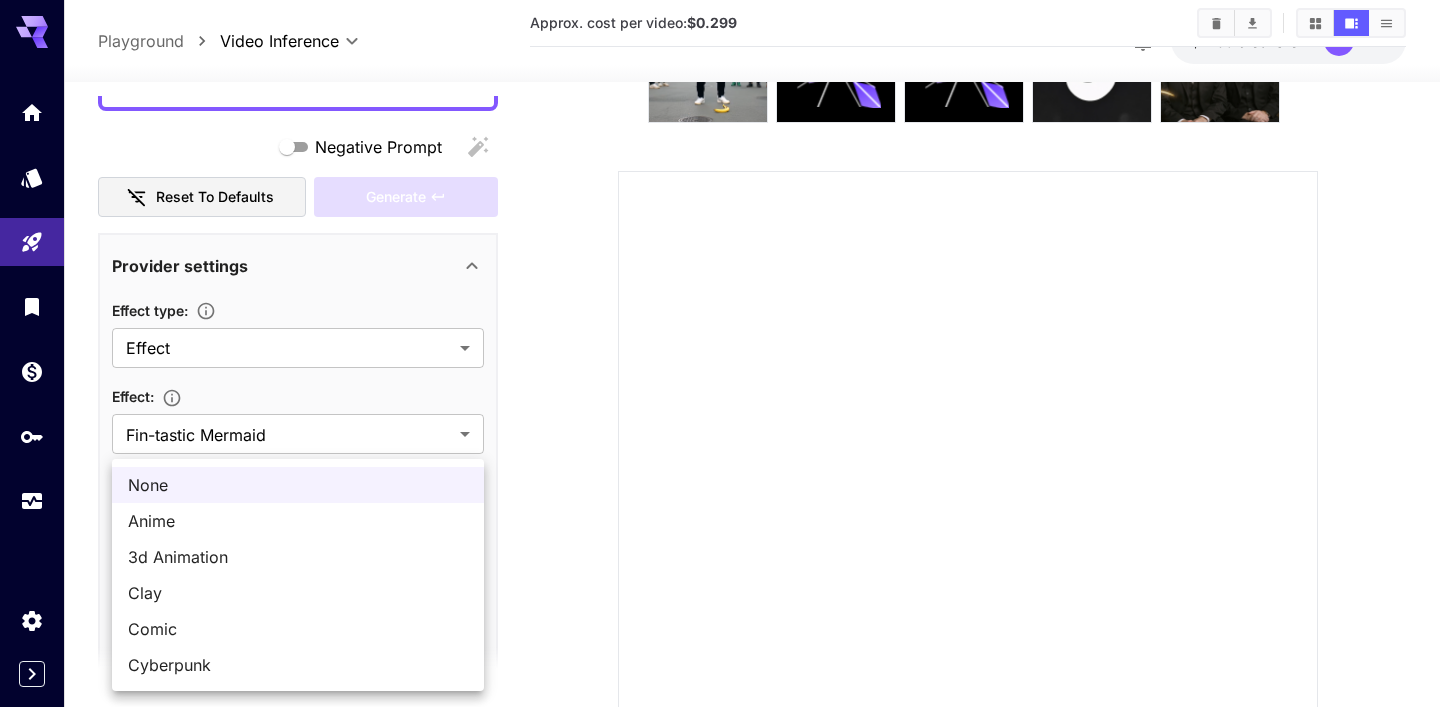 click at bounding box center (720, 353) 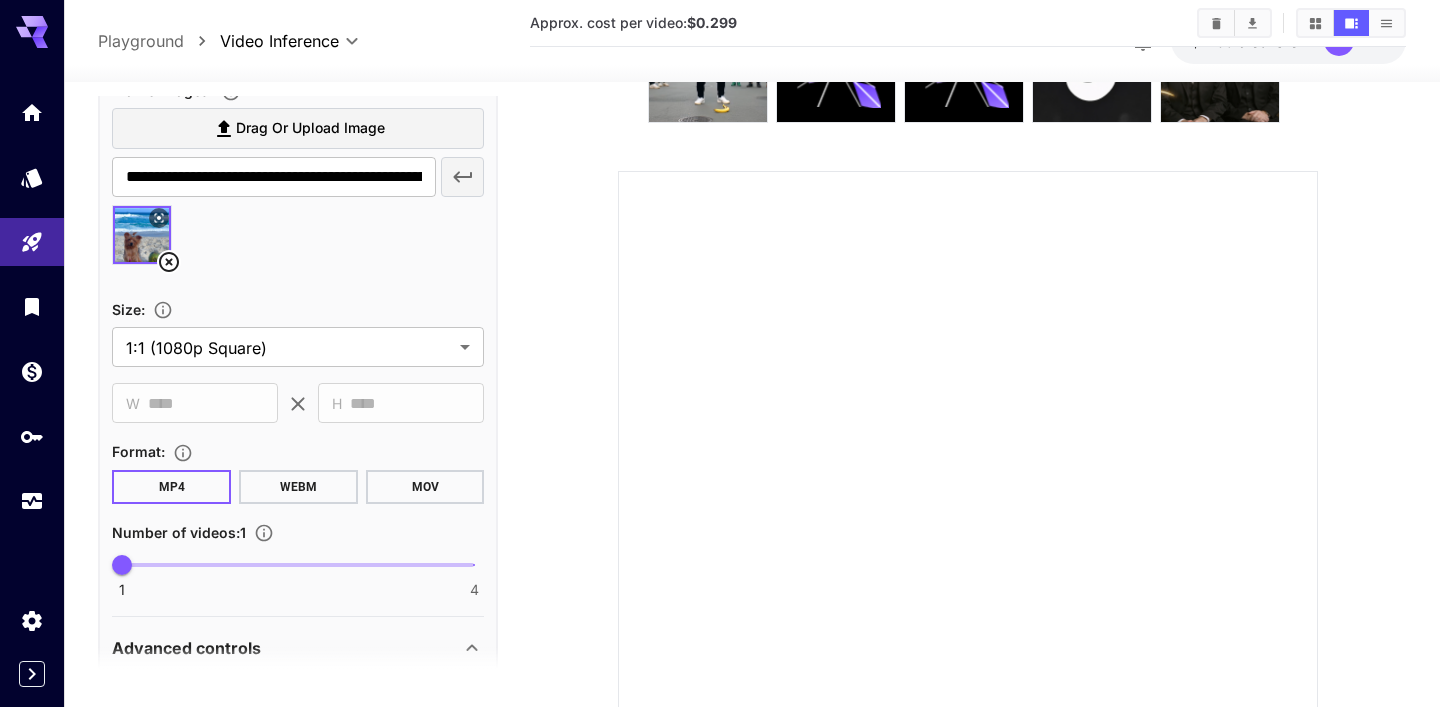 scroll, scrollTop: 937, scrollLeft: 0, axis: vertical 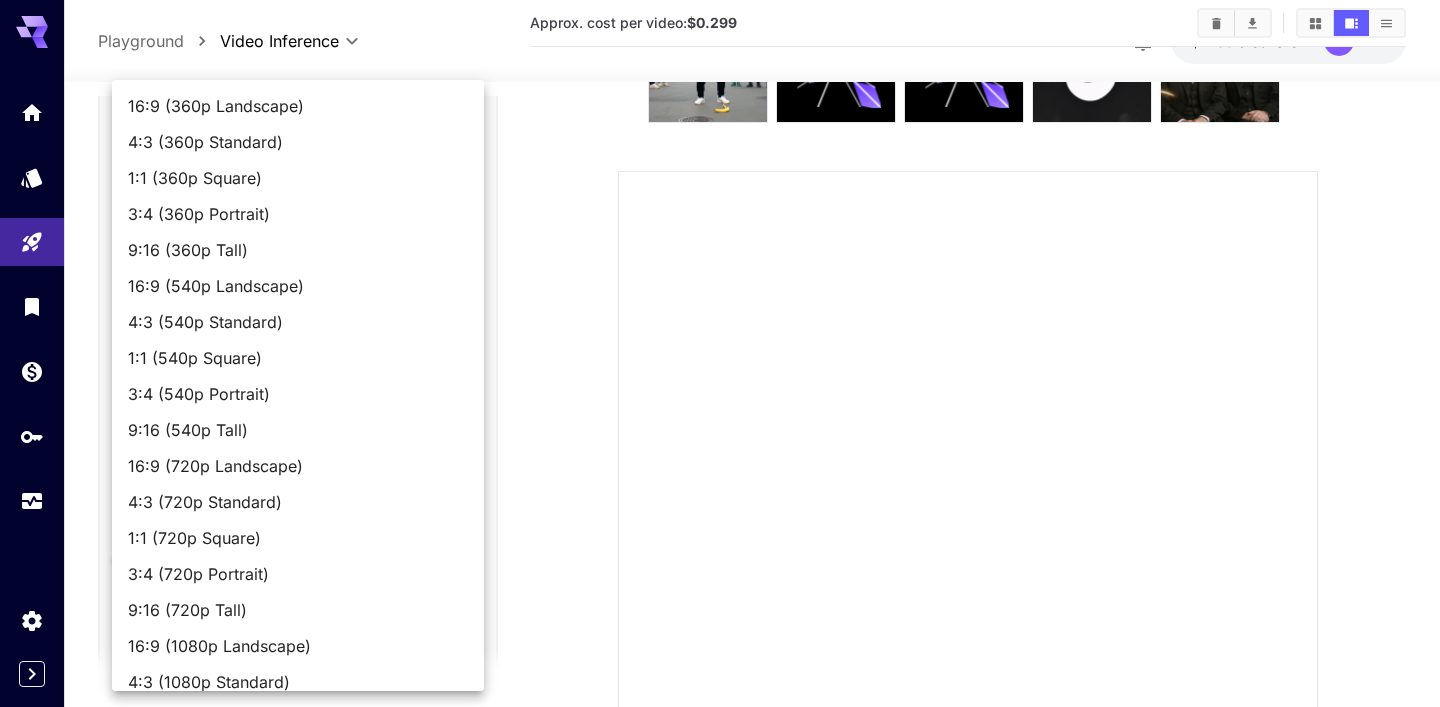 click on "**********" at bounding box center [720, 386] 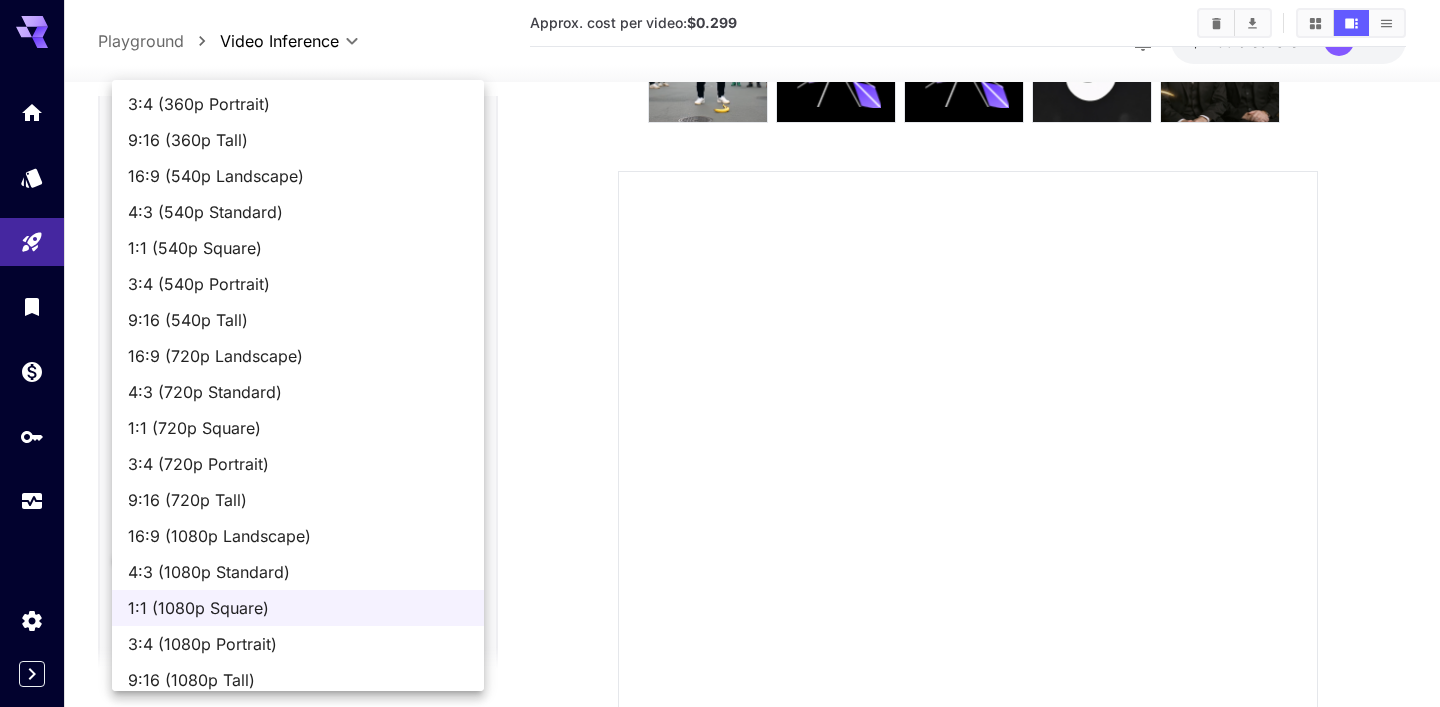 scroll, scrollTop: 125, scrollLeft: 0, axis: vertical 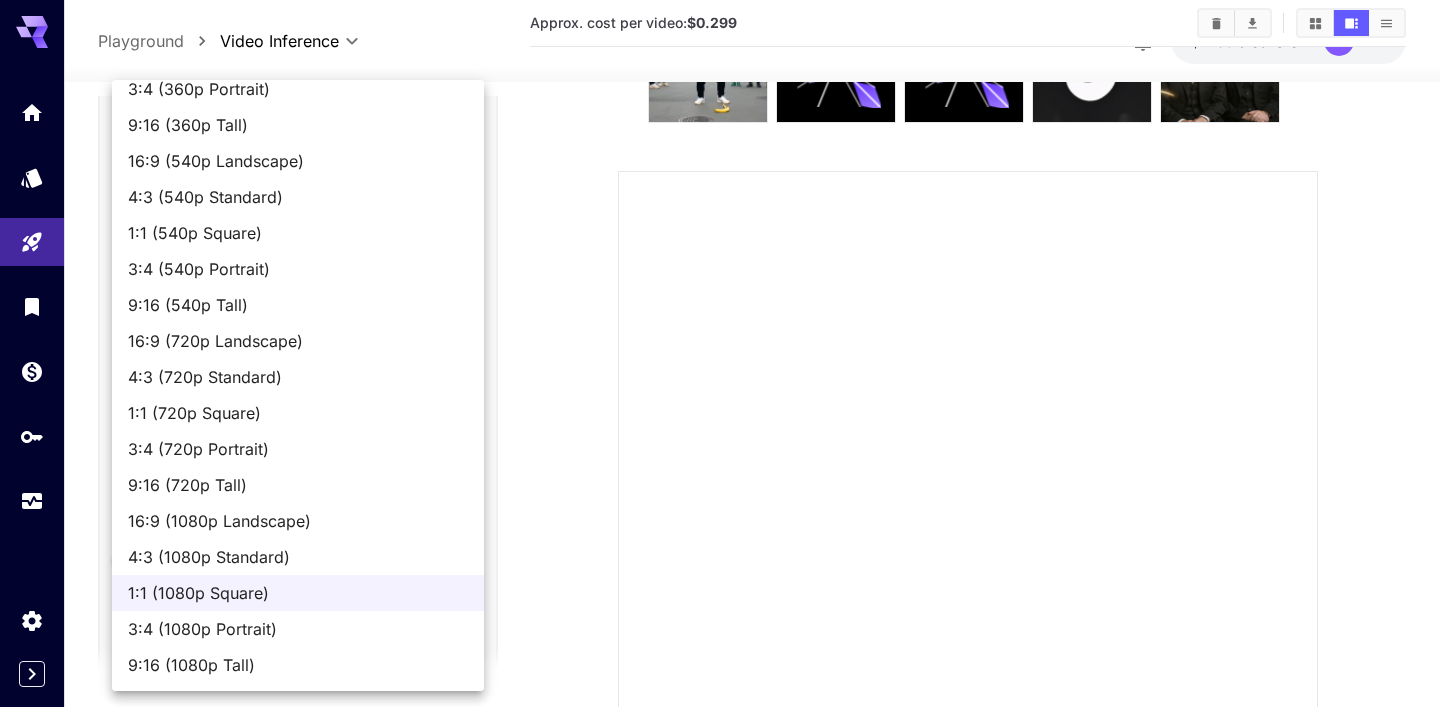click at bounding box center [720, 353] 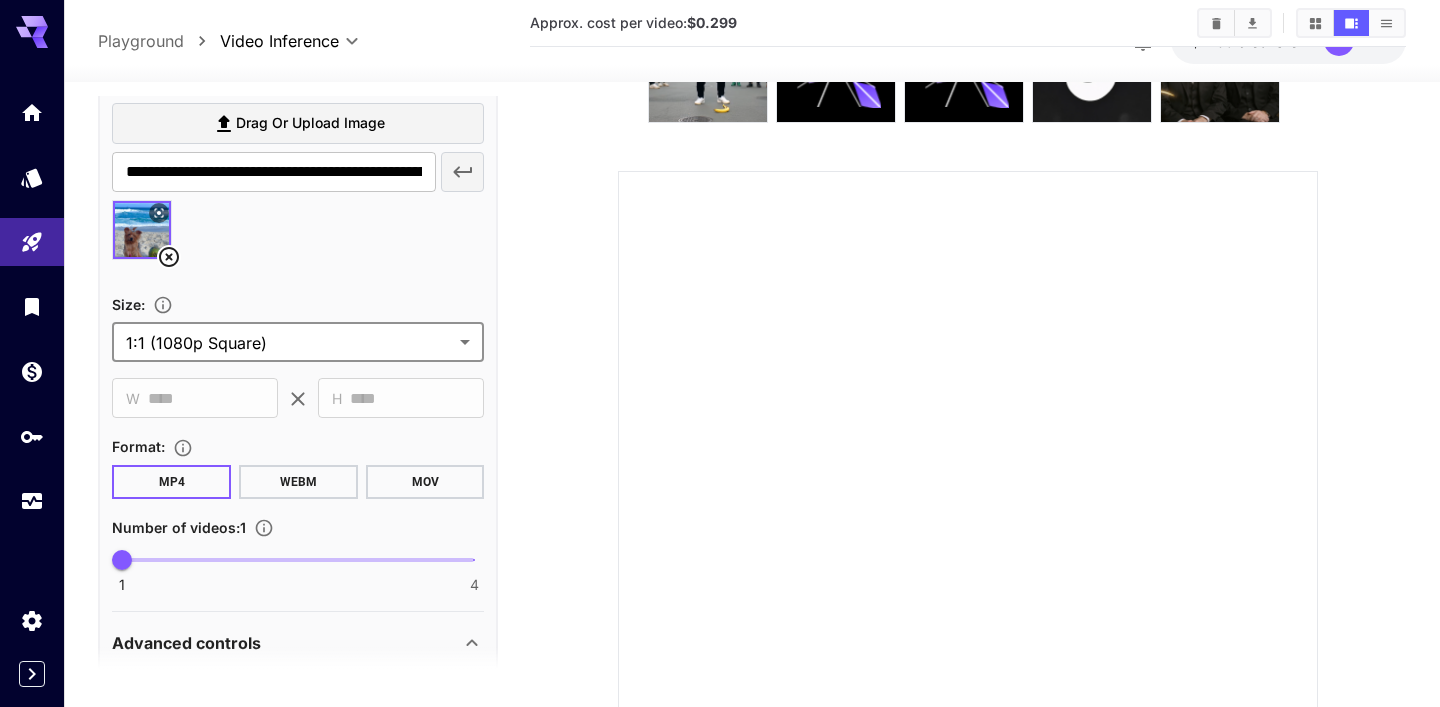 click at bounding box center [142, 230] 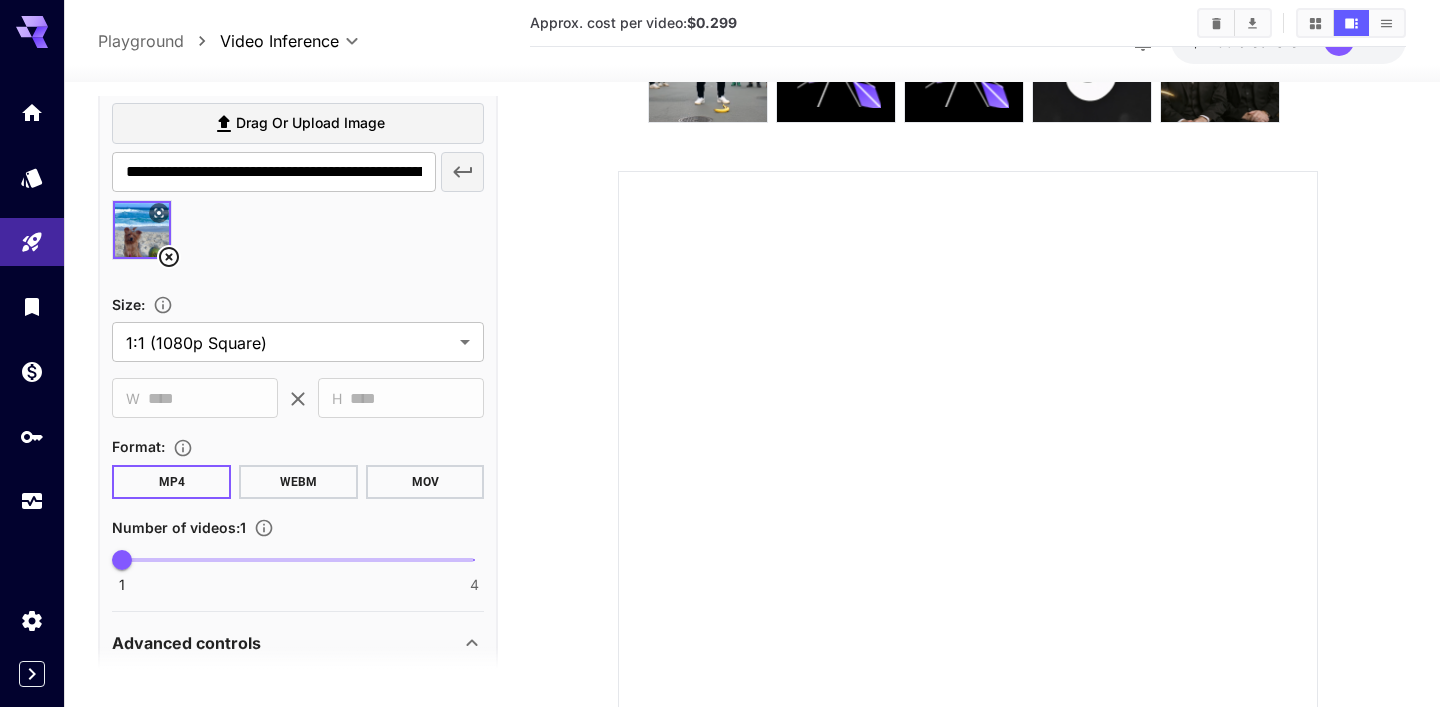 click at bounding box center (142, 230) 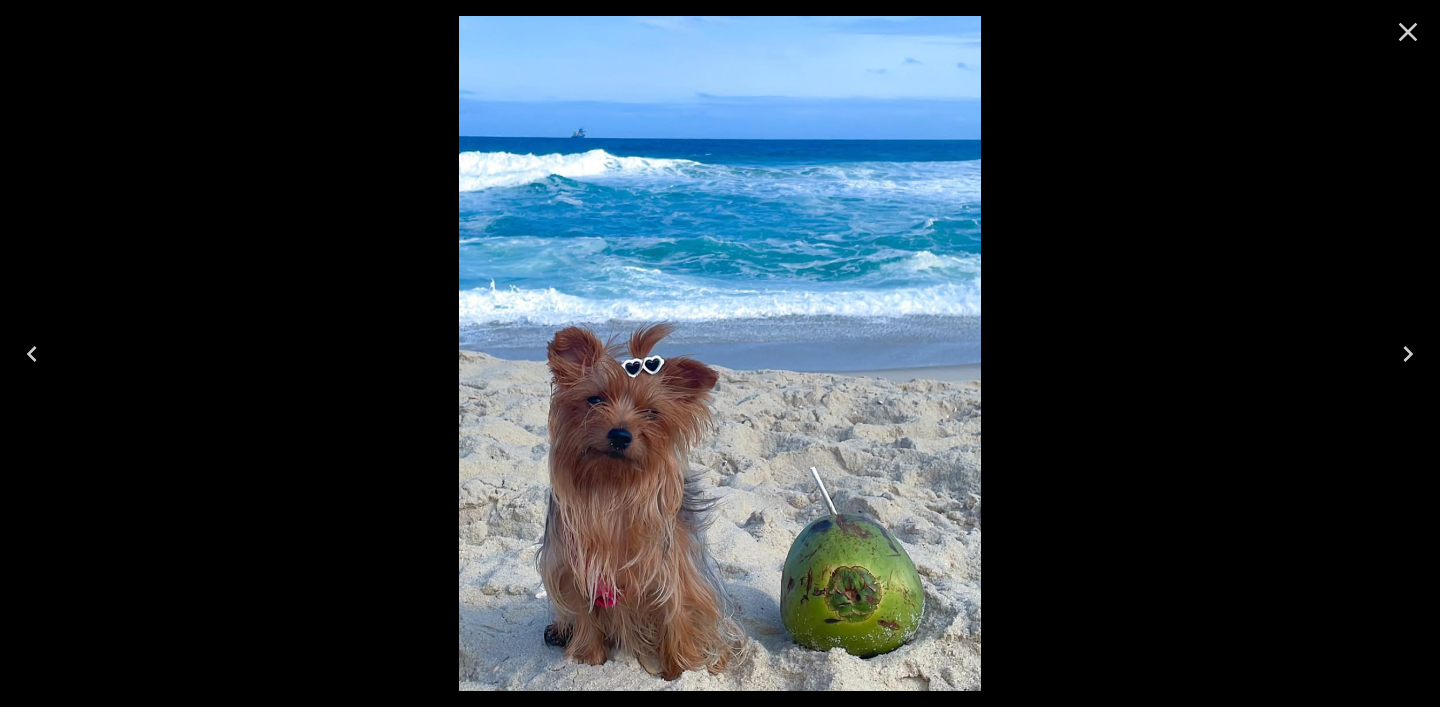 click at bounding box center (1408, 32) 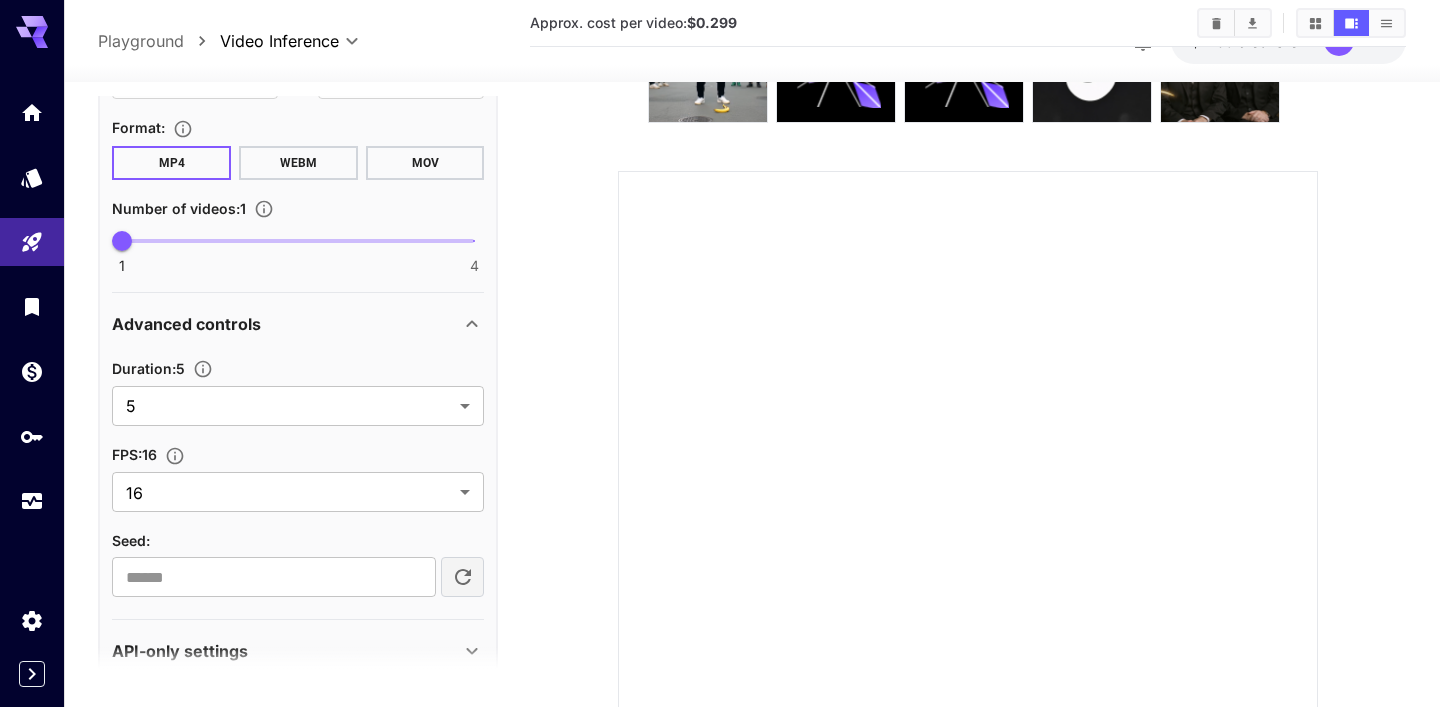 scroll, scrollTop: 1292, scrollLeft: 0, axis: vertical 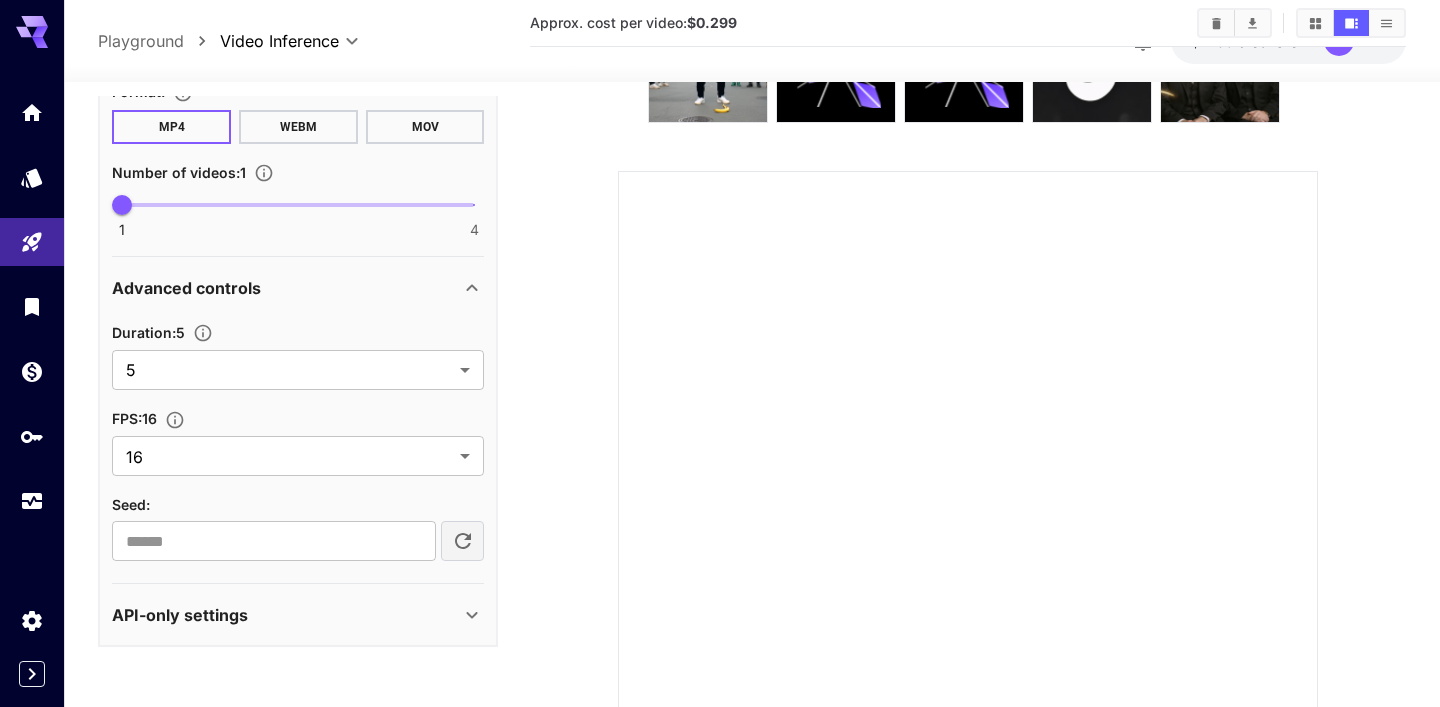 click on "API-only settings" at bounding box center [286, 615] 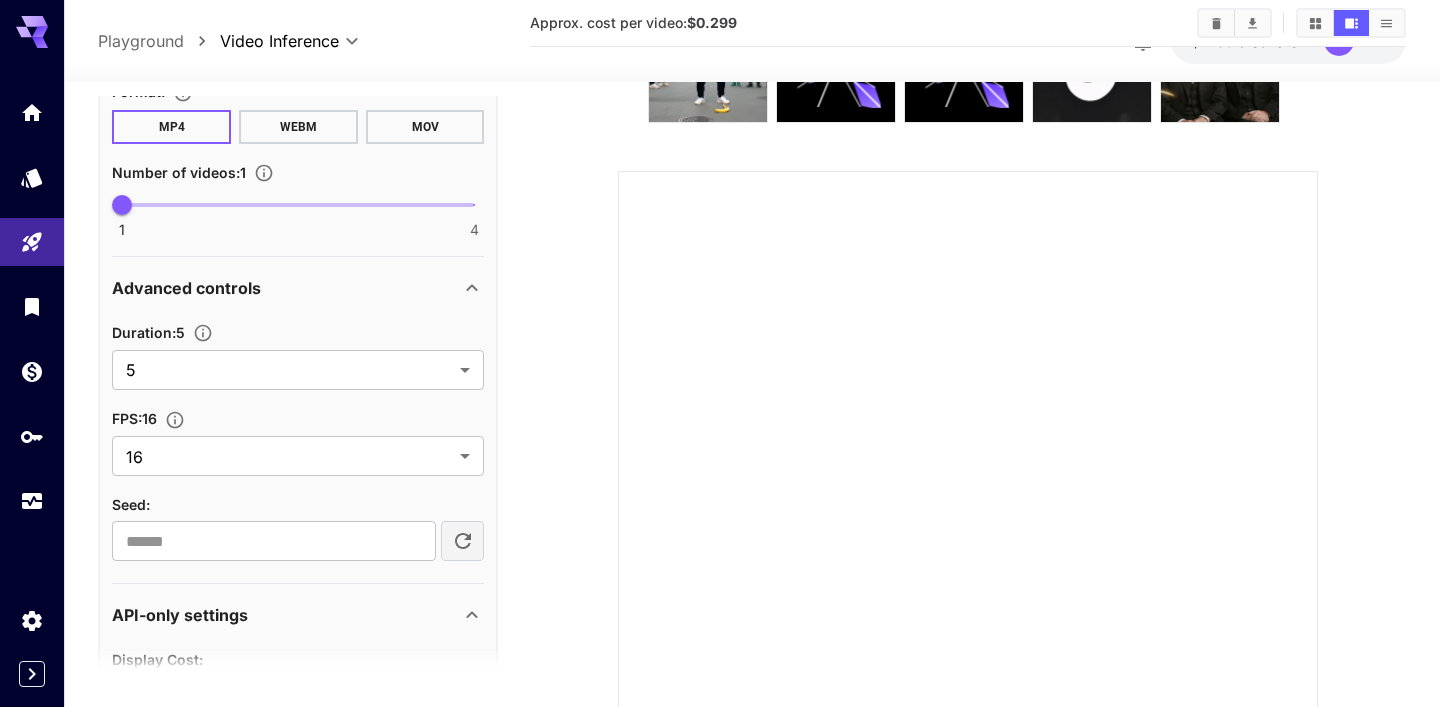 scroll, scrollTop: 1474, scrollLeft: 0, axis: vertical 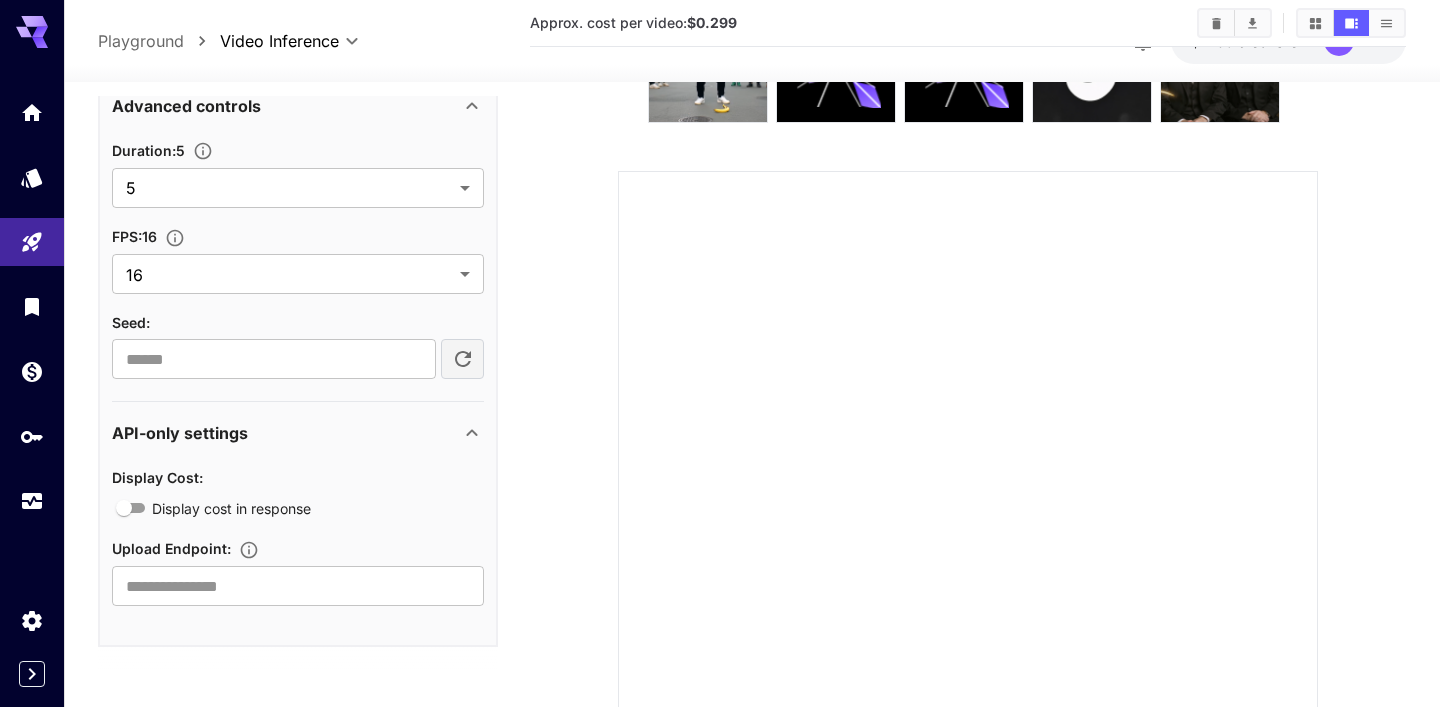 click on "API-only settings" at bounding box center (180, 433) 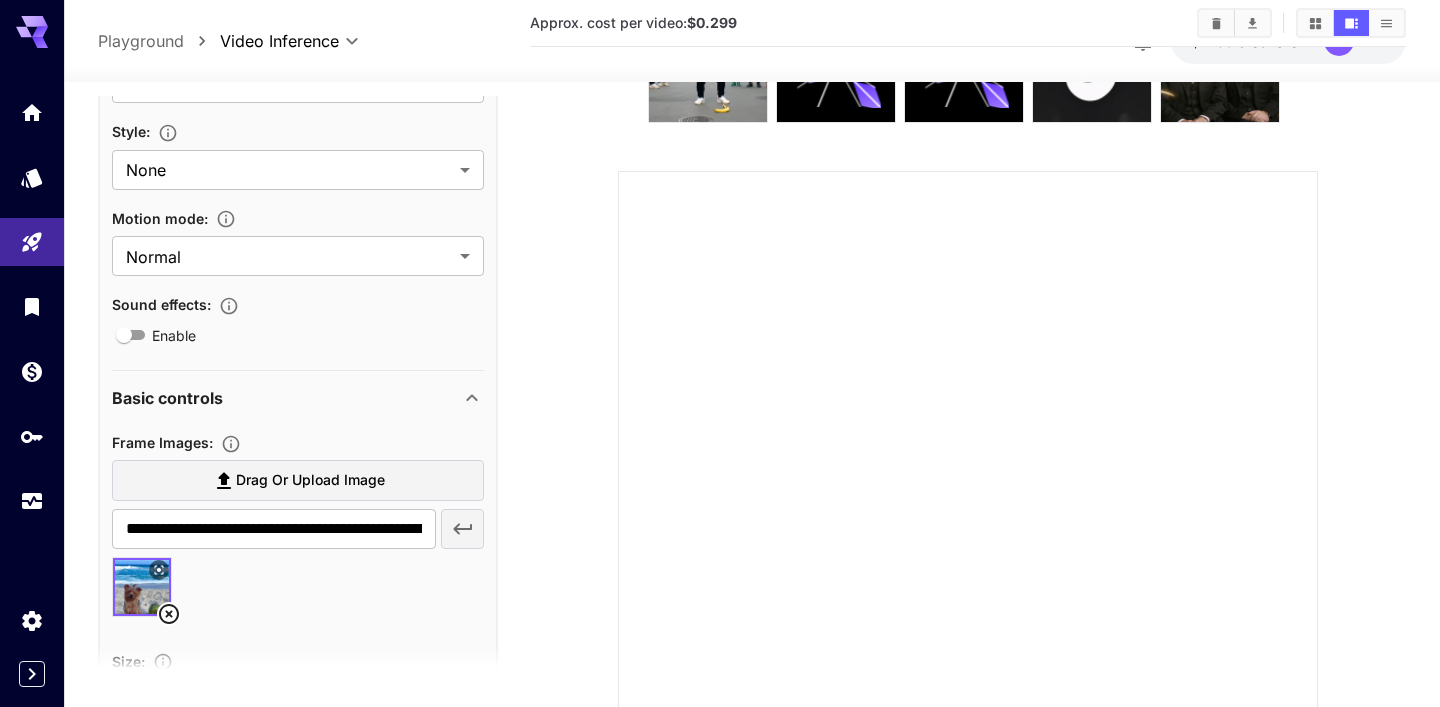 scroll, scrollTop: 0, scrollLeft: 0, axis: both 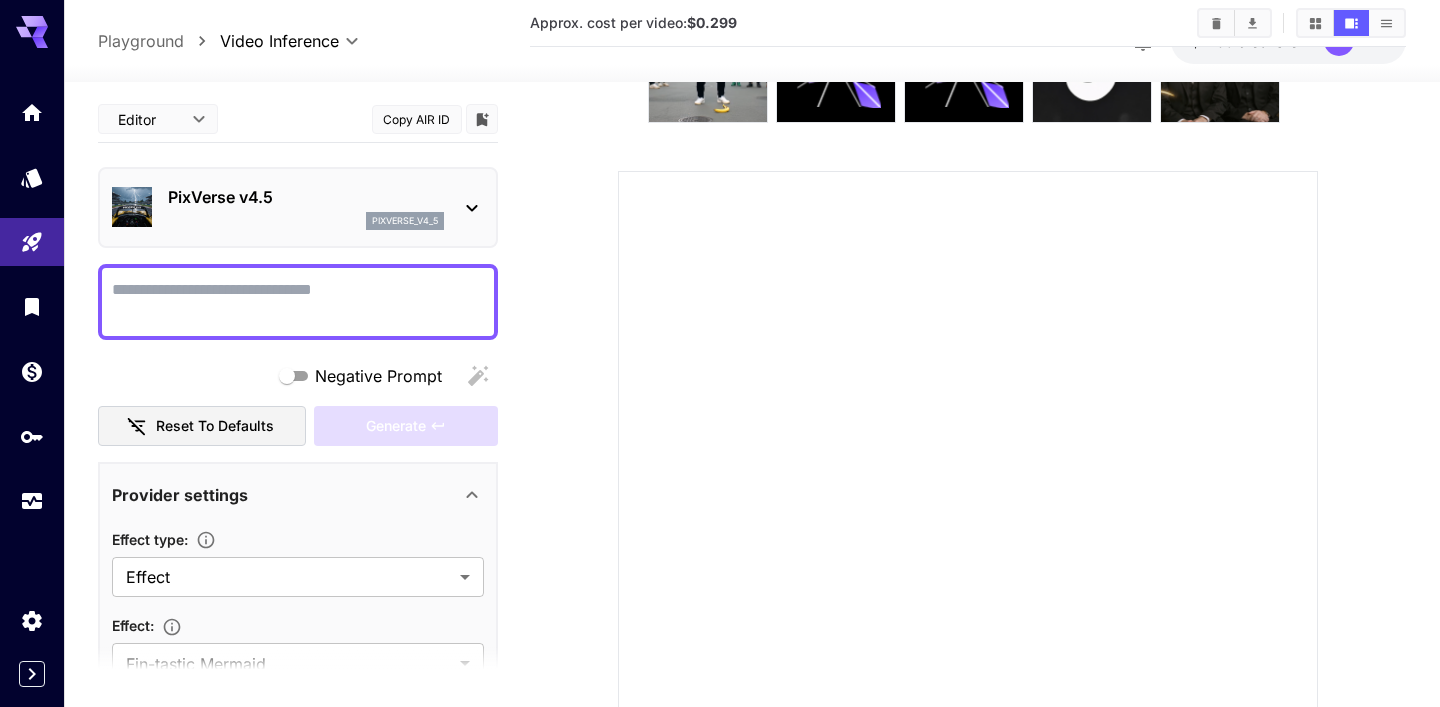 click on "Negative Prompt" at bounding box center [298, 302] 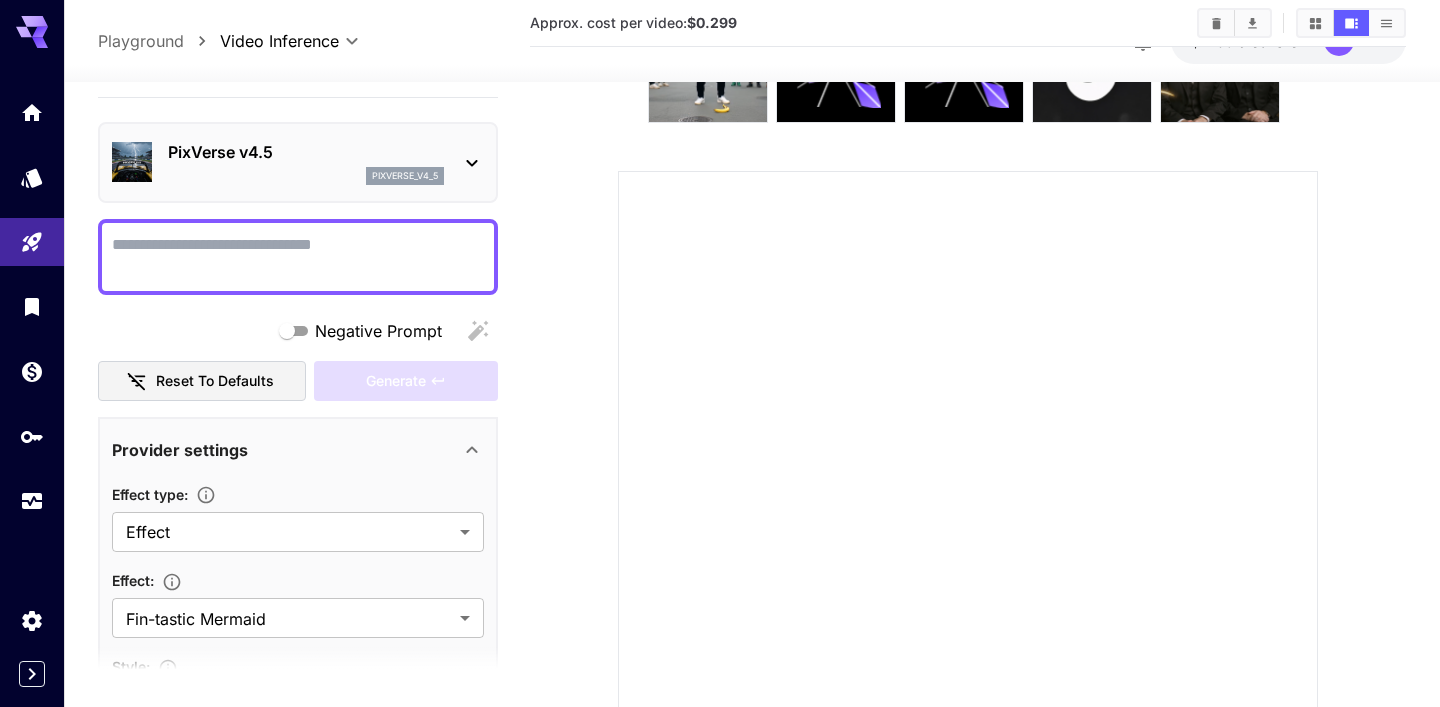 scroll, scrollTop: 0, scrollLeft: 0, axis: both 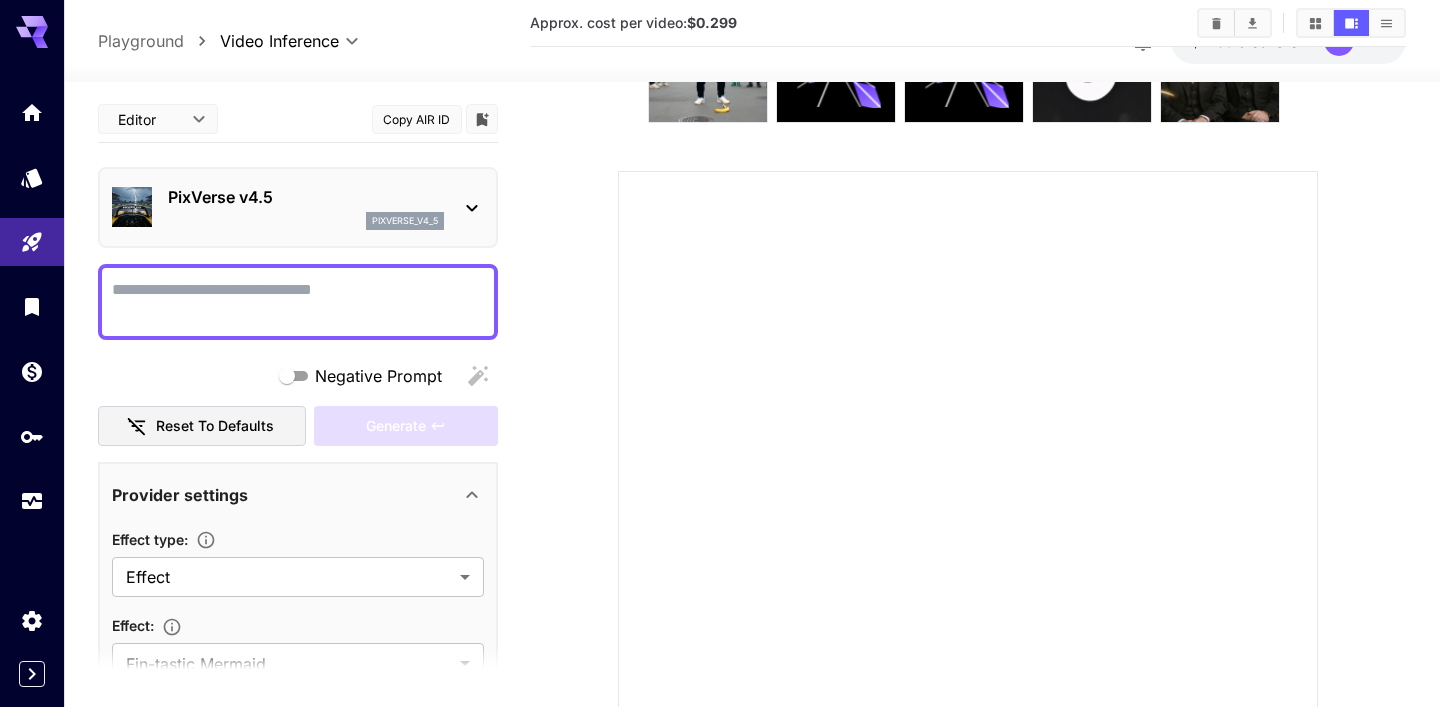 click on "Generate" at bounding box center (406, 426) 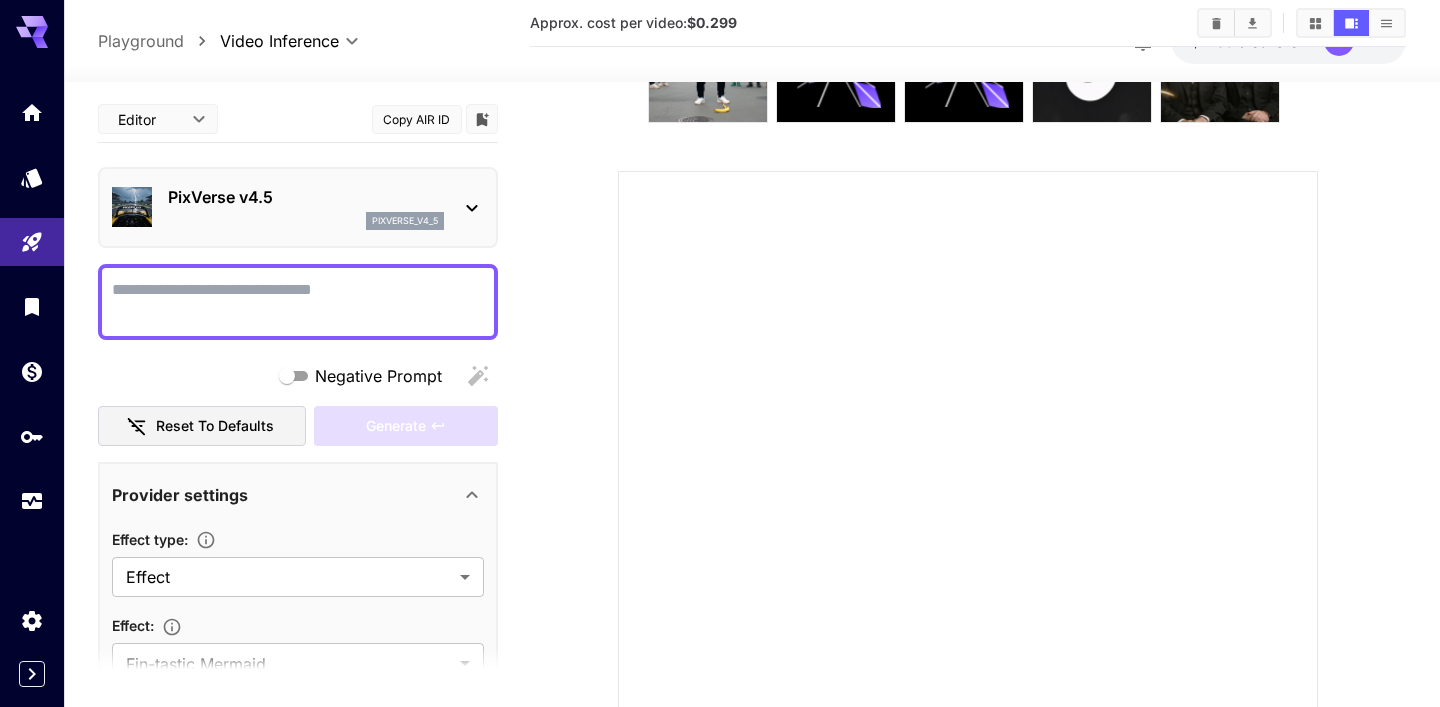 click on "Negative Prompt" at bounding box center [298, 302] 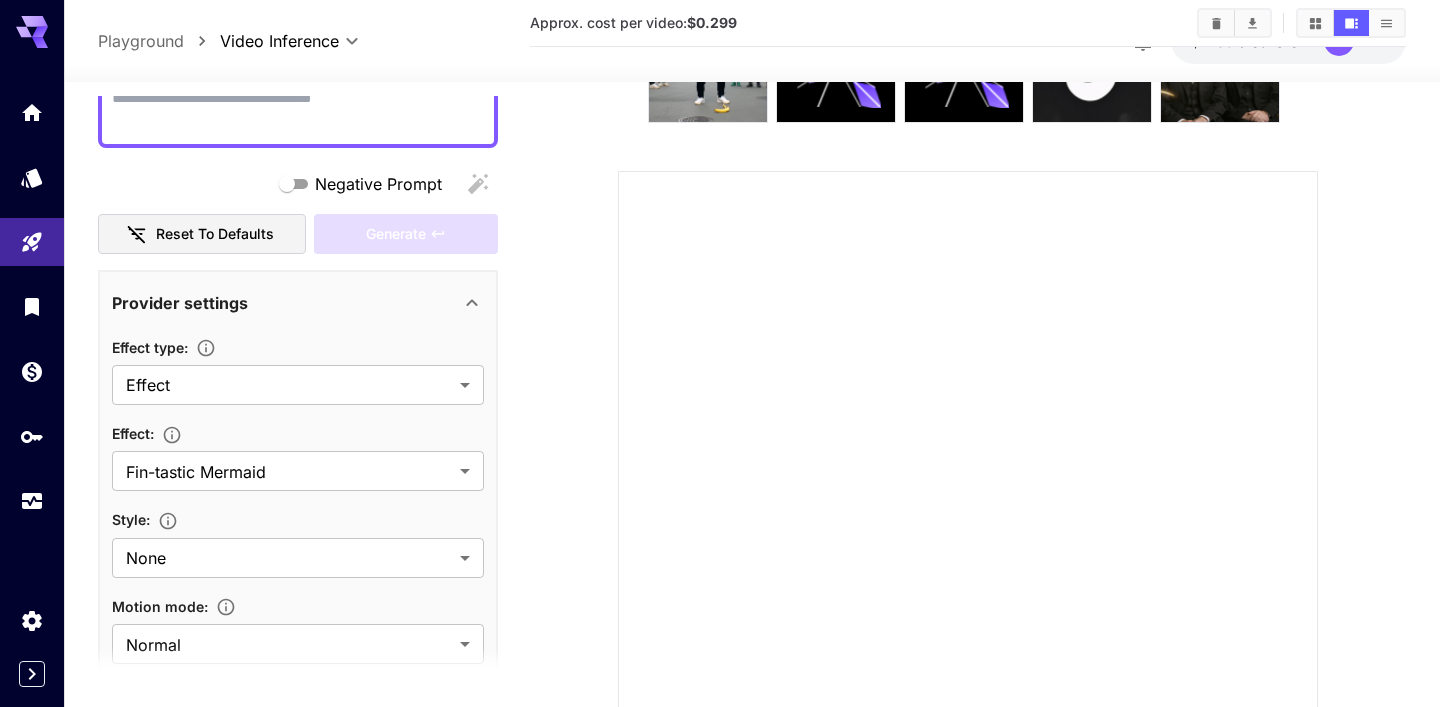 scroll, scrollTop: 200, scrollLeft: 0, axis: vertical 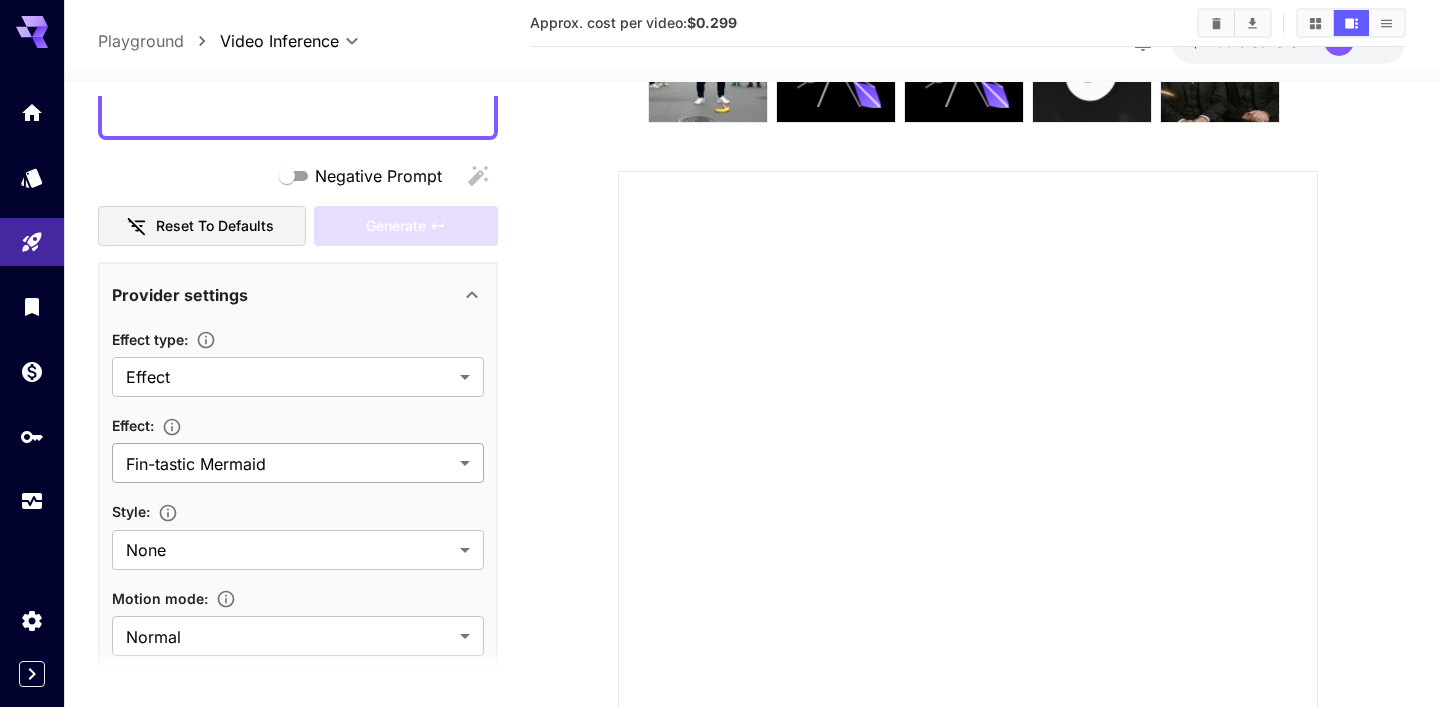 click on "**********" at bounding box center [720, 386] 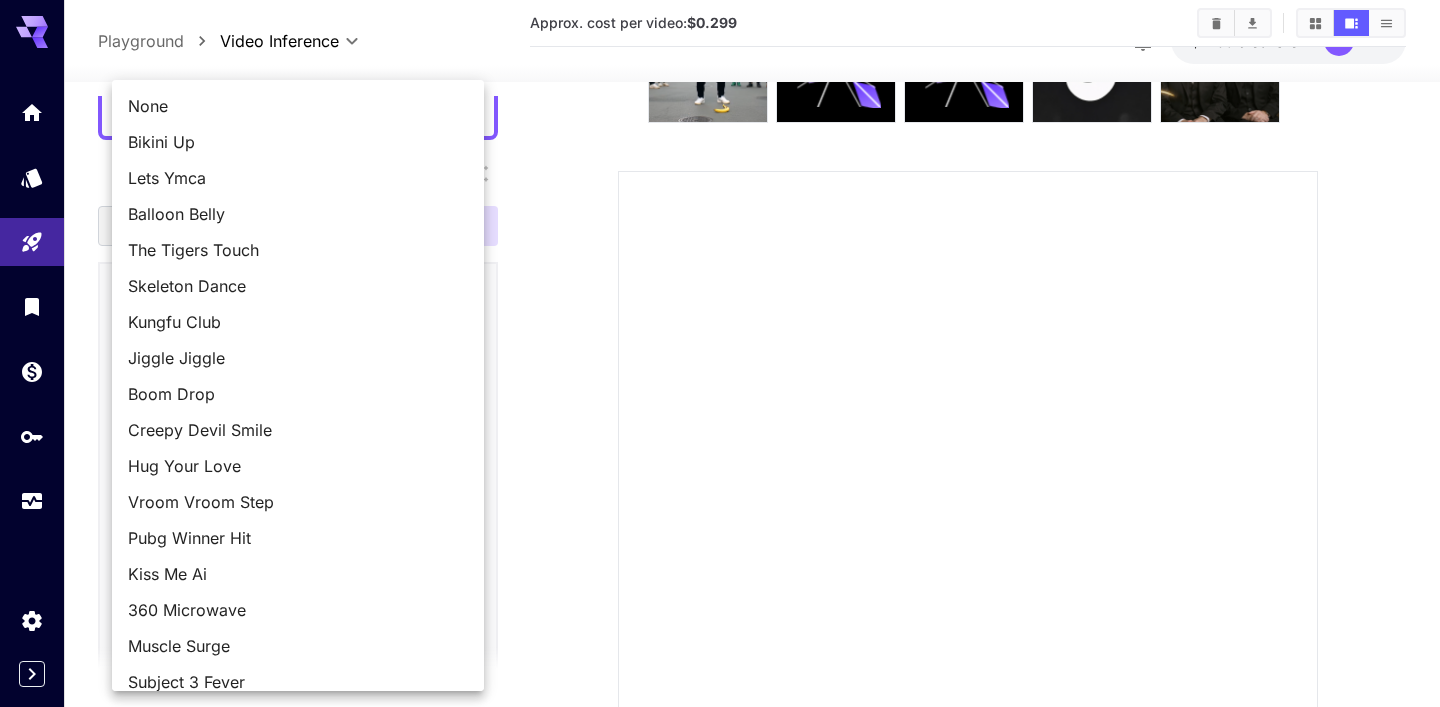 scroll, scrollTop: 161, scrollLeft: 0, axis: vertical 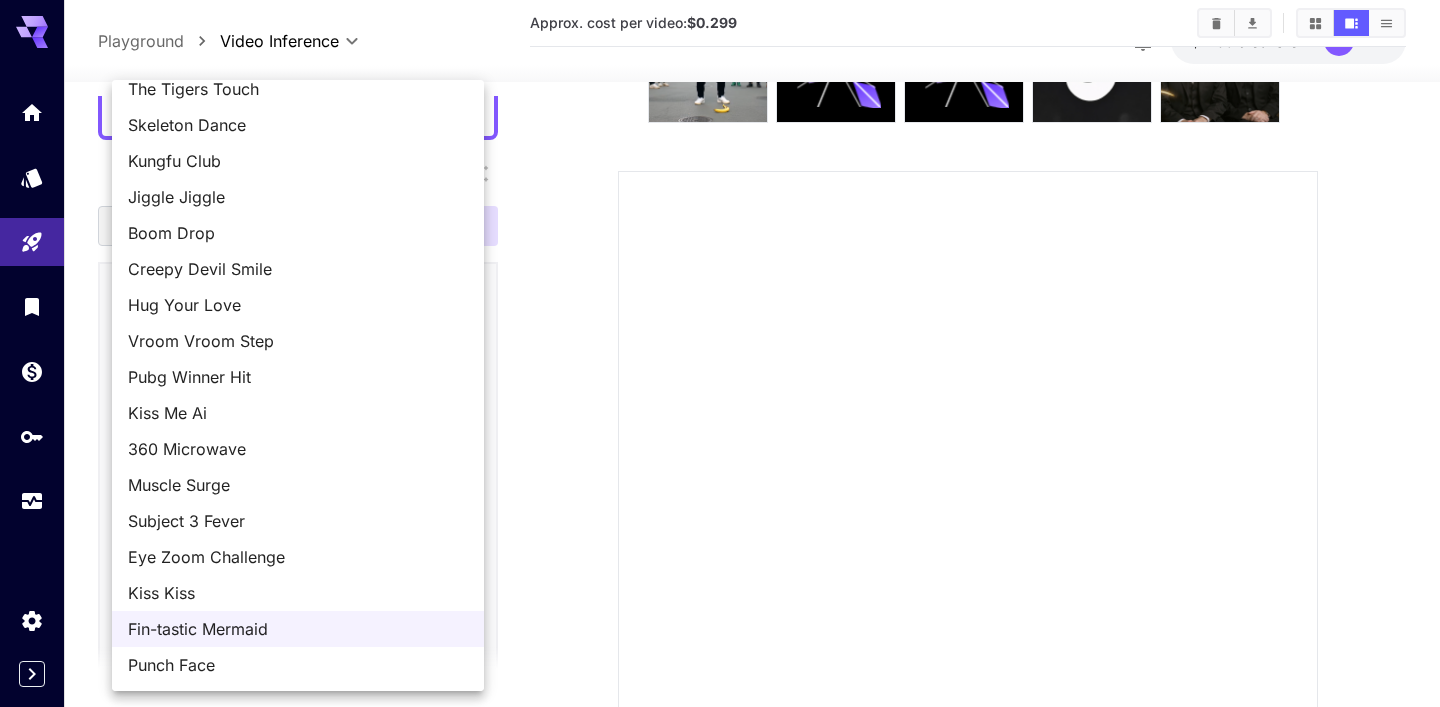 click on "Kiss Kiss" at bounding box center [298, 593] 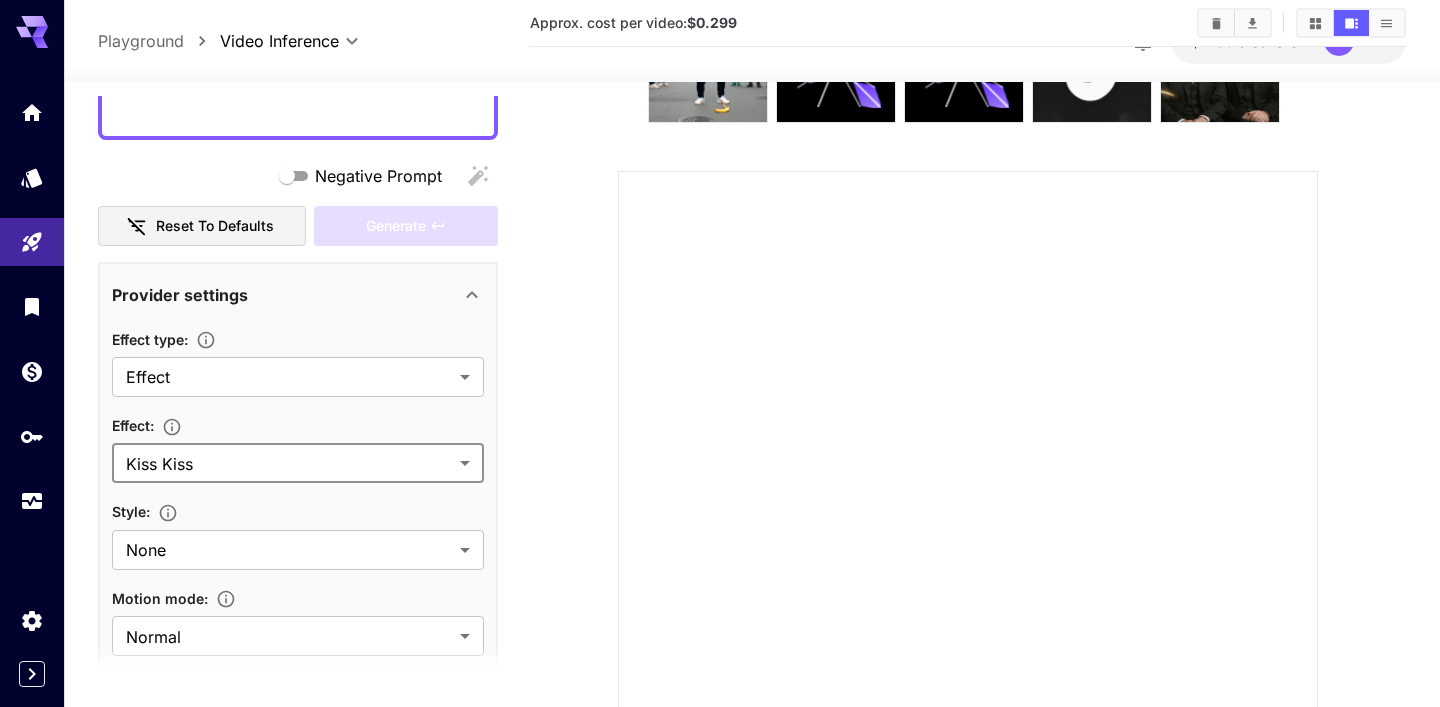 click on "**********" at bounding box center [720, 386] 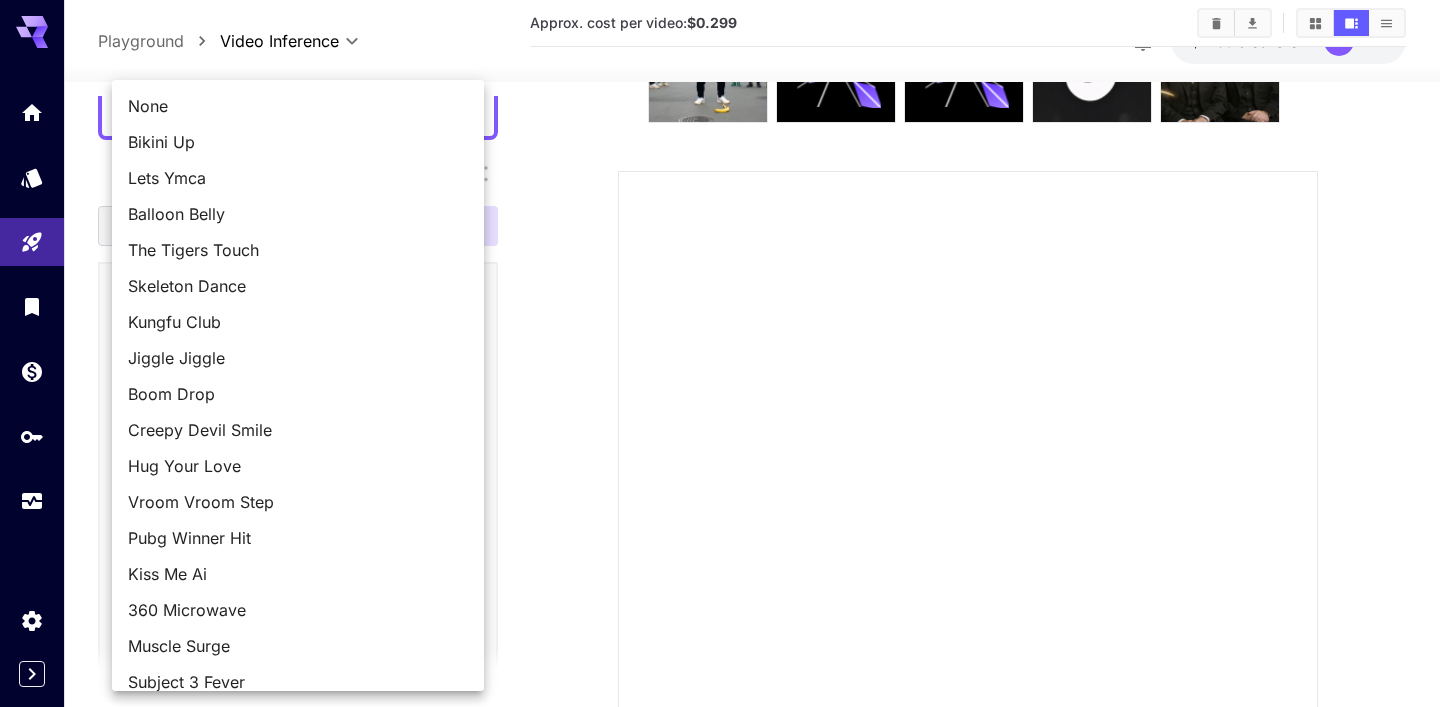 scroll, scrollTop: 161, scrollLeft: 0, axis: vertical 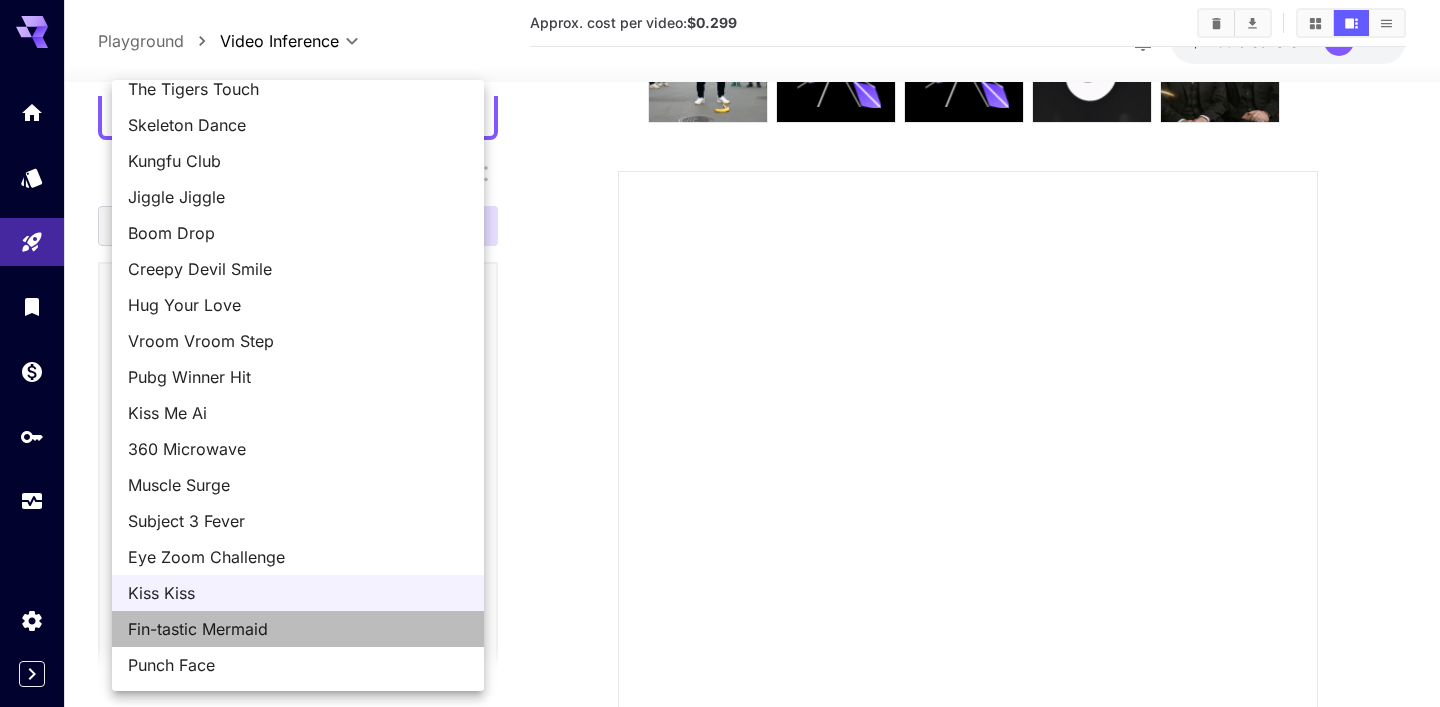 click on "Fin-tastic Mermaid" at bounding box center [298, 629] 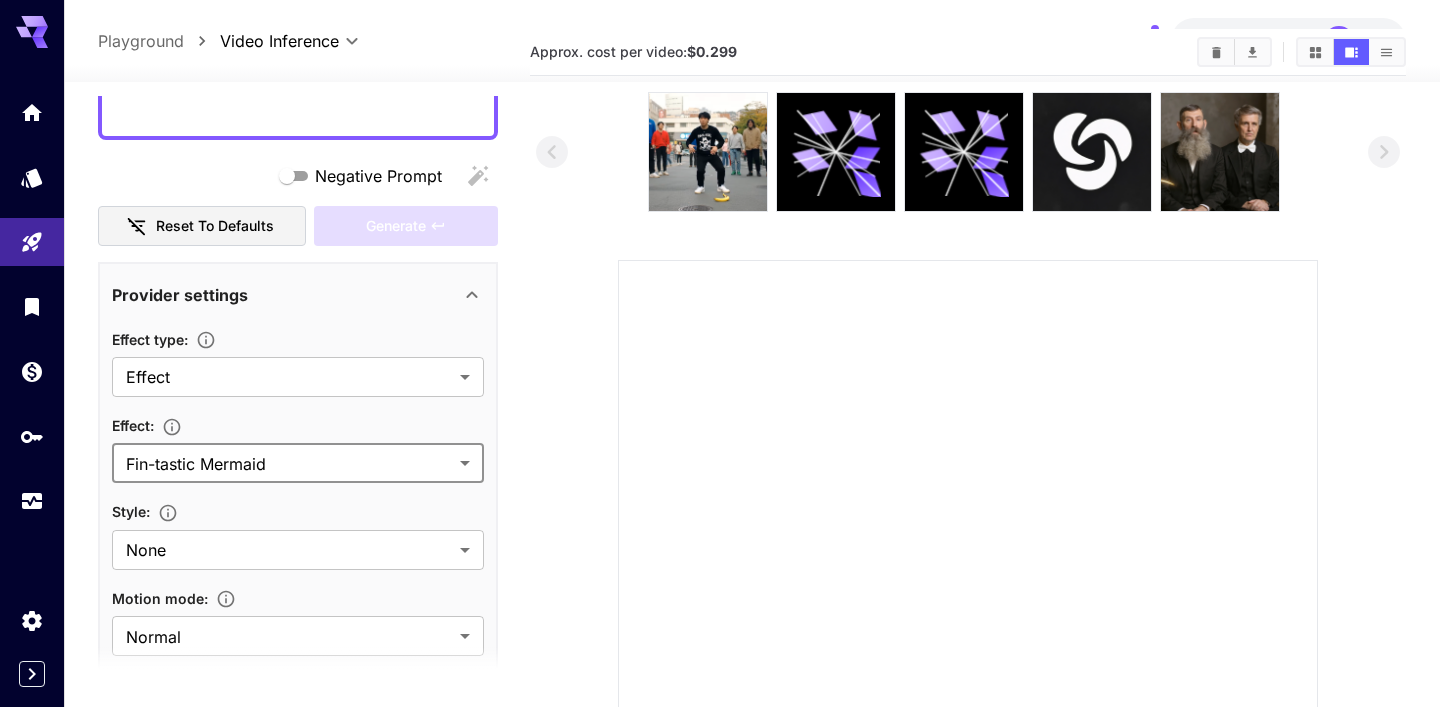 scroll, scrollTop: 0, scrollLeft: 0, axis: both 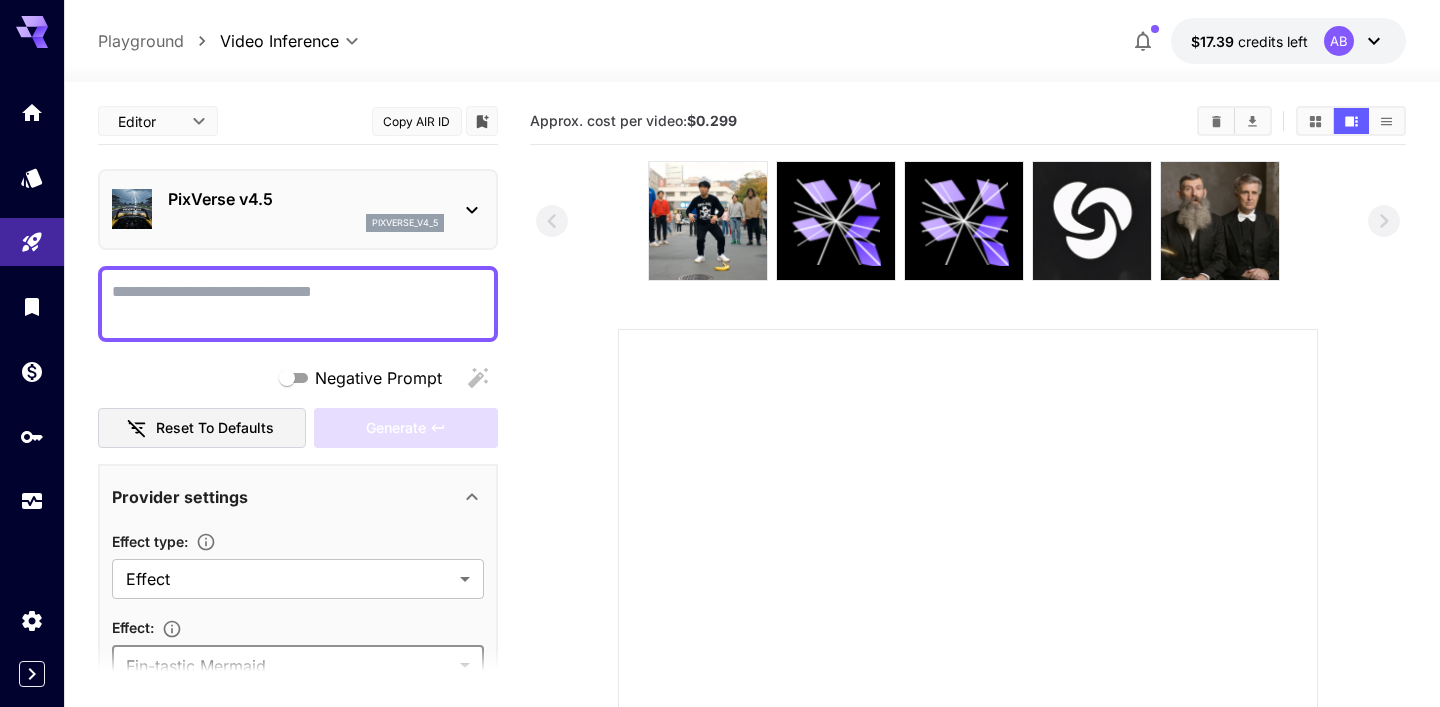 click at bounding box center [298, 304] 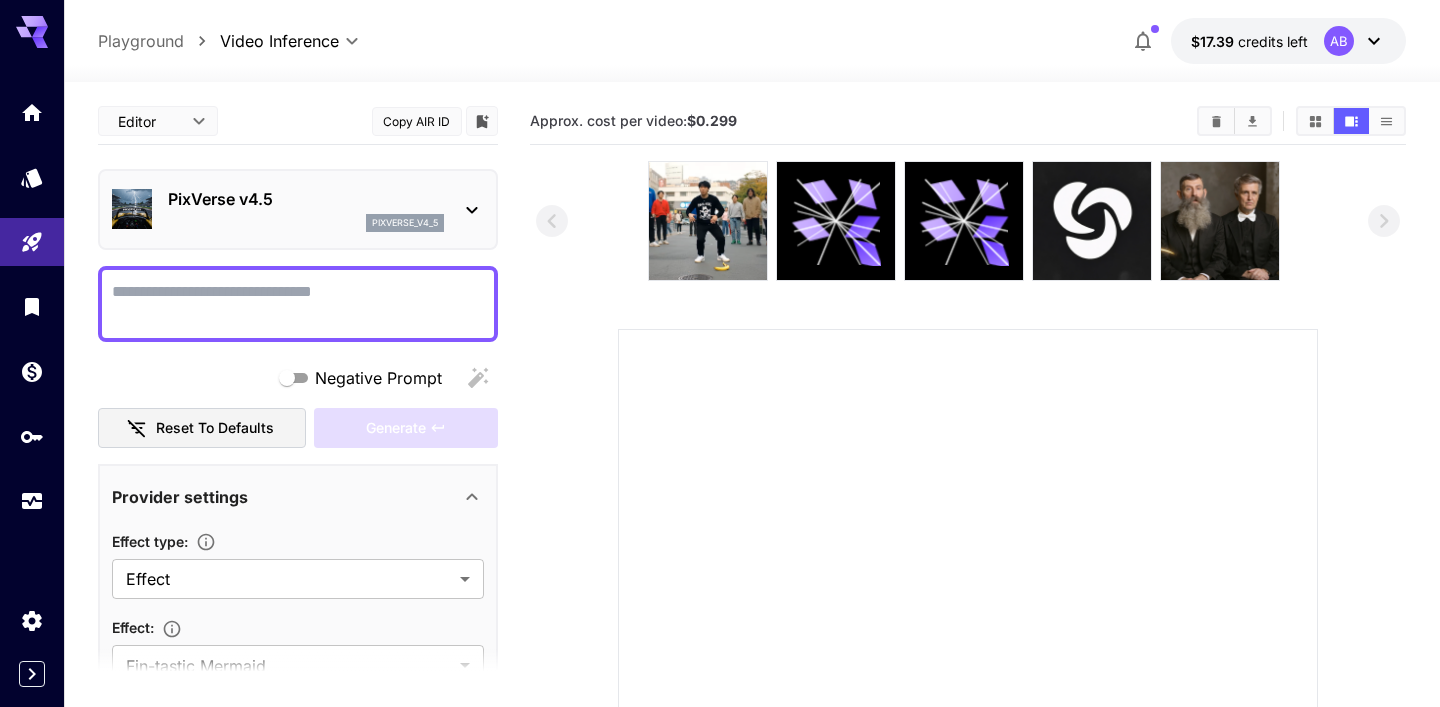 click on "Negative Prompt" at bounding box center [298, 304] 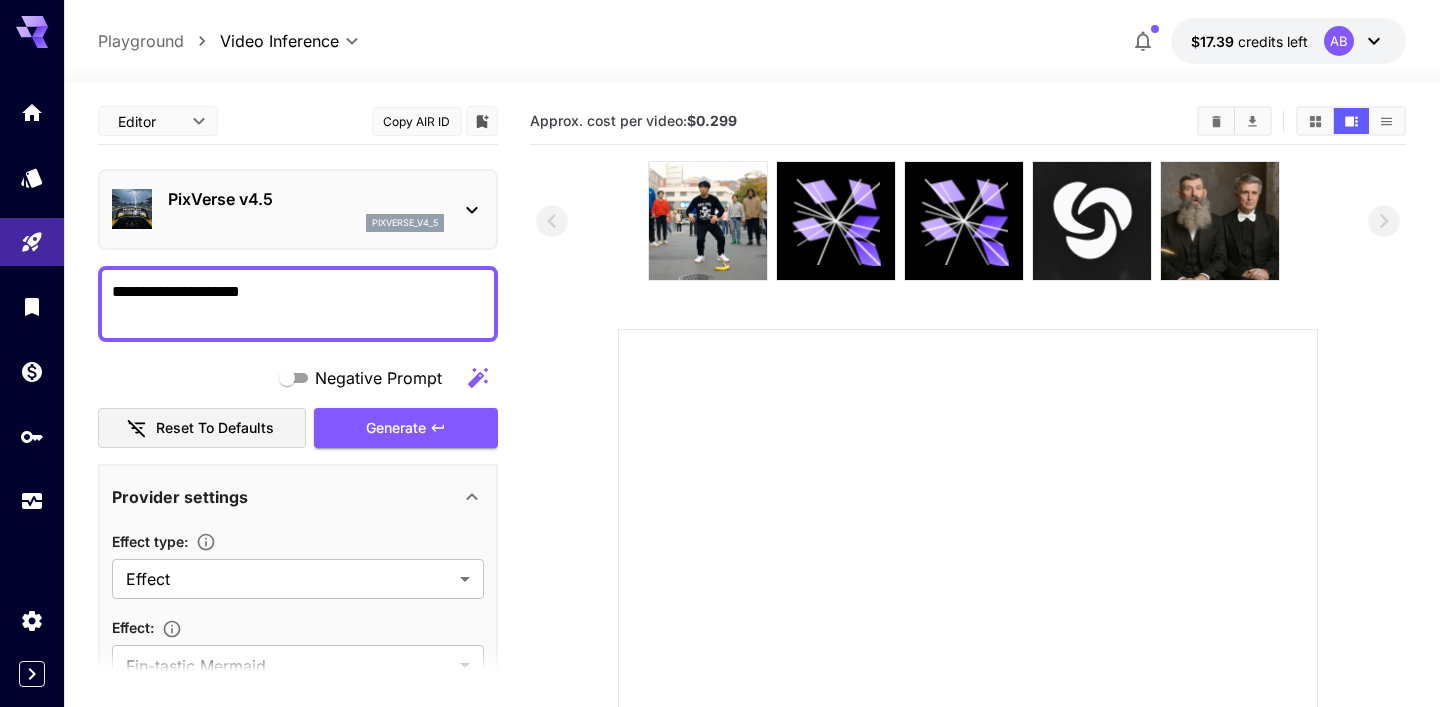 click on "**********" at bounding box center (298, 304) 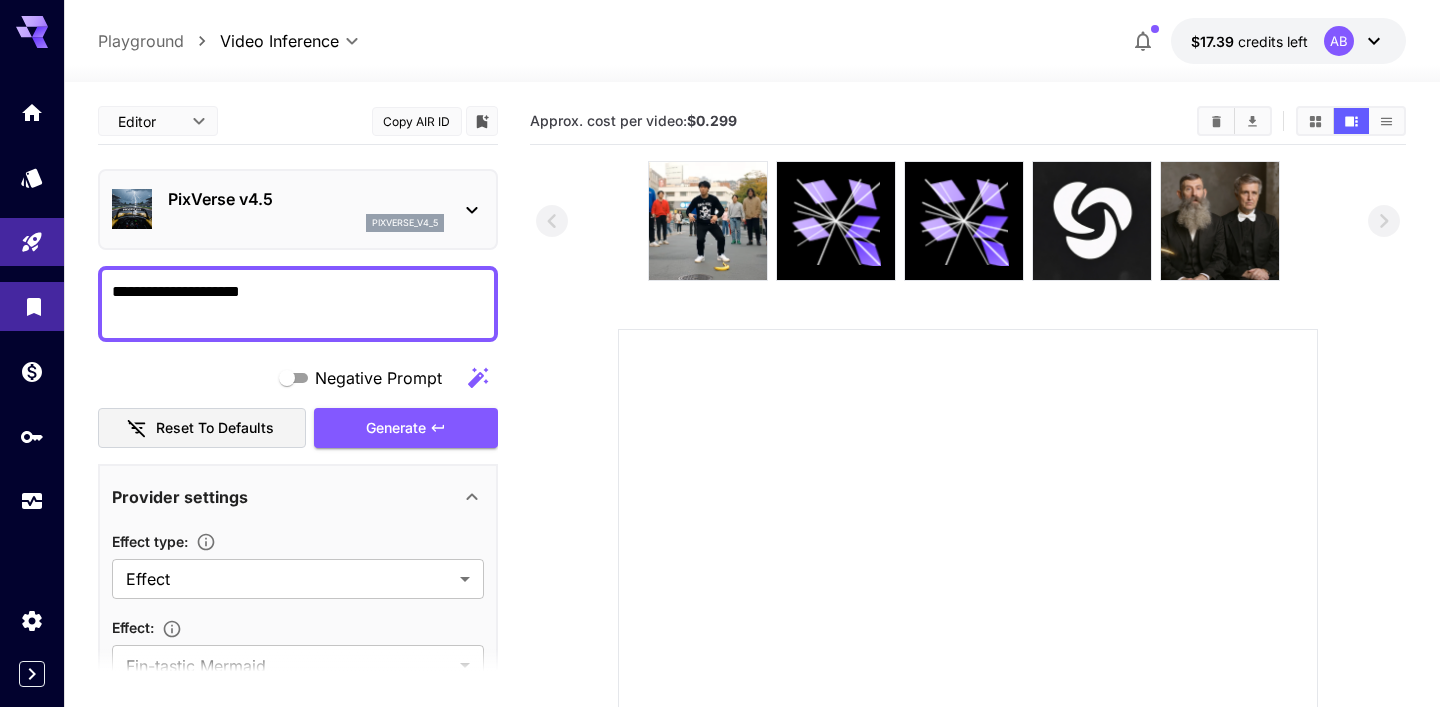 drag, startPoint x: 395, startPoint y: 307, endPoint x: 30, endPoint y: 307, distance: 365 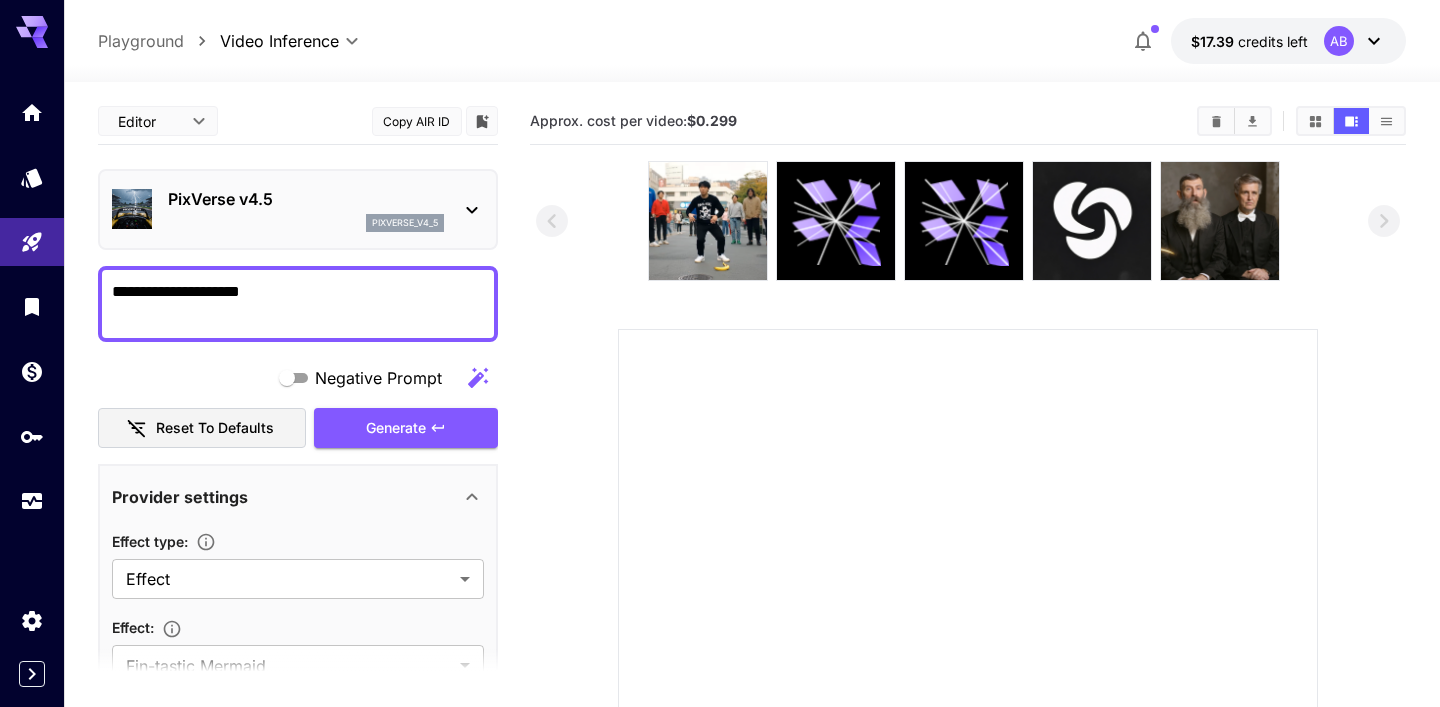 drag, startPoint x: 334, startPoint y: 306, endPoint x: 31, endPoint y: 279, distance: 304.2006 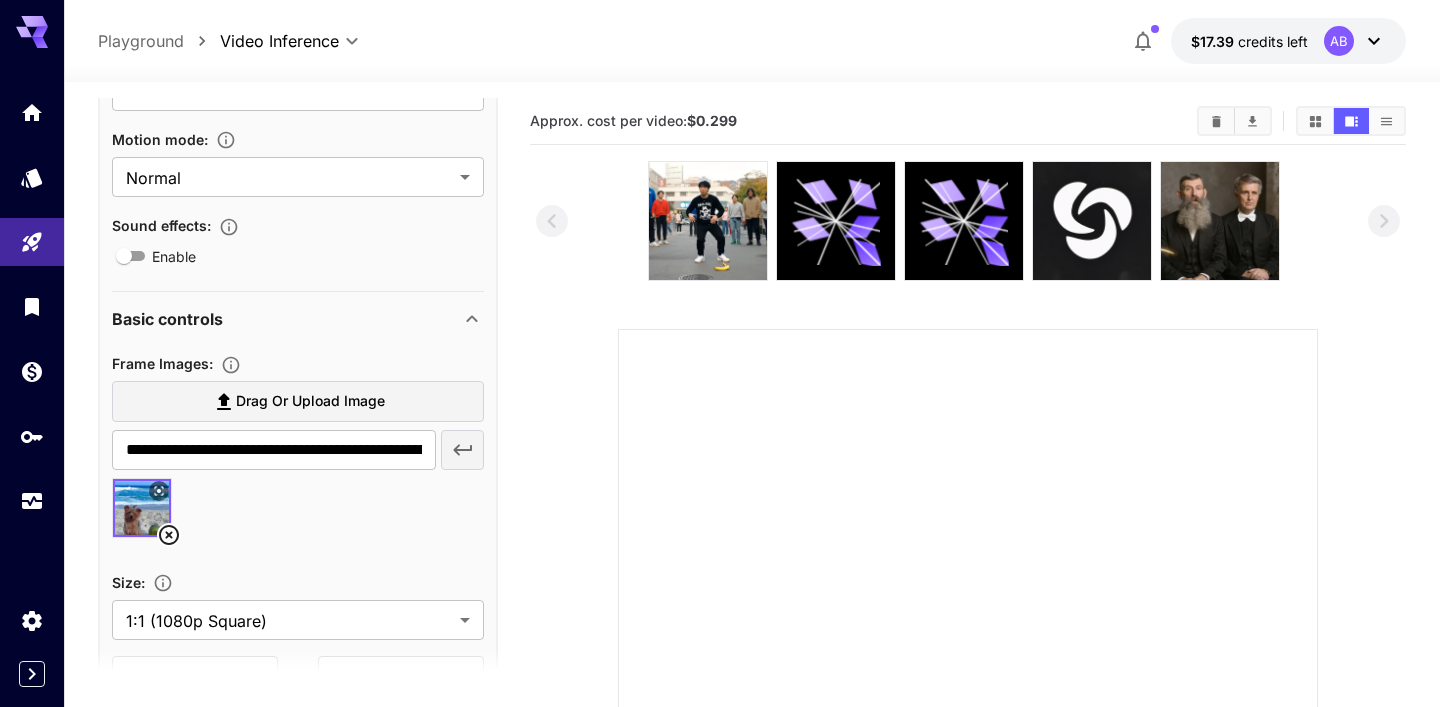 scroll, scrollTop: 0, scrollLeft: 0, axis: both 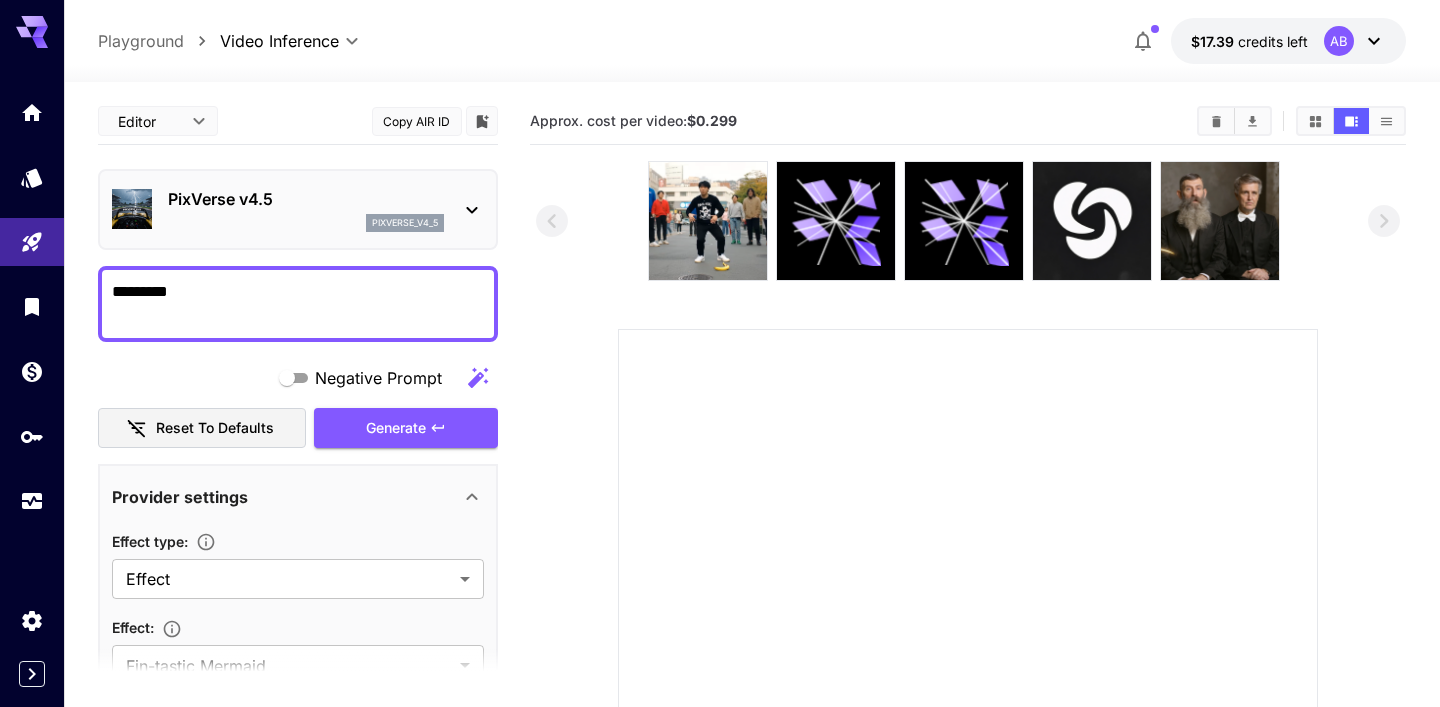 type on "*********" 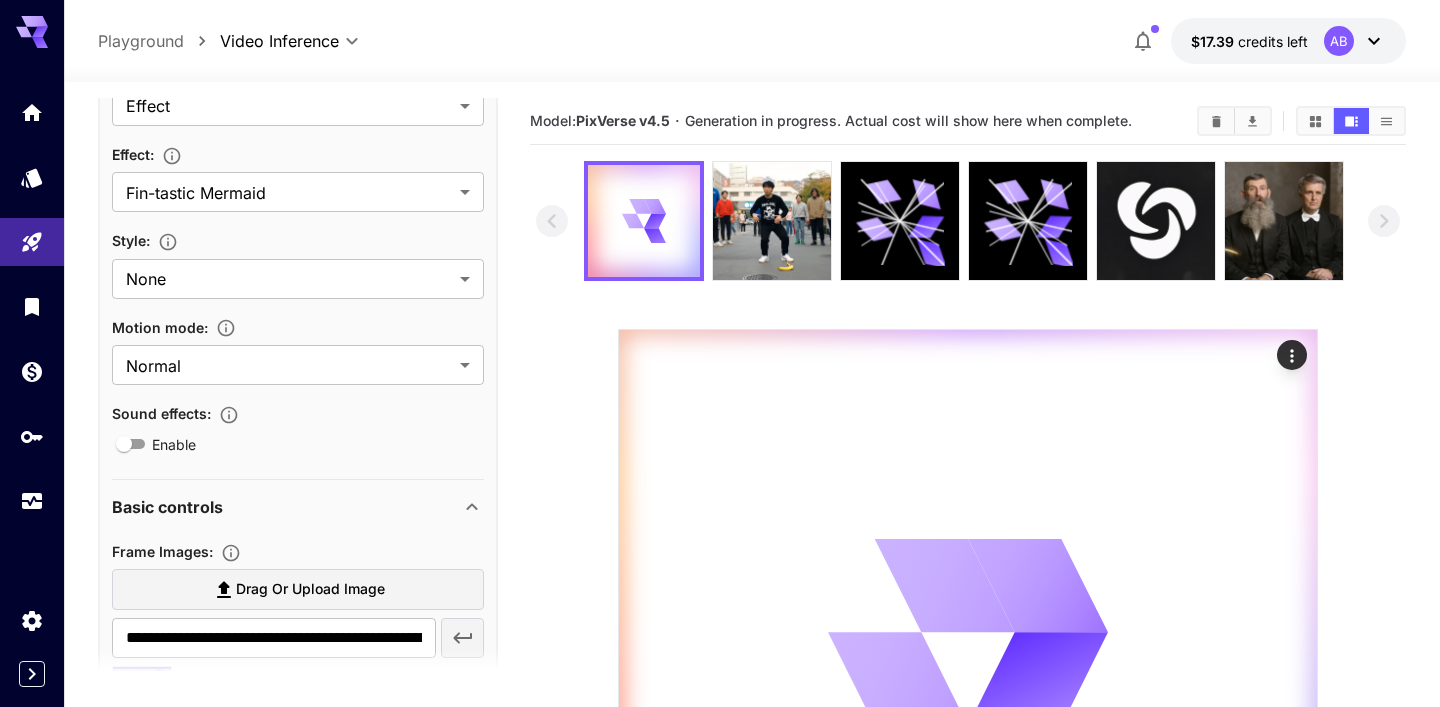 scroll, scrollTop: 0, scrollLeft: 0, axis: both 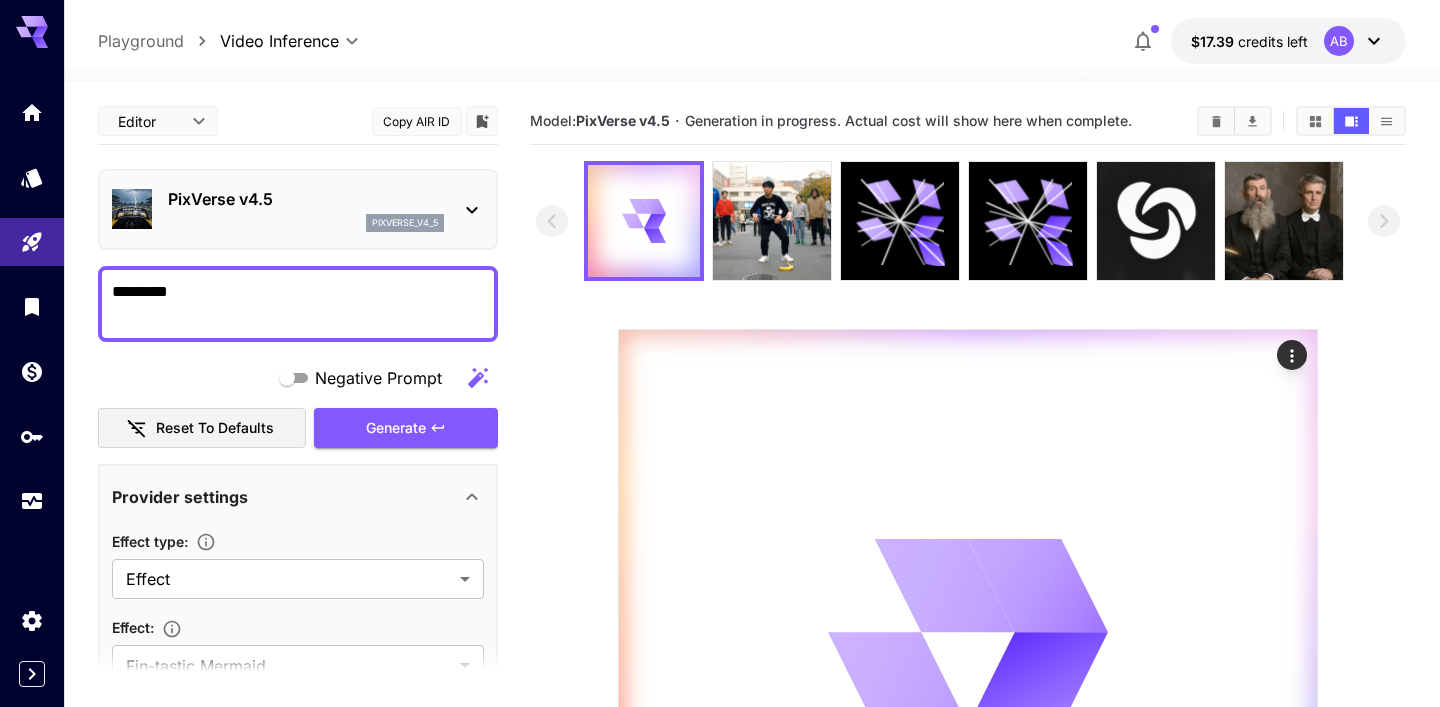 click on "Generation in progress. Actual cost will show here when complete." at bounding box center (908, 120) 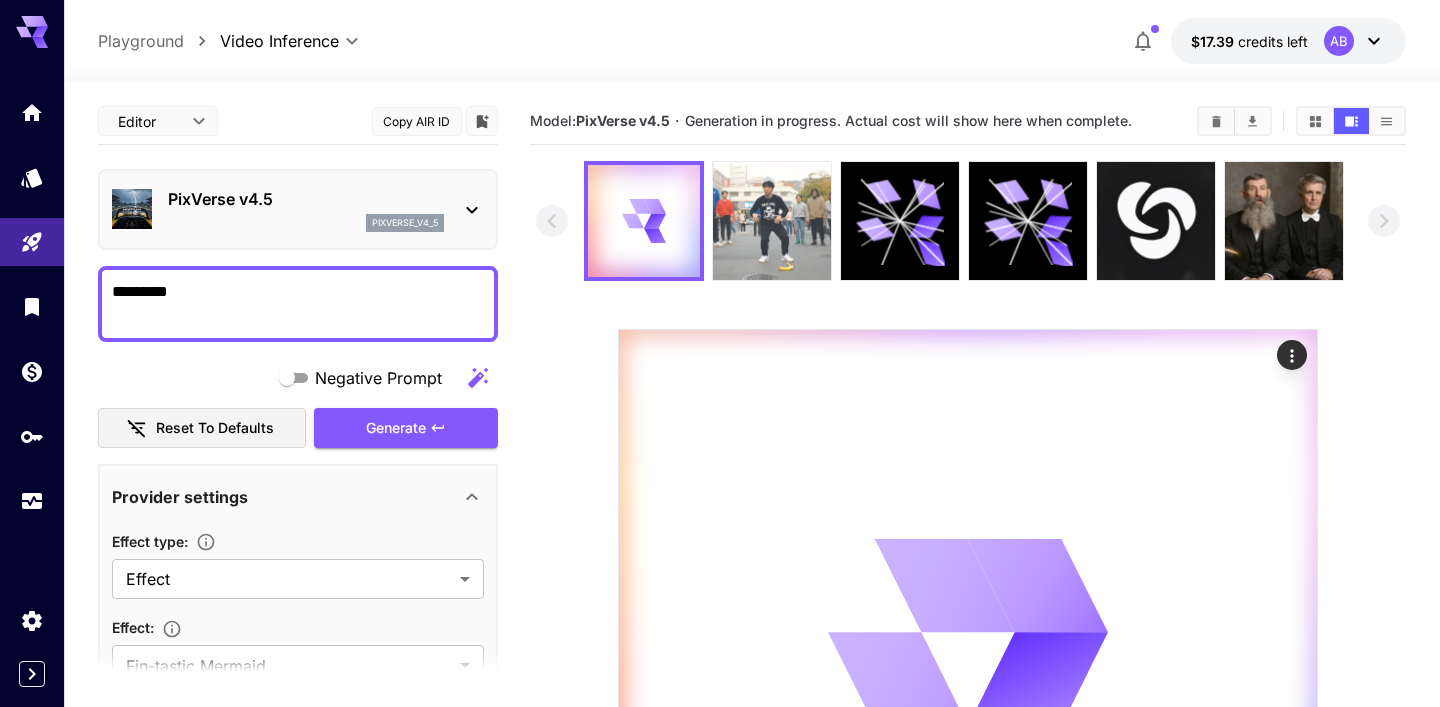 click at bounding box center [772, 221] 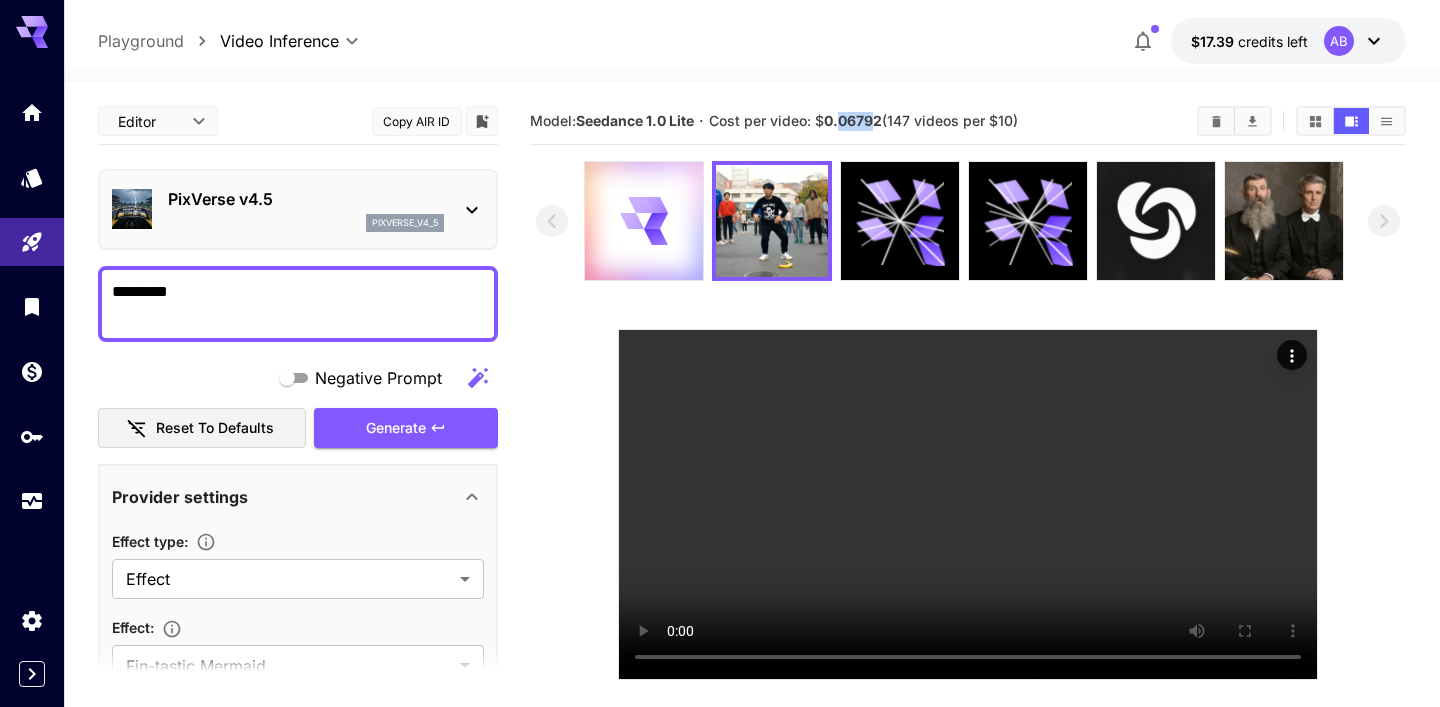 drag, startPoint x: 843, startPoint y: 122, endPoint x: 873, endPoint y: 123, distance: 30.016663 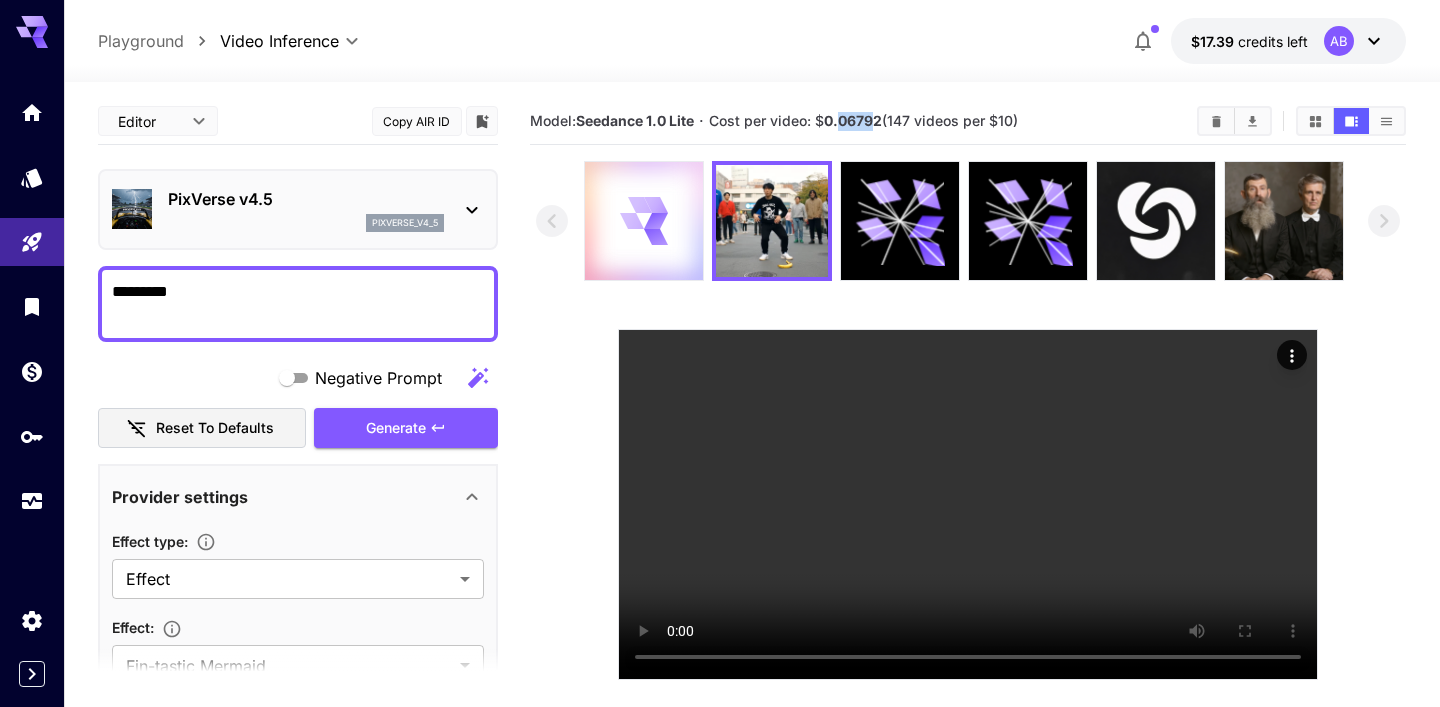 click 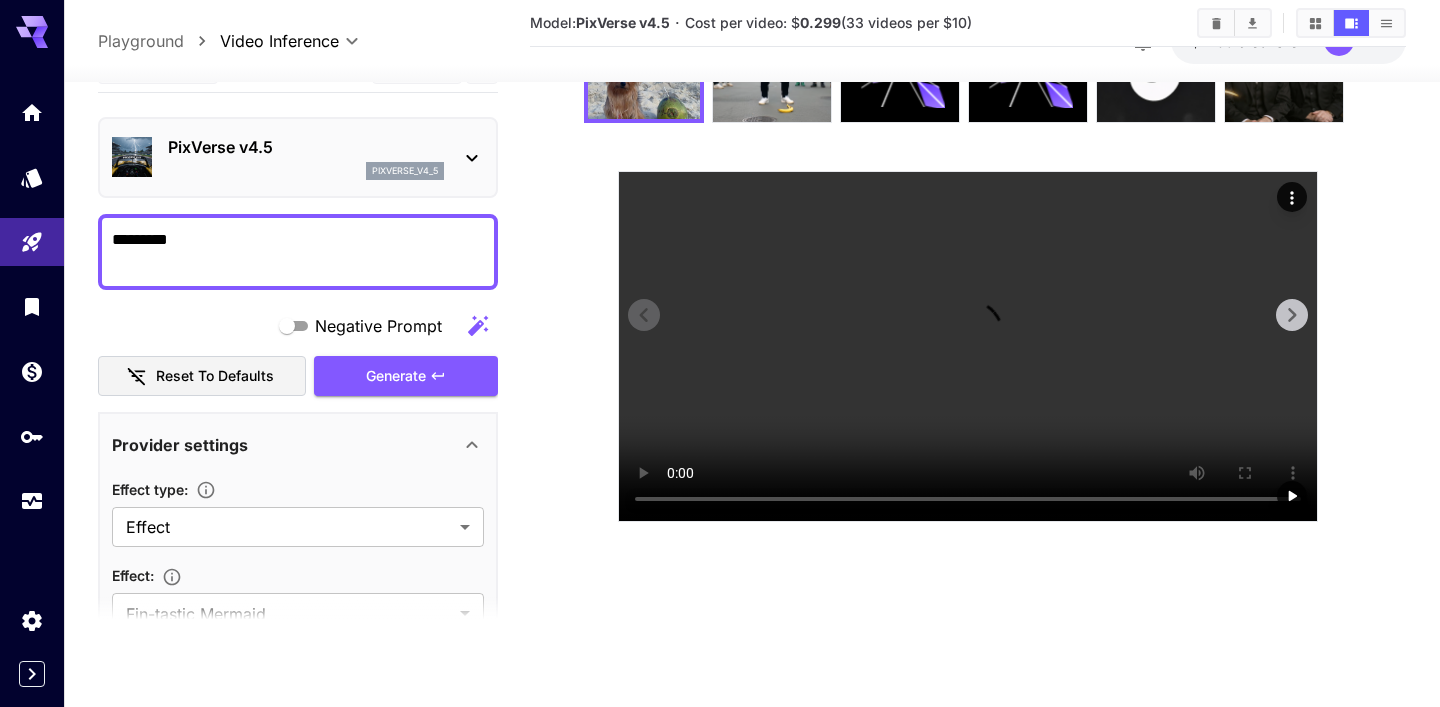 scroll, scrollTop: 585, scrollLeft: 0, axis: vertical 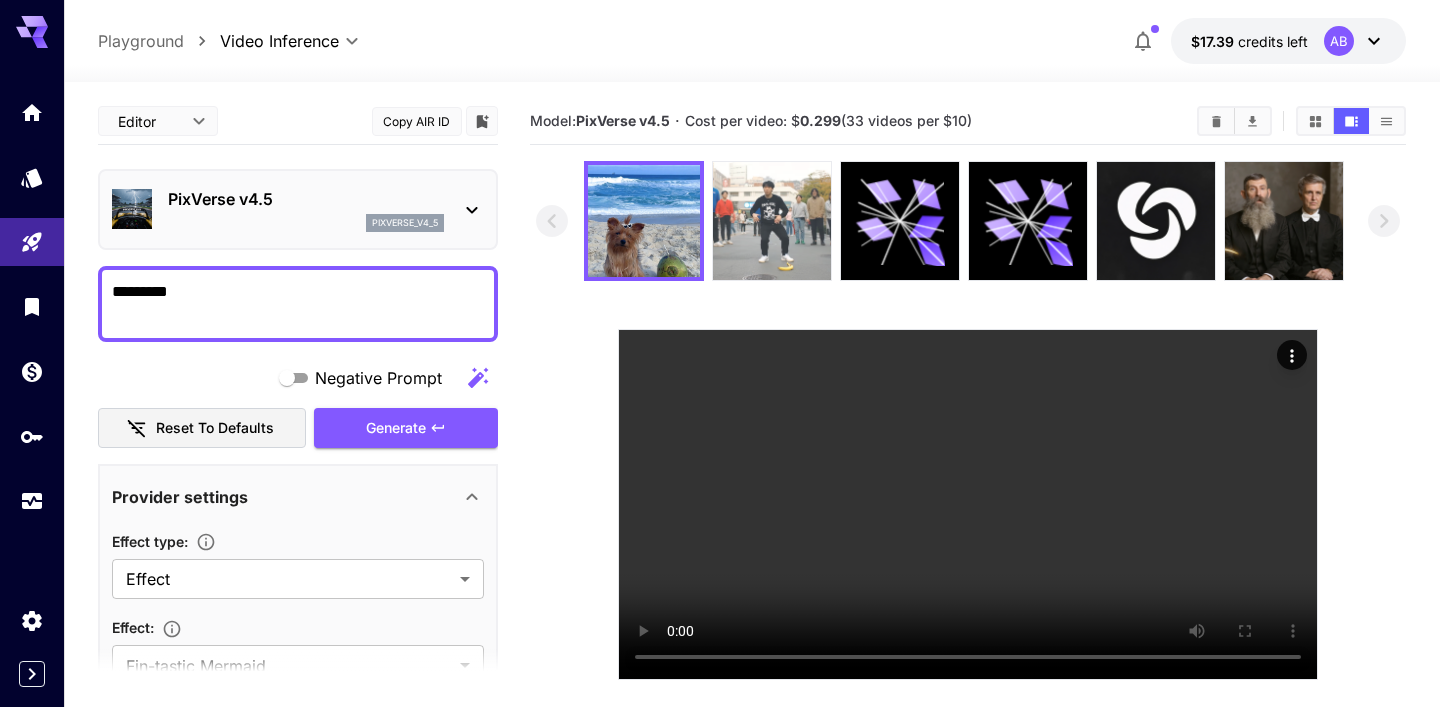 click at bounding box center [772, 221] 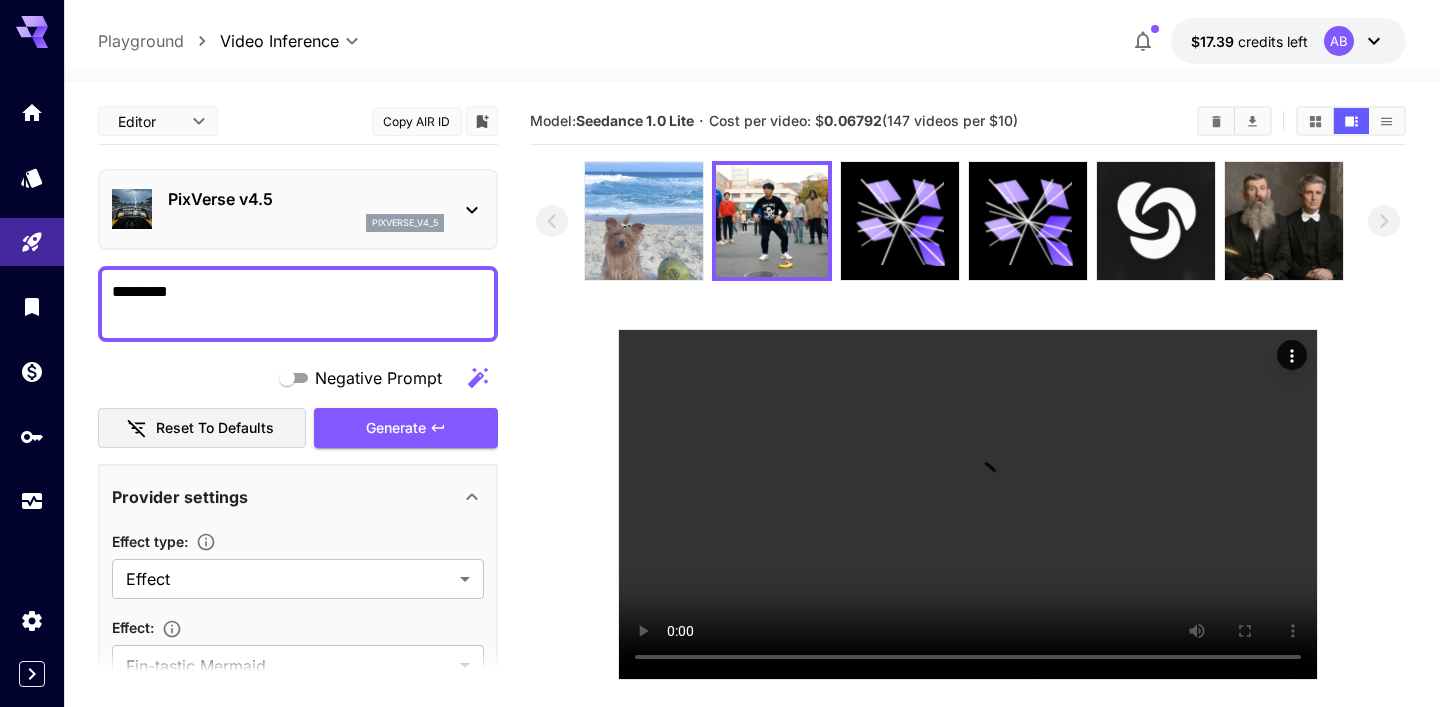 click at bounding box center (644, 221) 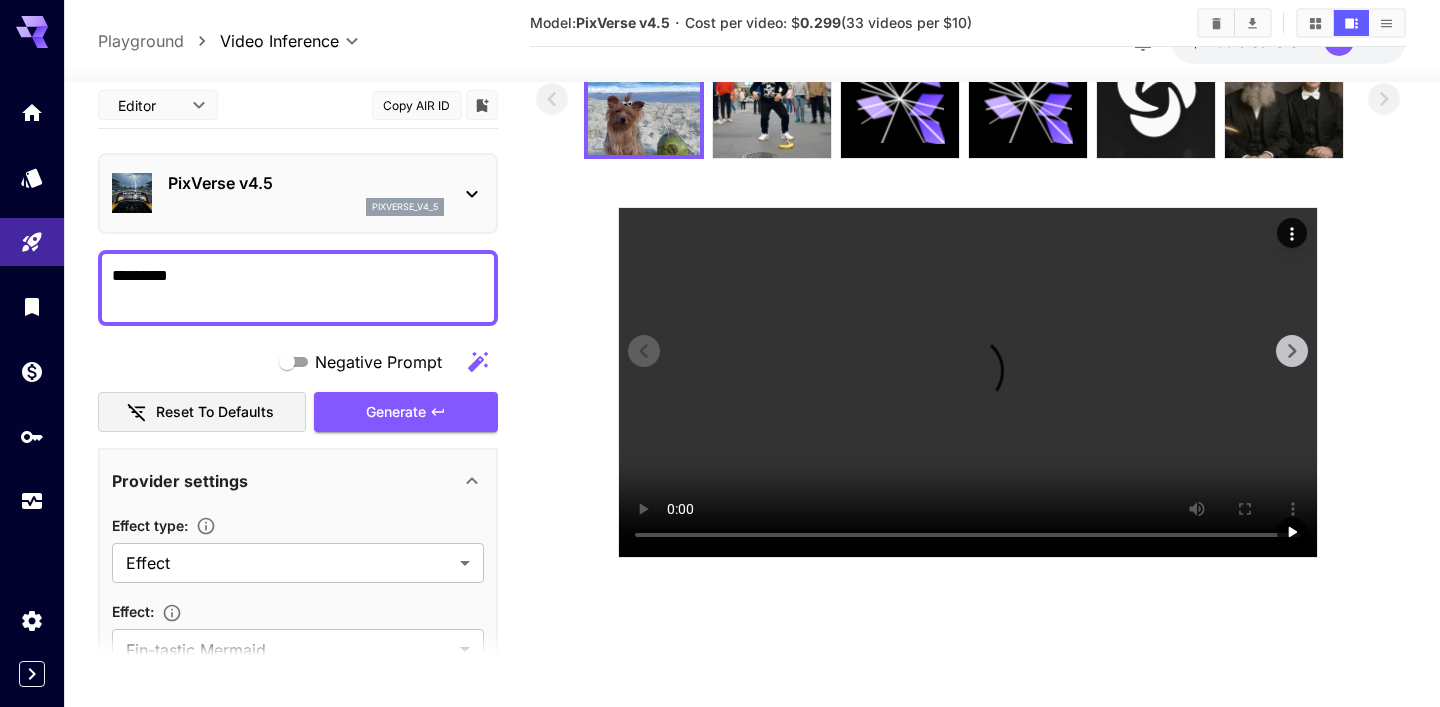 scroll, scrollTop: 73, scrollLeft: 0, axis: vertical 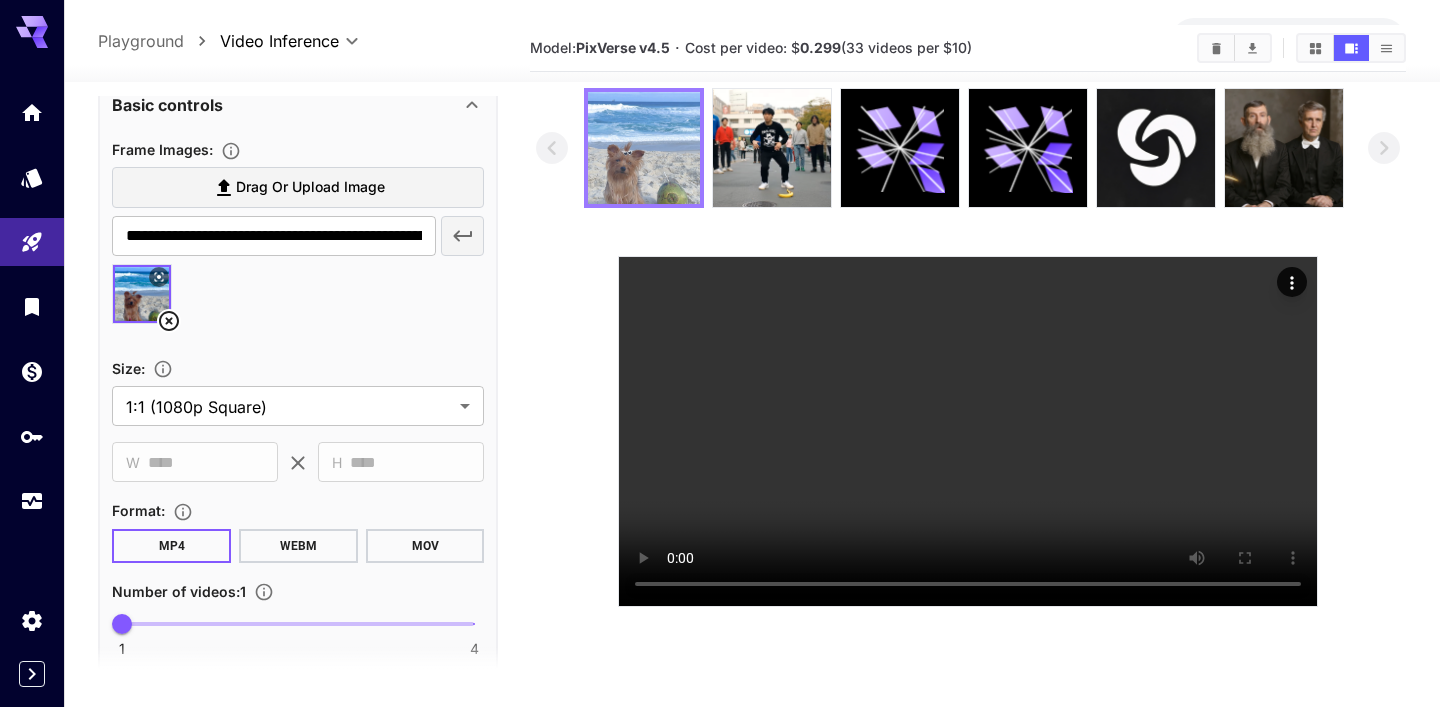 click at bounding box center [644, 148] 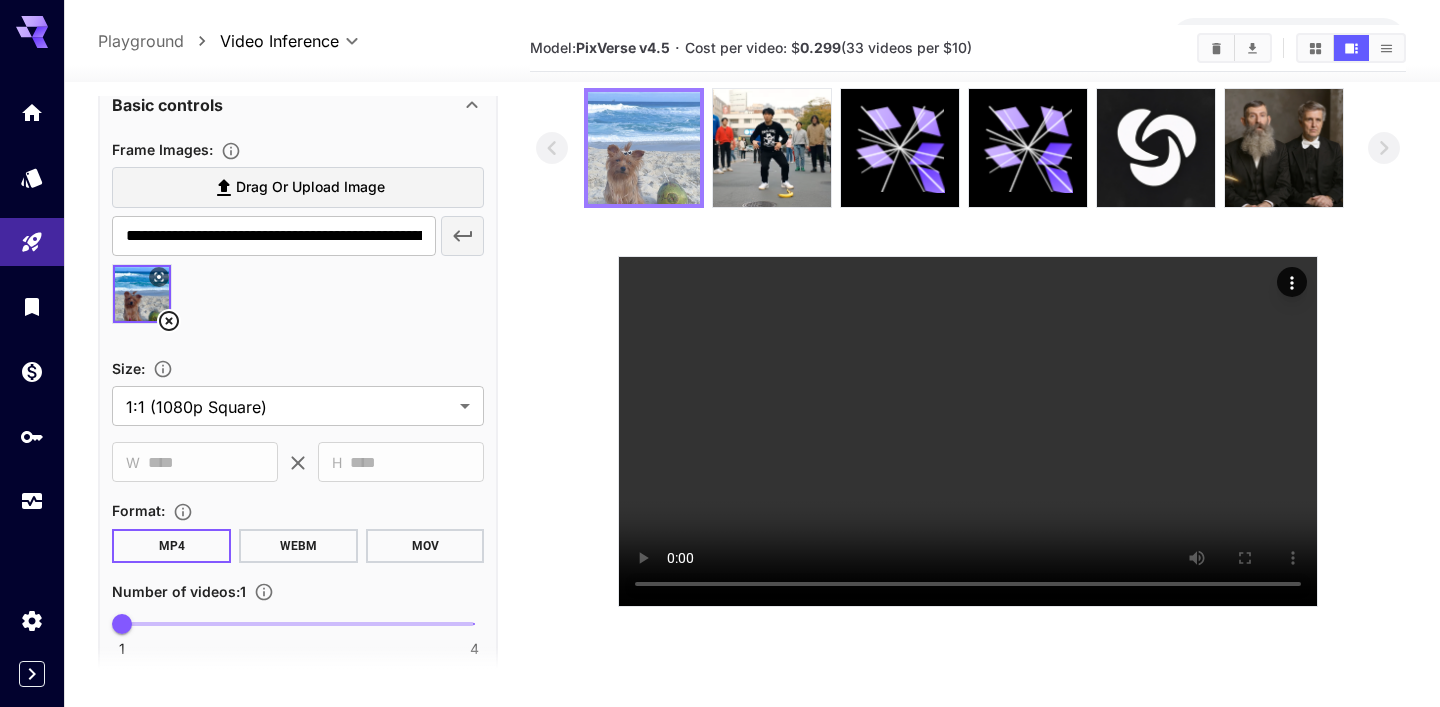 click at bounding box center [644, 148] 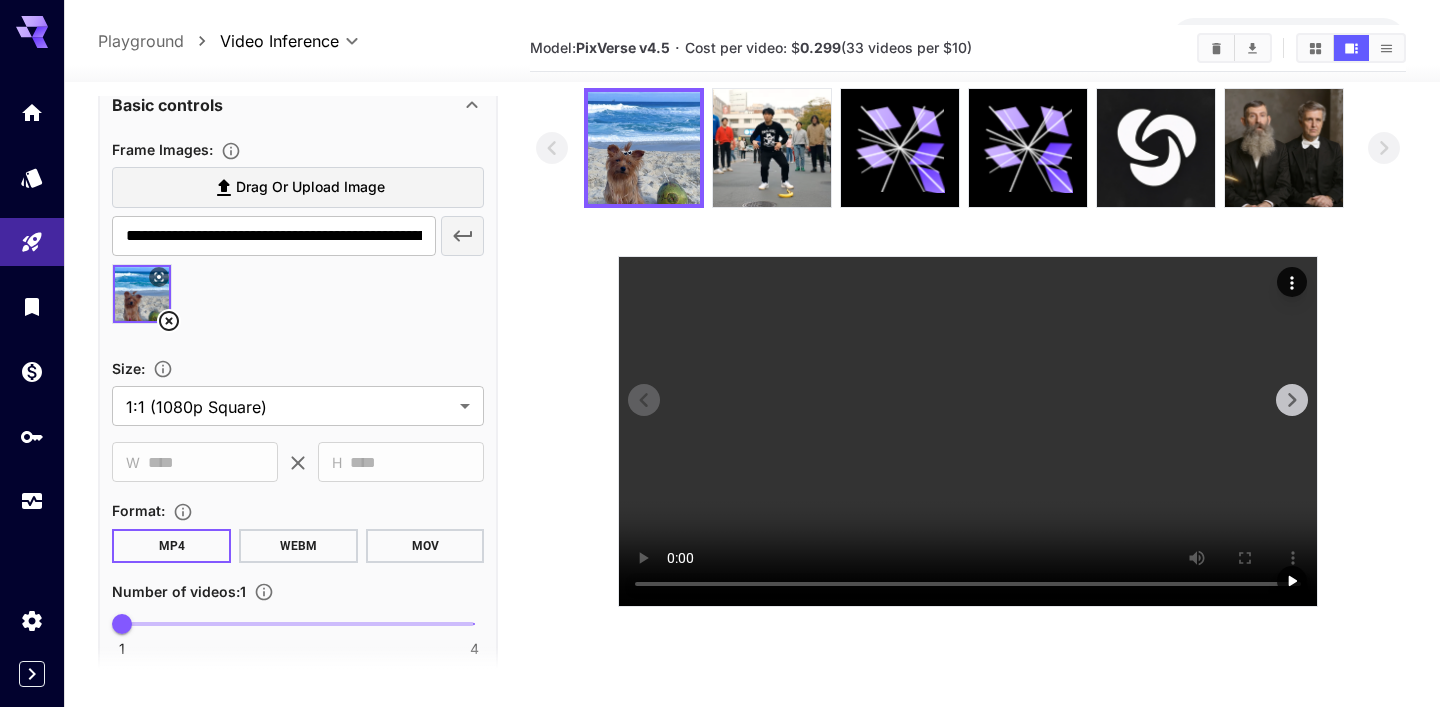 click 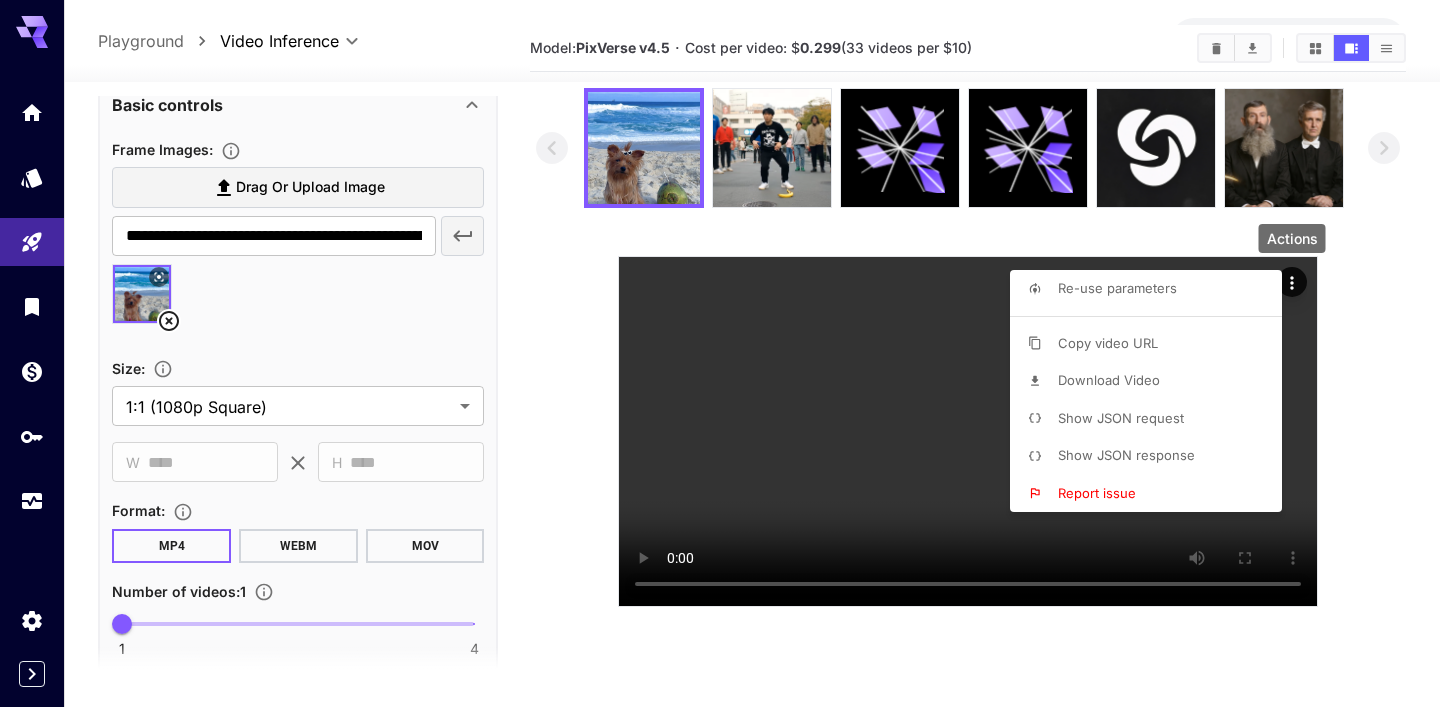 click on "Download Video" at bounding box center [1152, 381] 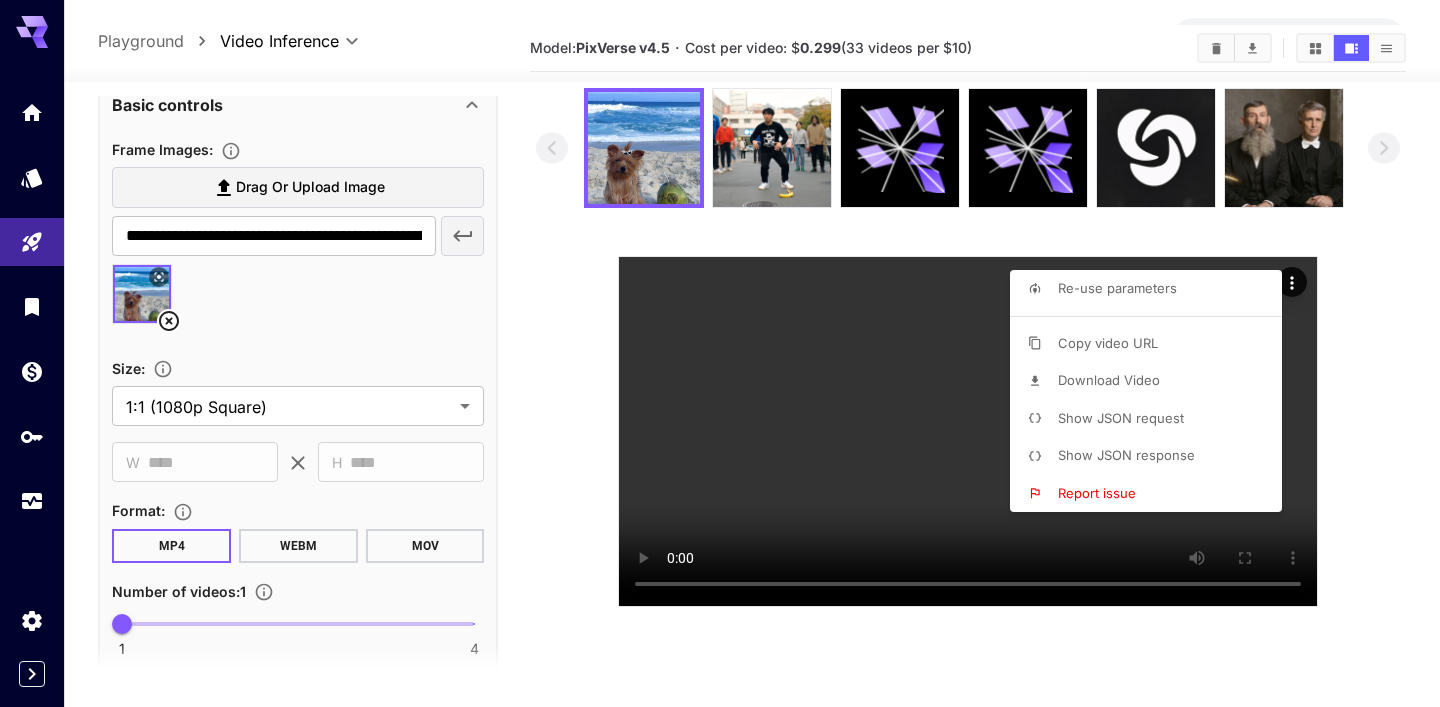 click at bounding box center [720, 353] 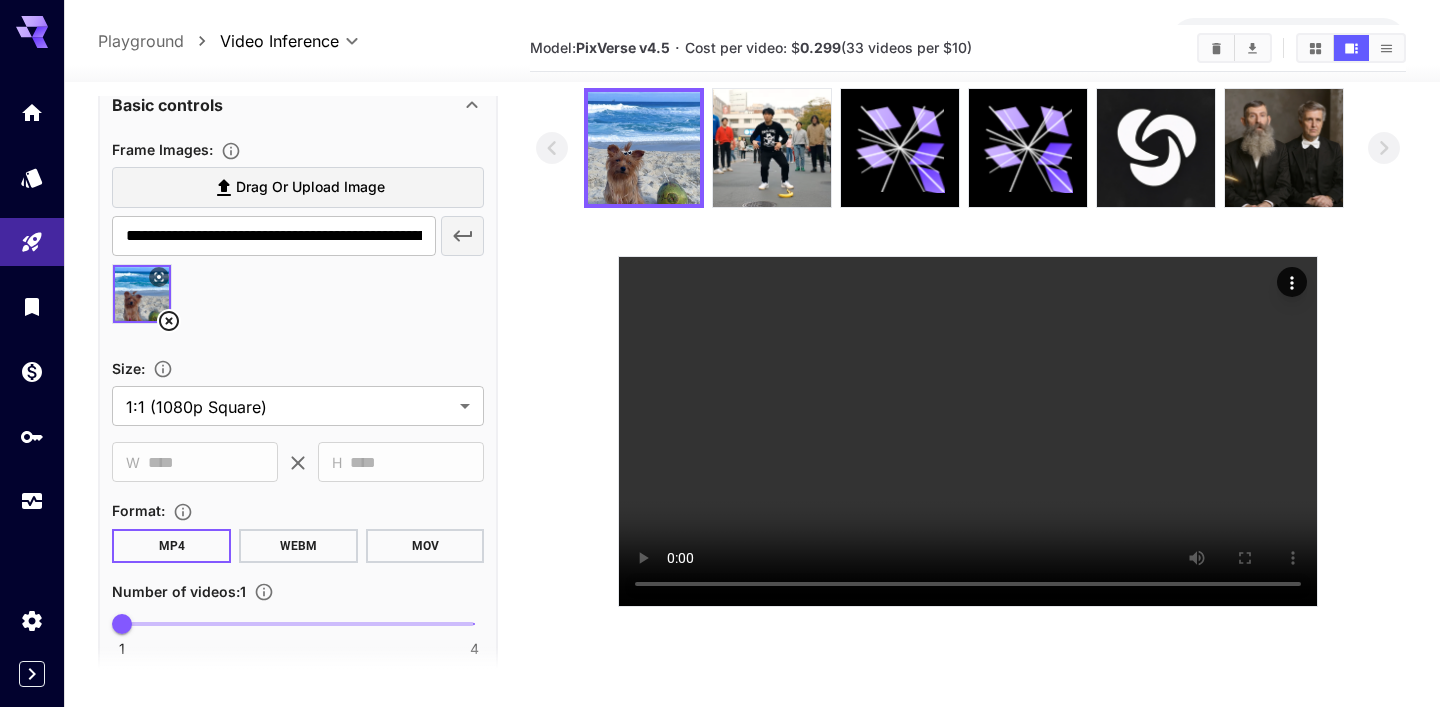 click 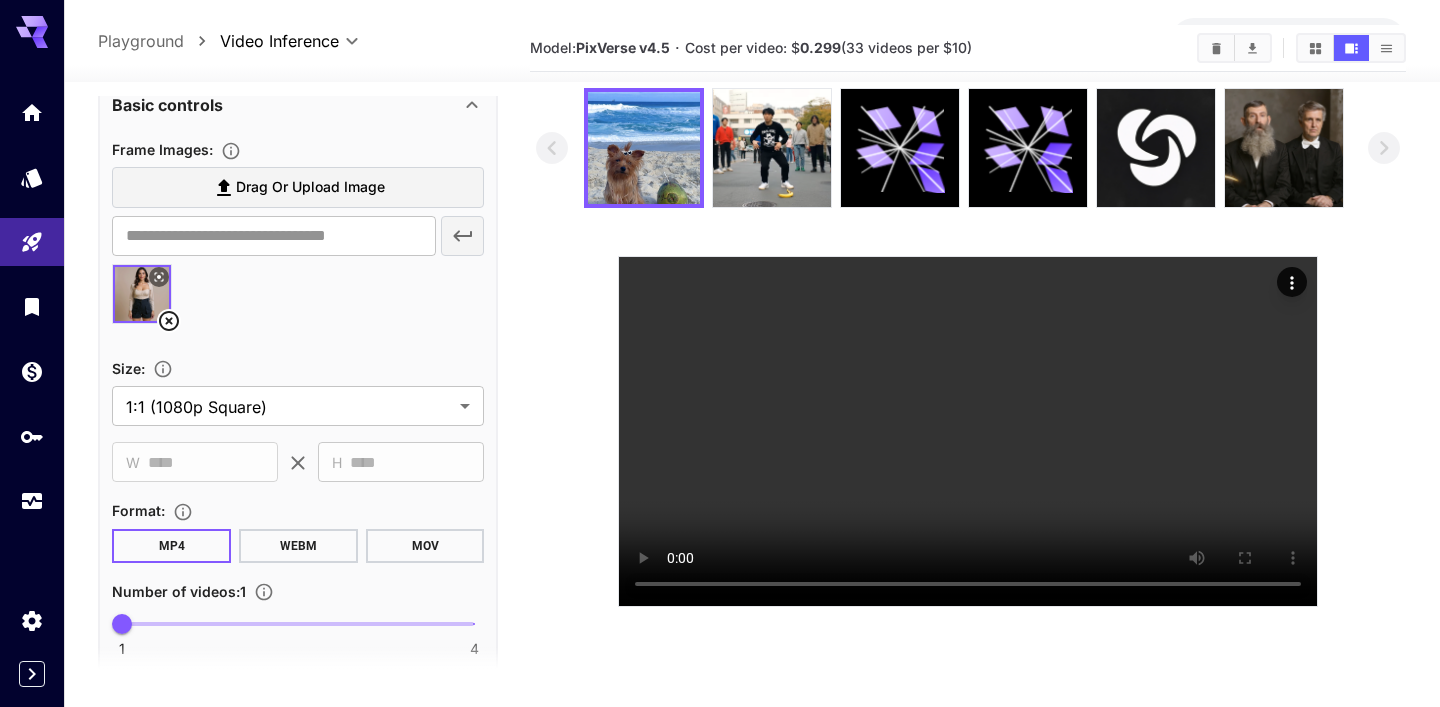 type on "**********" 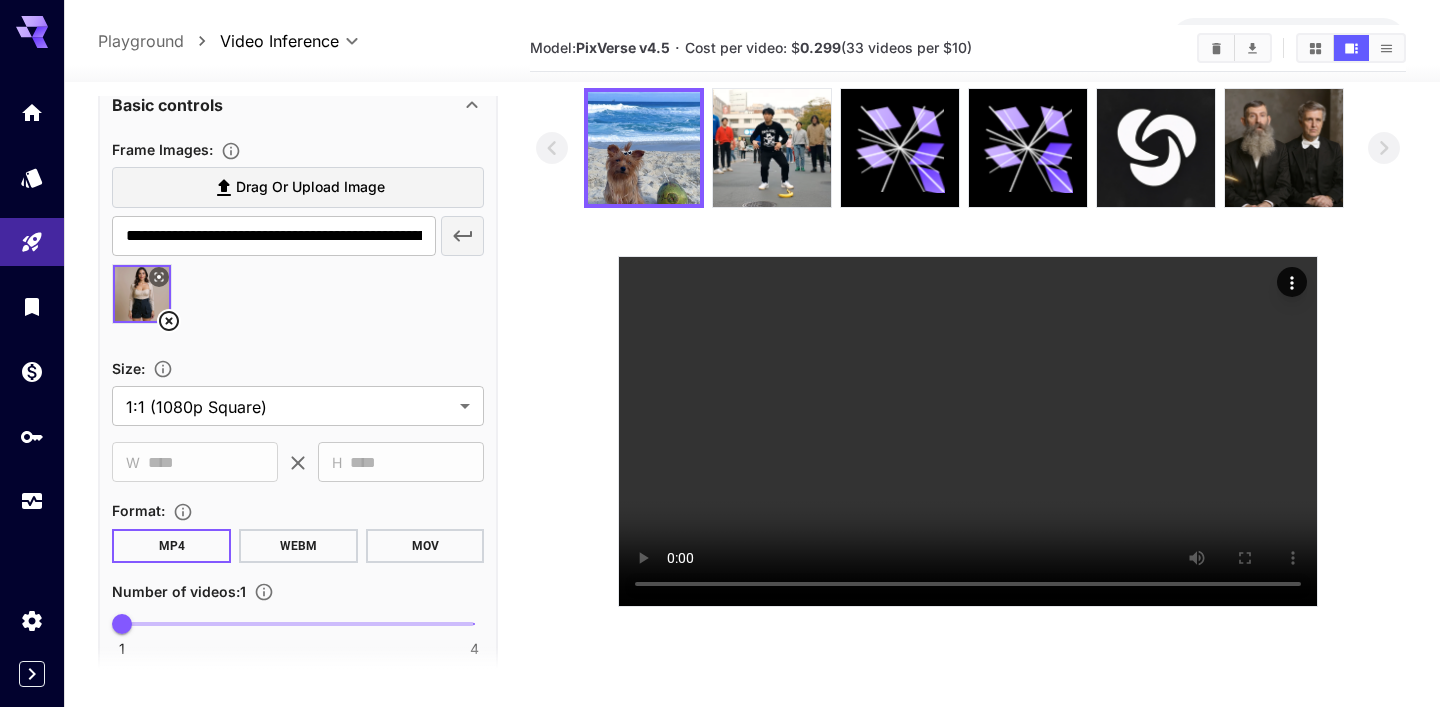 scroll, scrollTop: 0, scrollLeft: 0, axis: both 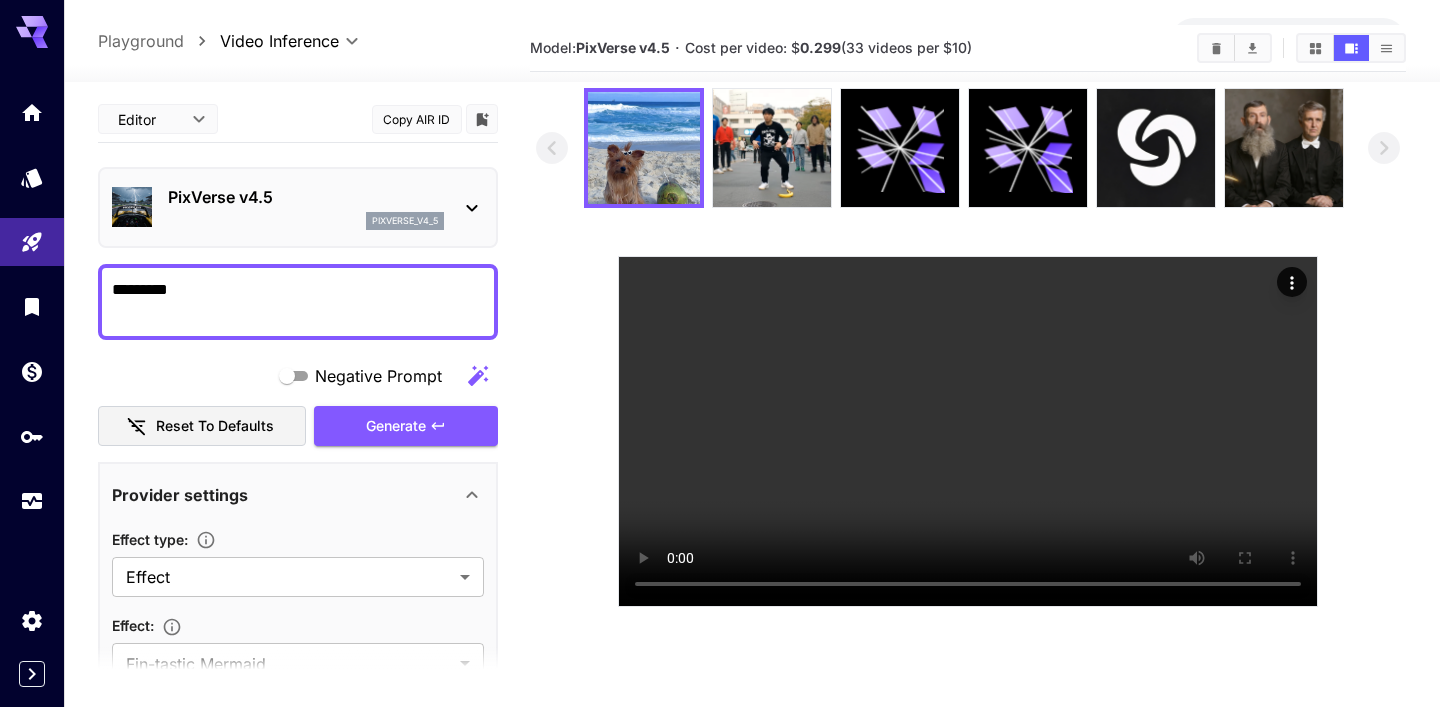 click on "*********" at bounding box center [298, 302] 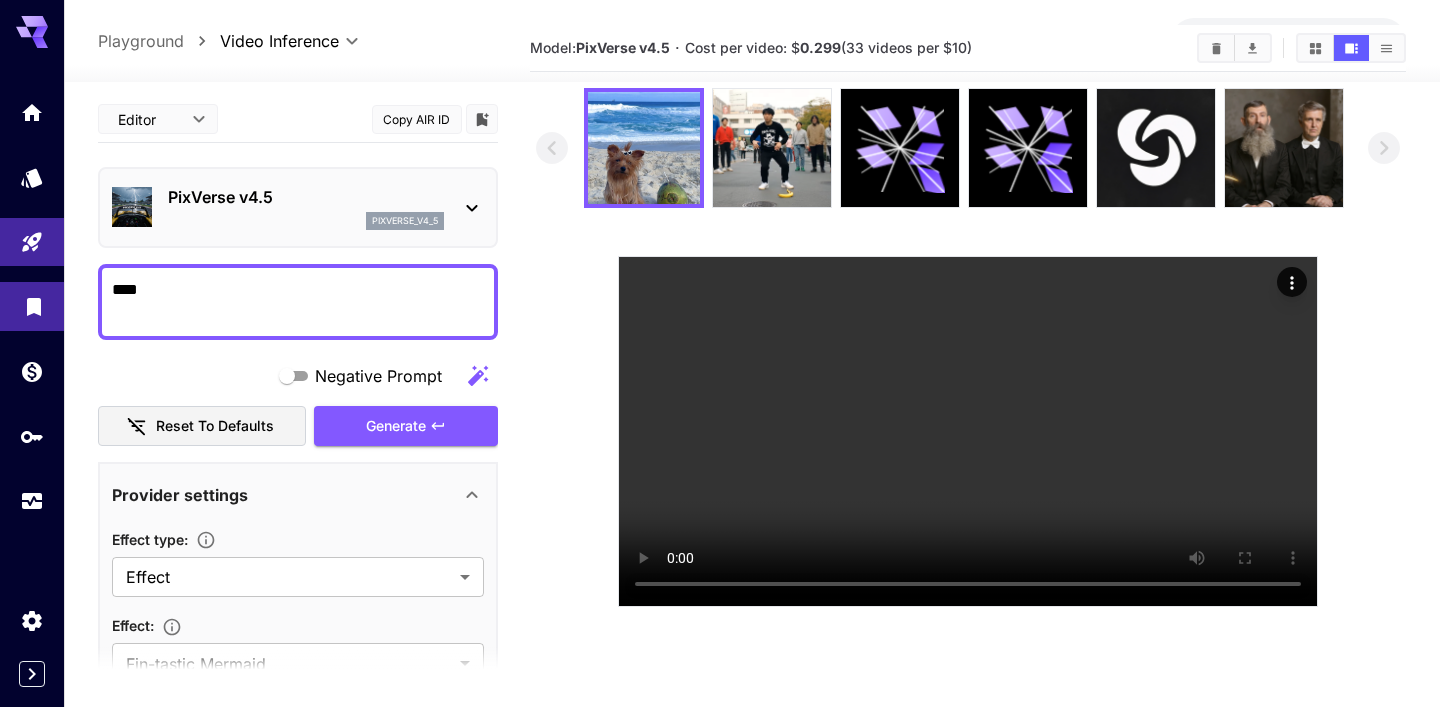 drag, startPoint x: 330, startPoint y: 301, endPoint x: 0, endPoint y: 301, distance: 330 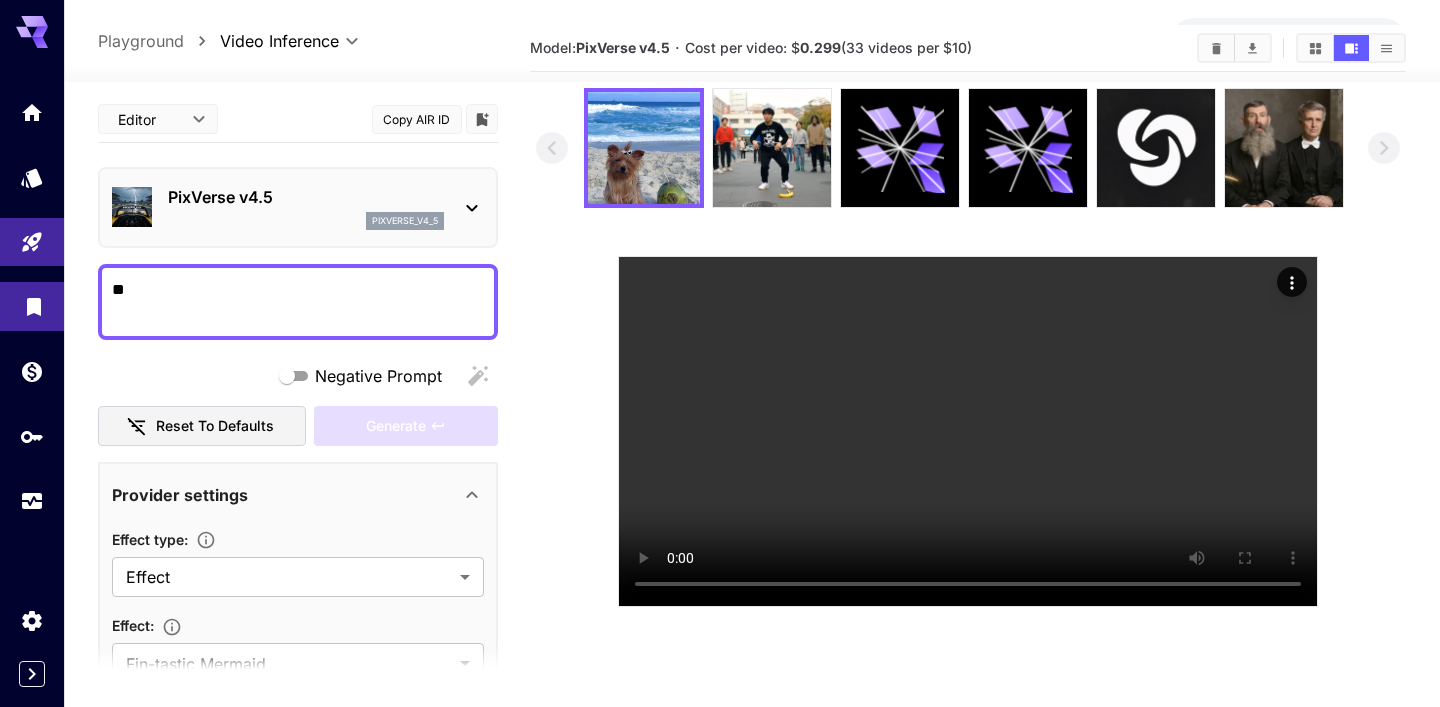 type on "*" 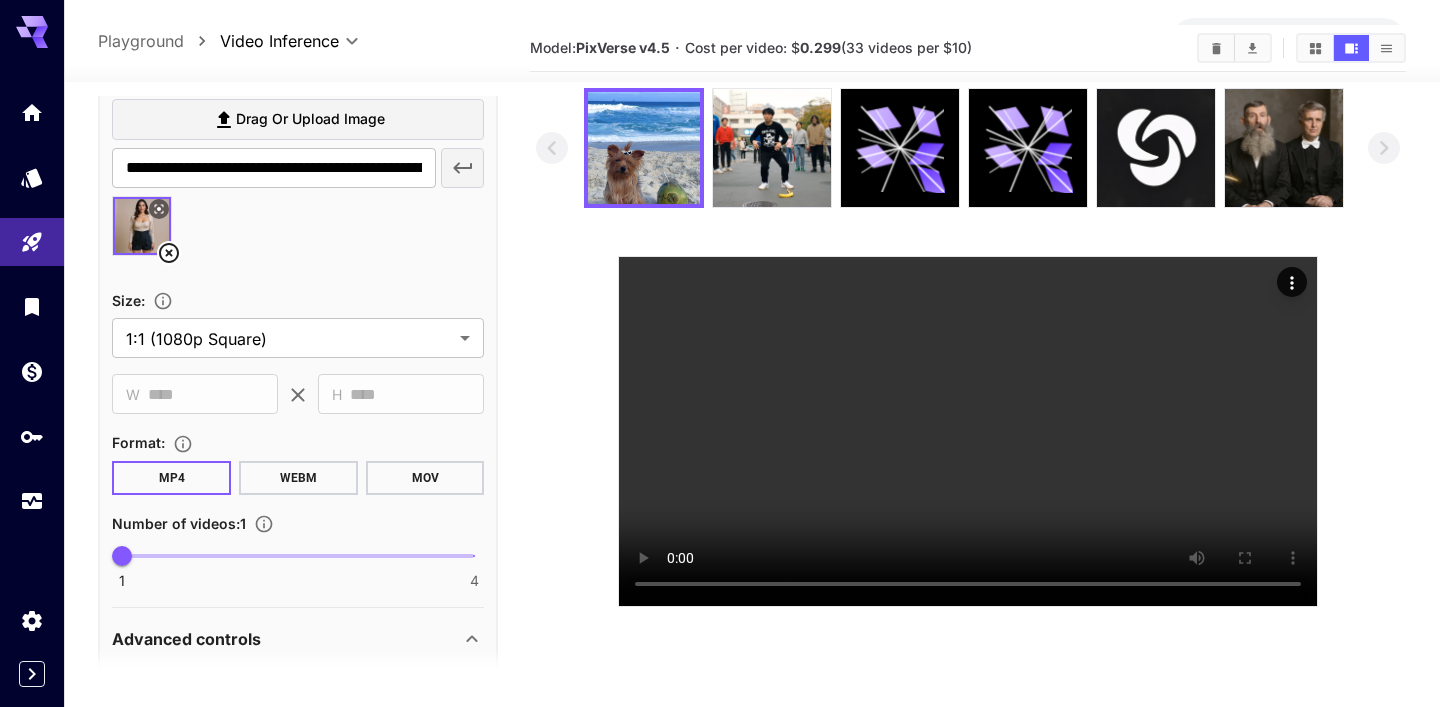 scroll, scrollTop: 1292, scrollLeft: 0, axis: vertical 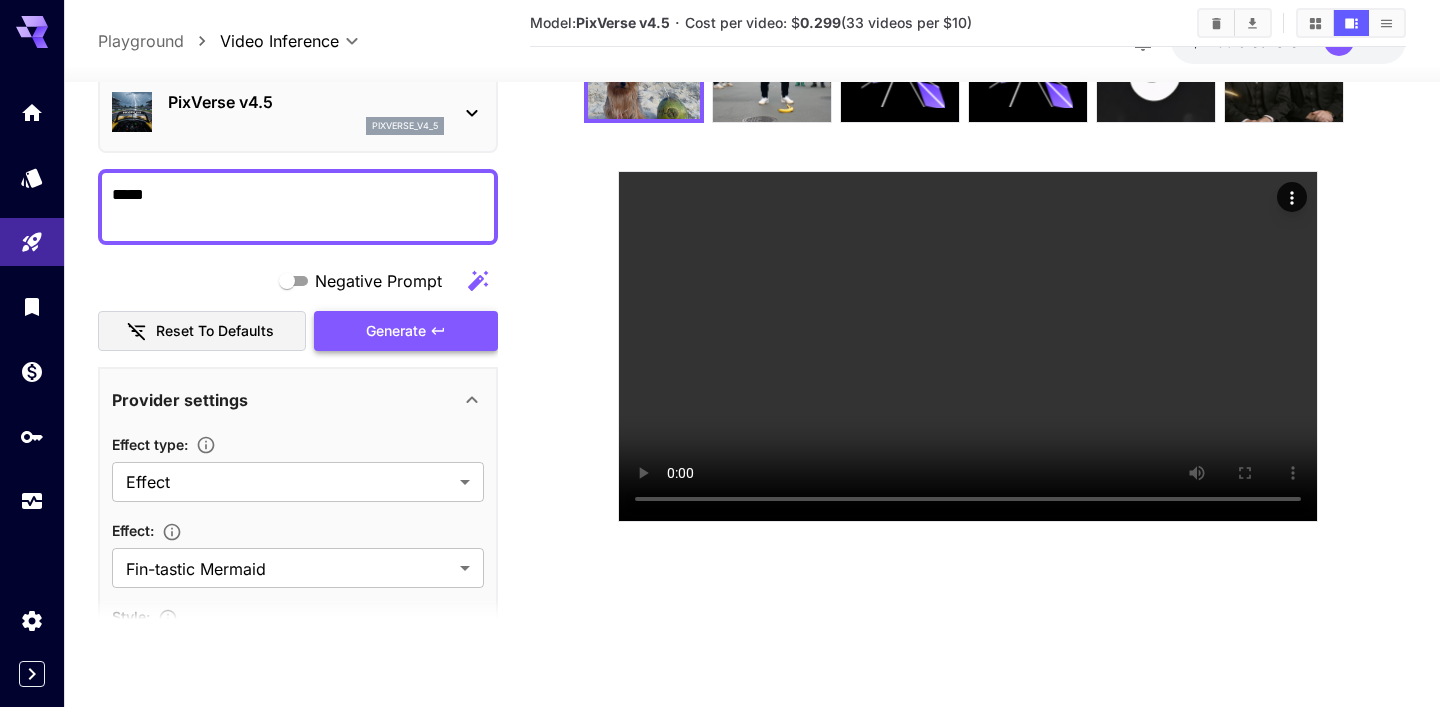 type on "*****" 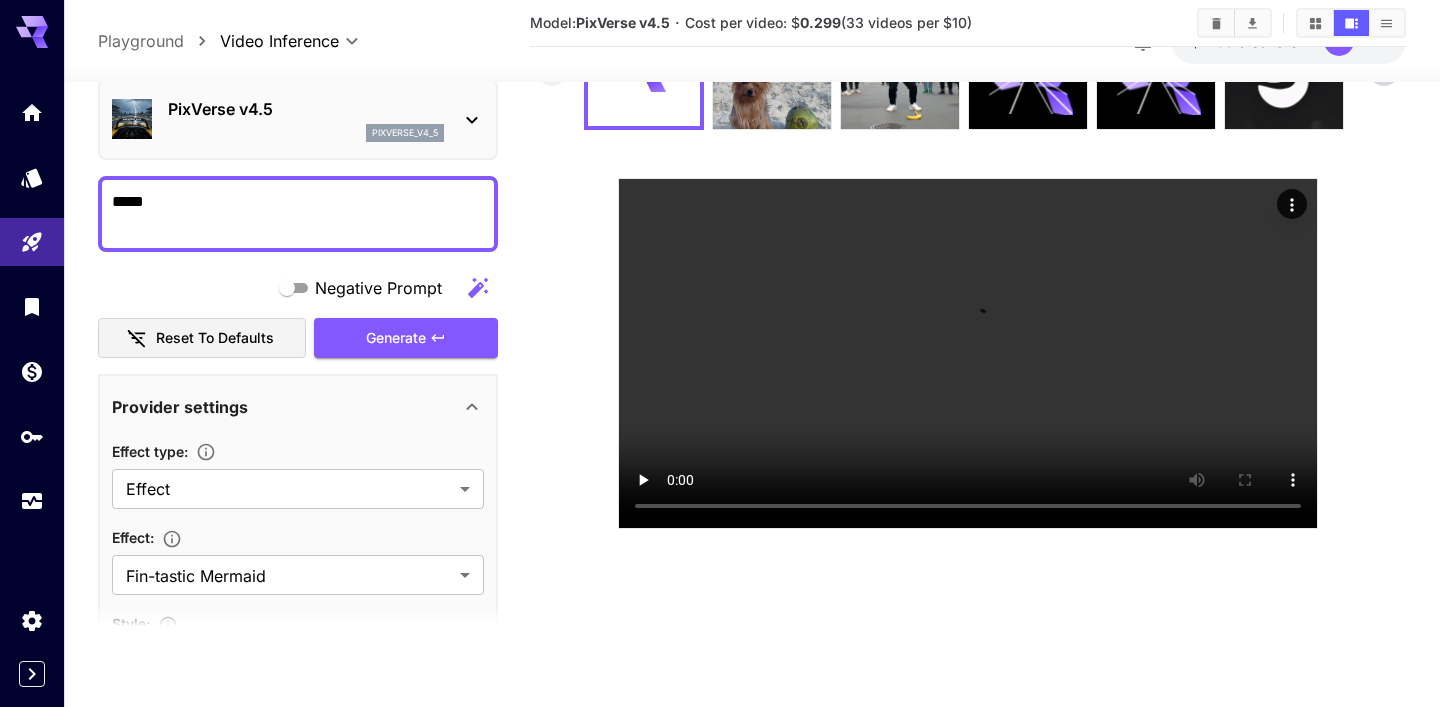 scroll, scrollTop: 158, scrollLeft: 0, axis: vertical 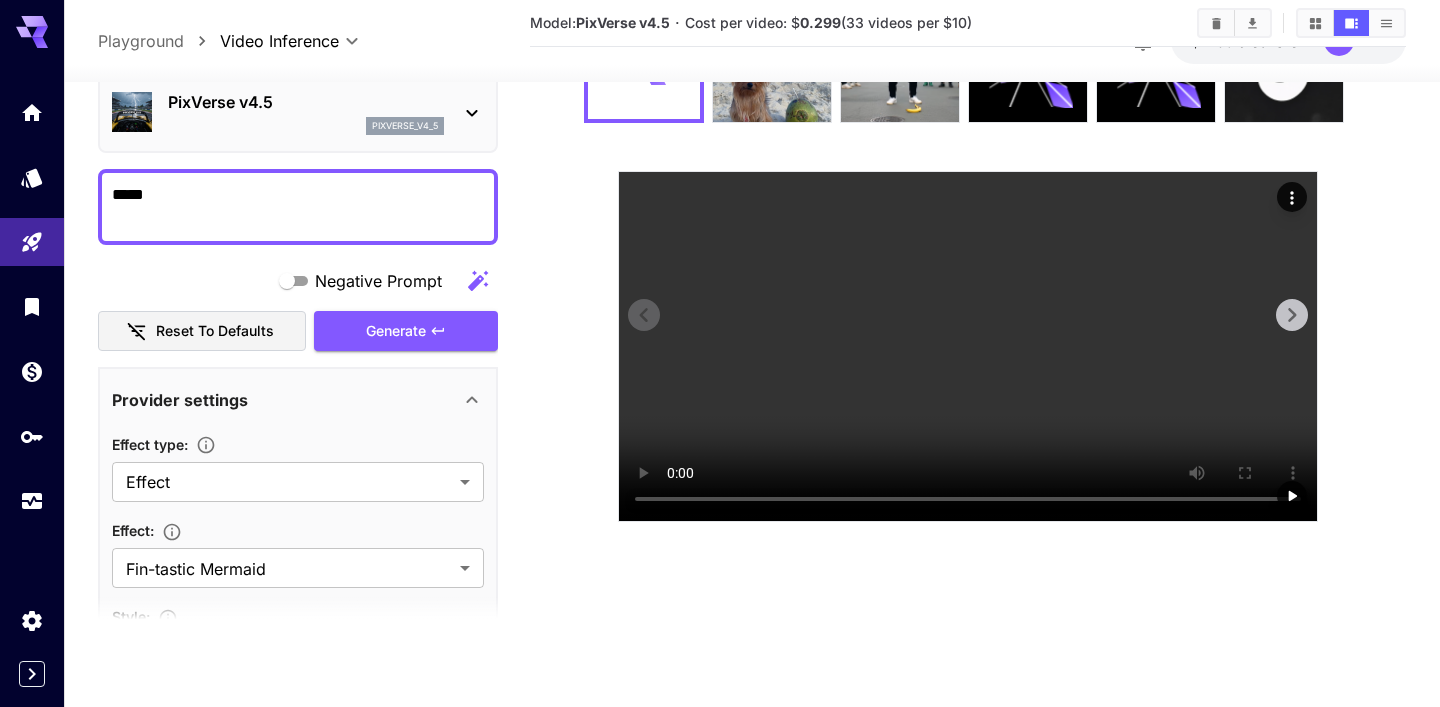 click at bounding box center (968, 346) 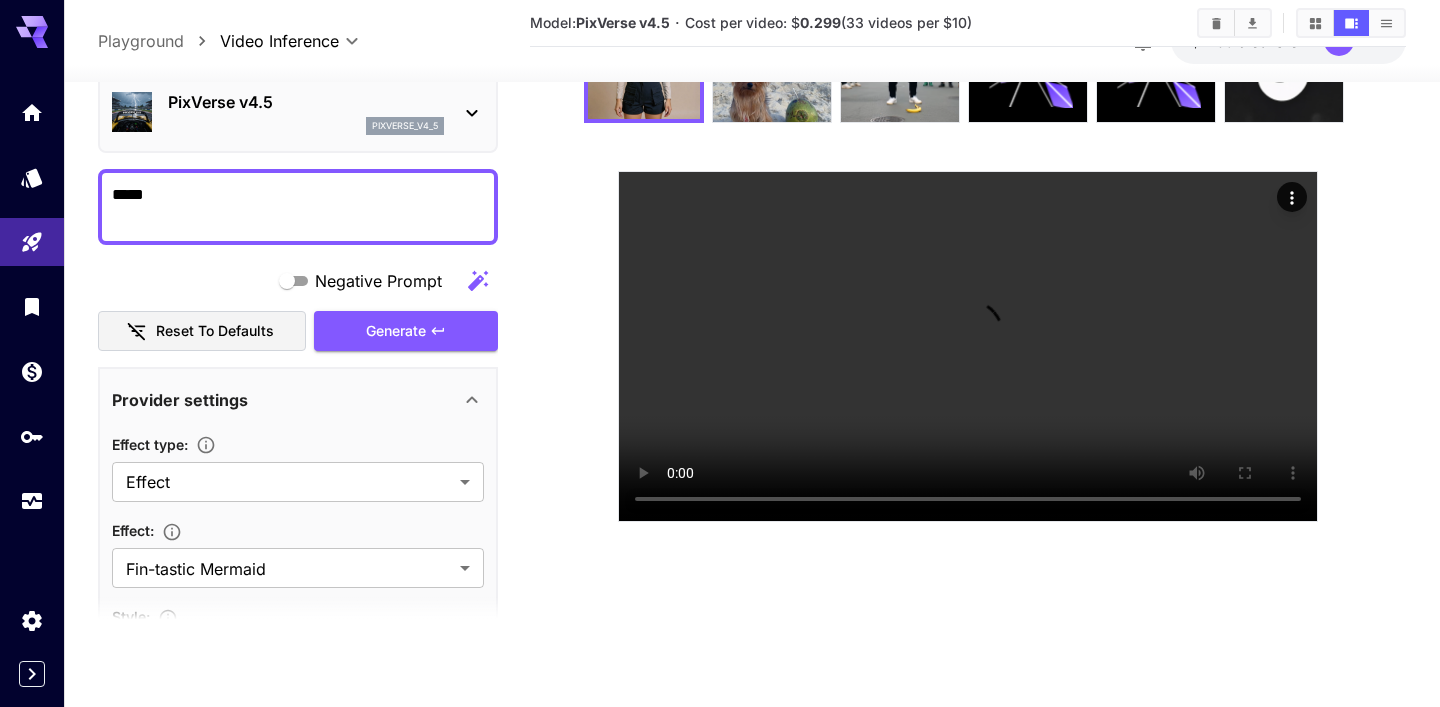scroll, scrollTop: 187, scrollLeft: 0, axis: vertical 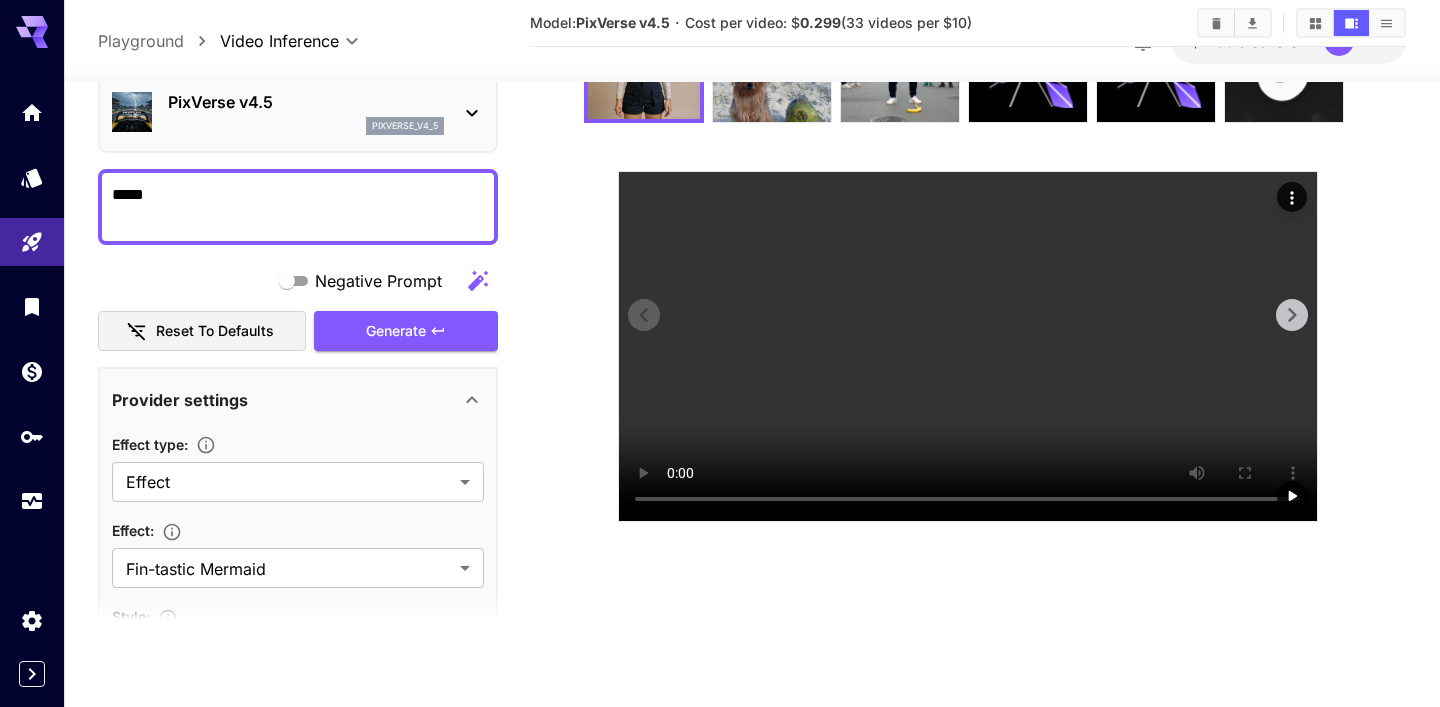 click at bounding box center (968, 346) 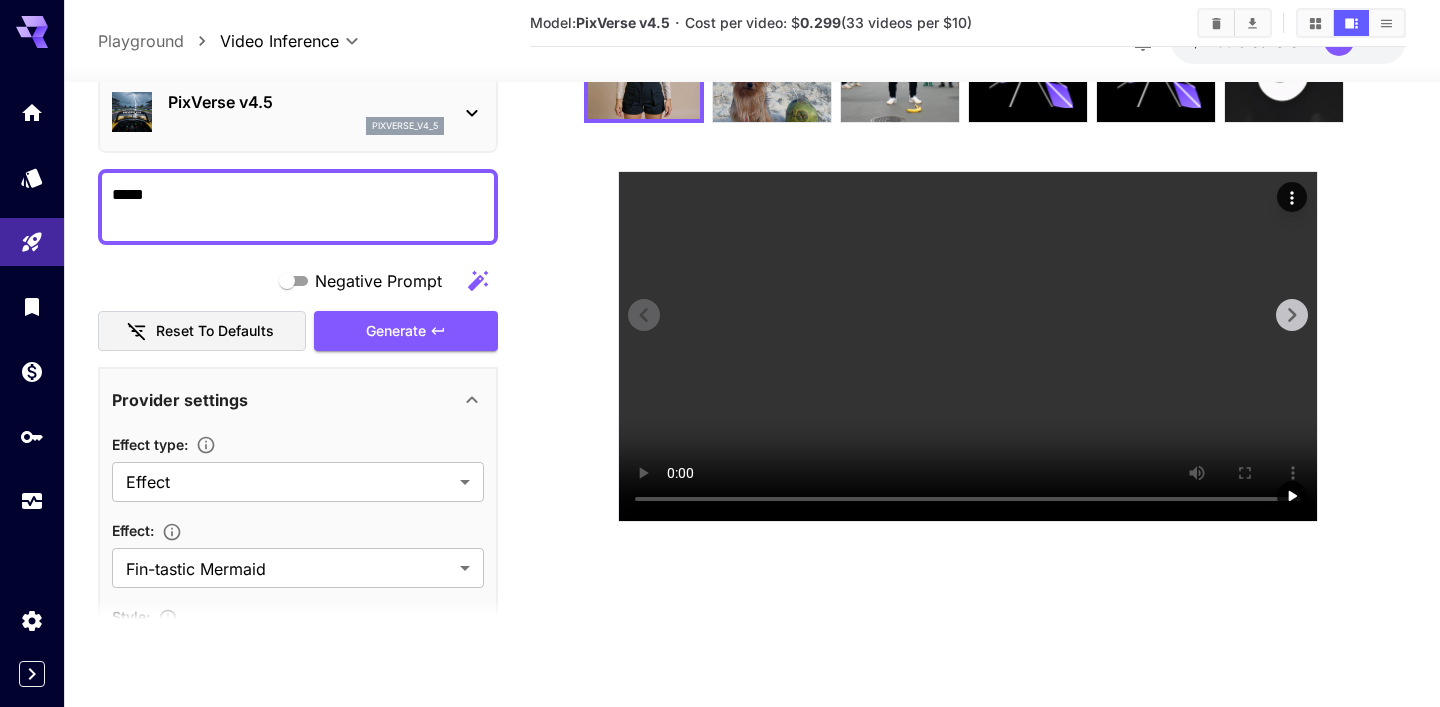click 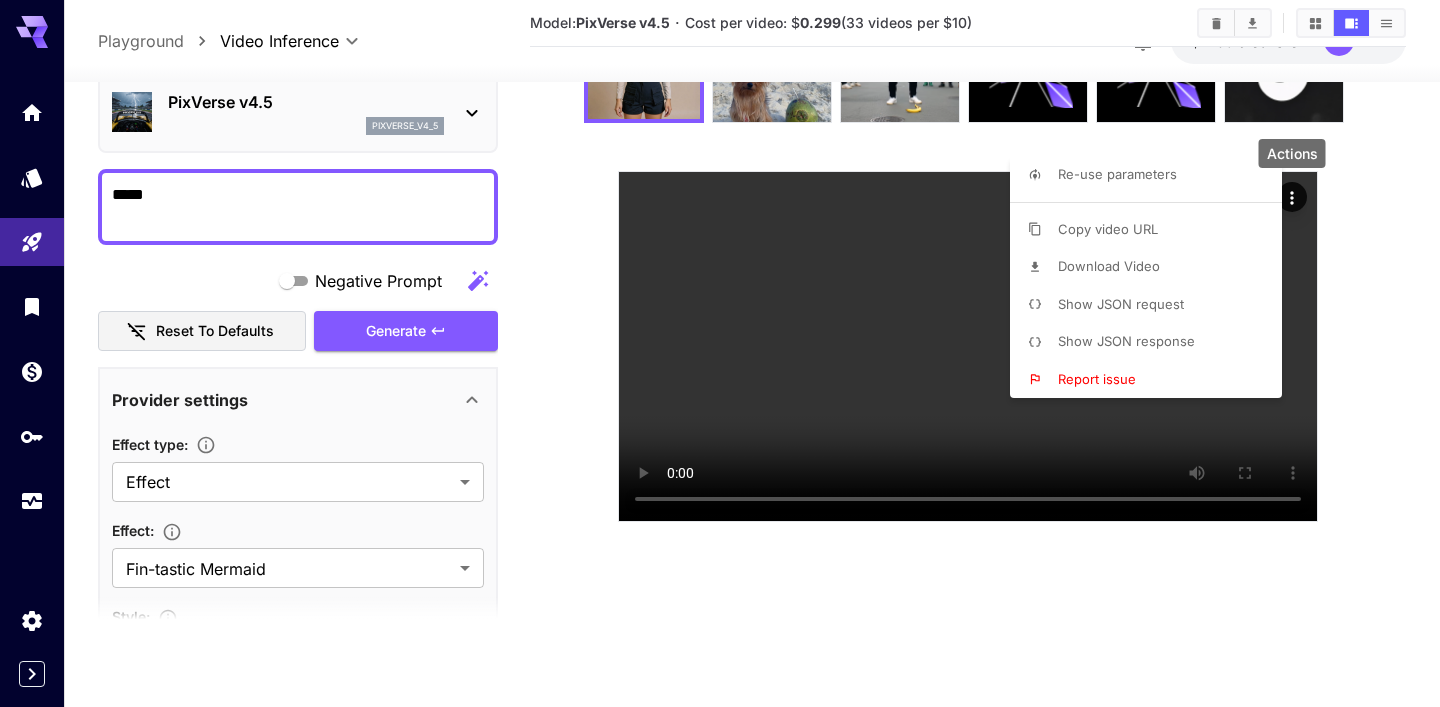 click on "Download Video" at bounding box center (1109, 266) 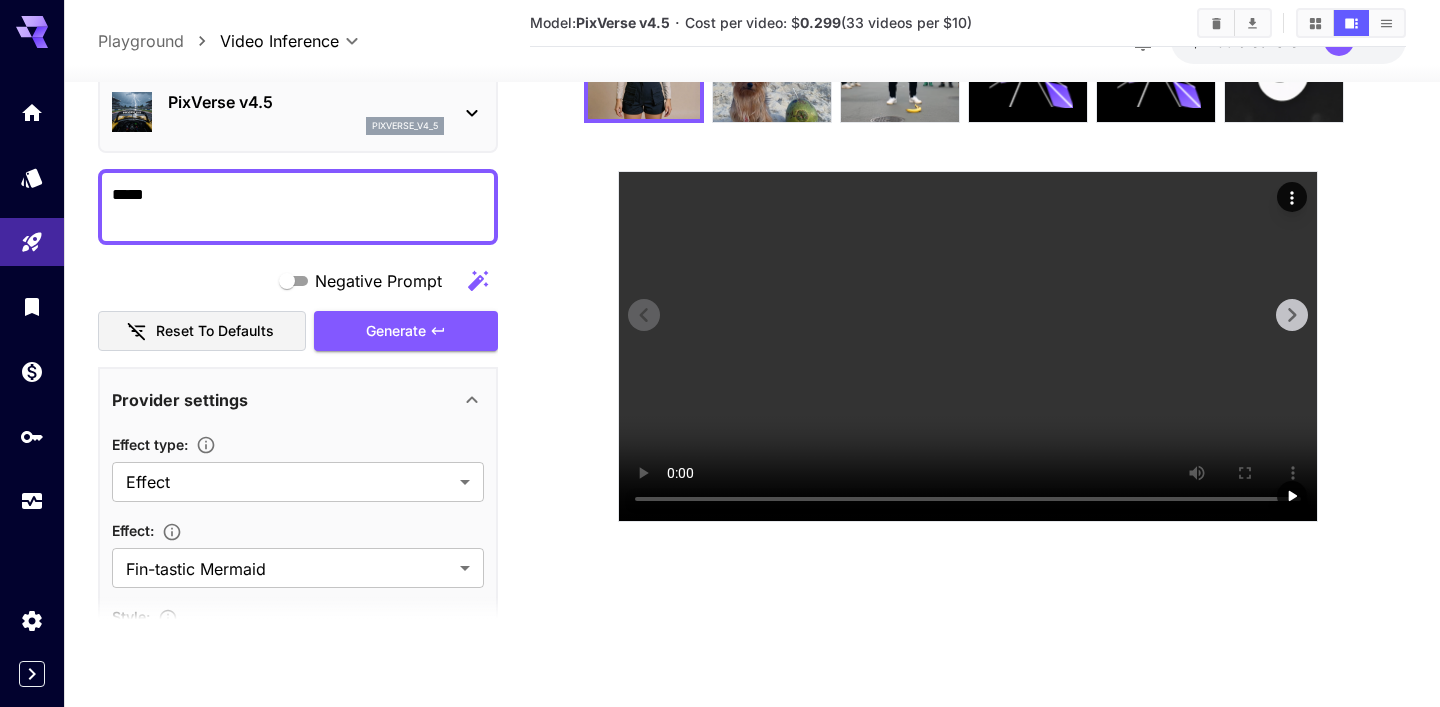 scroll, scrollTop: 382, scrollLeft: 0, axis: vertical 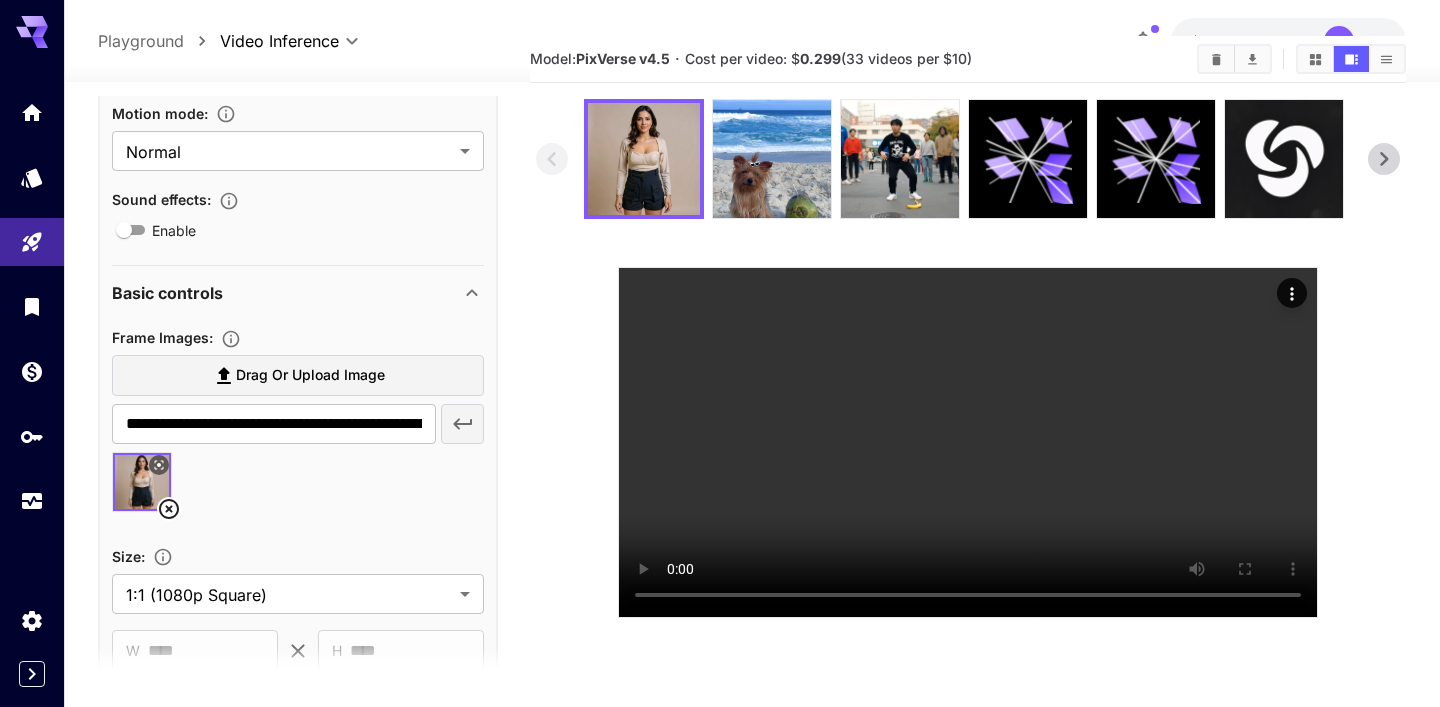 click 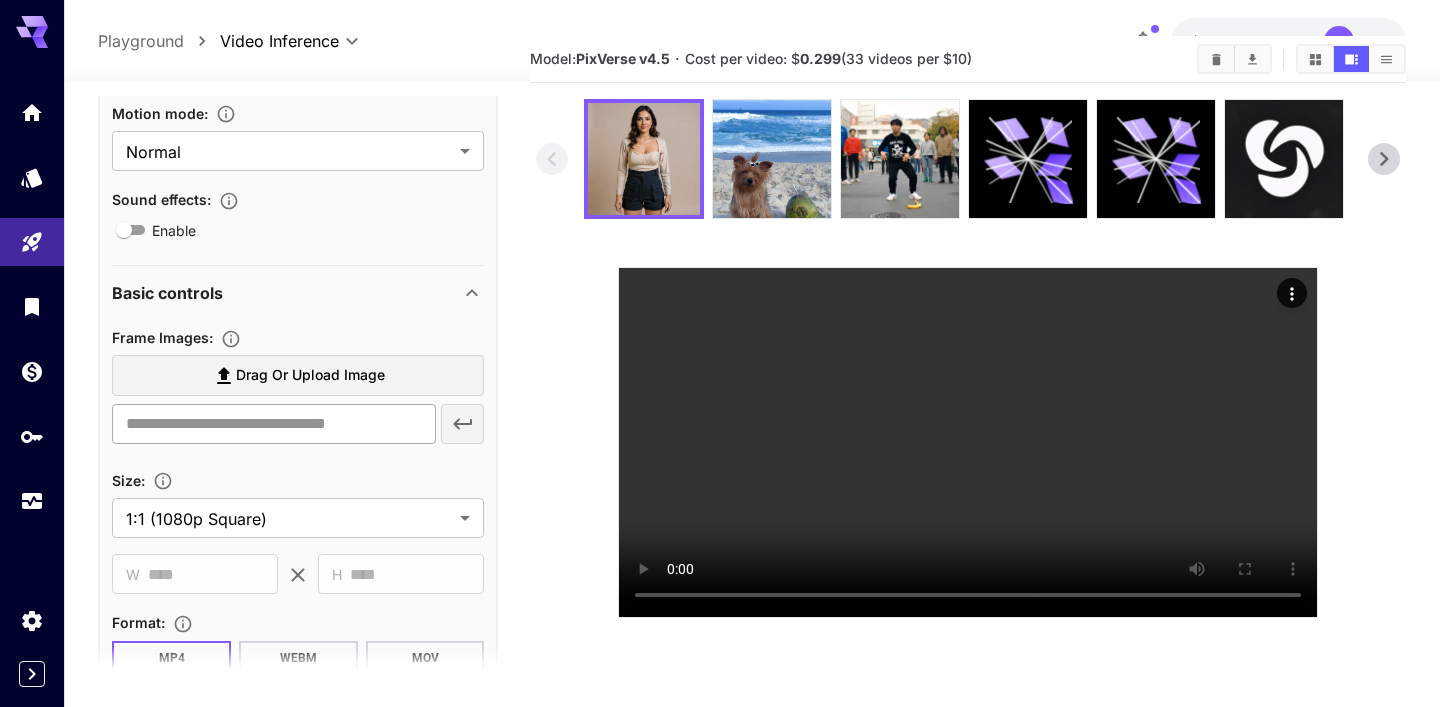 click at bounding box center (273, 424) 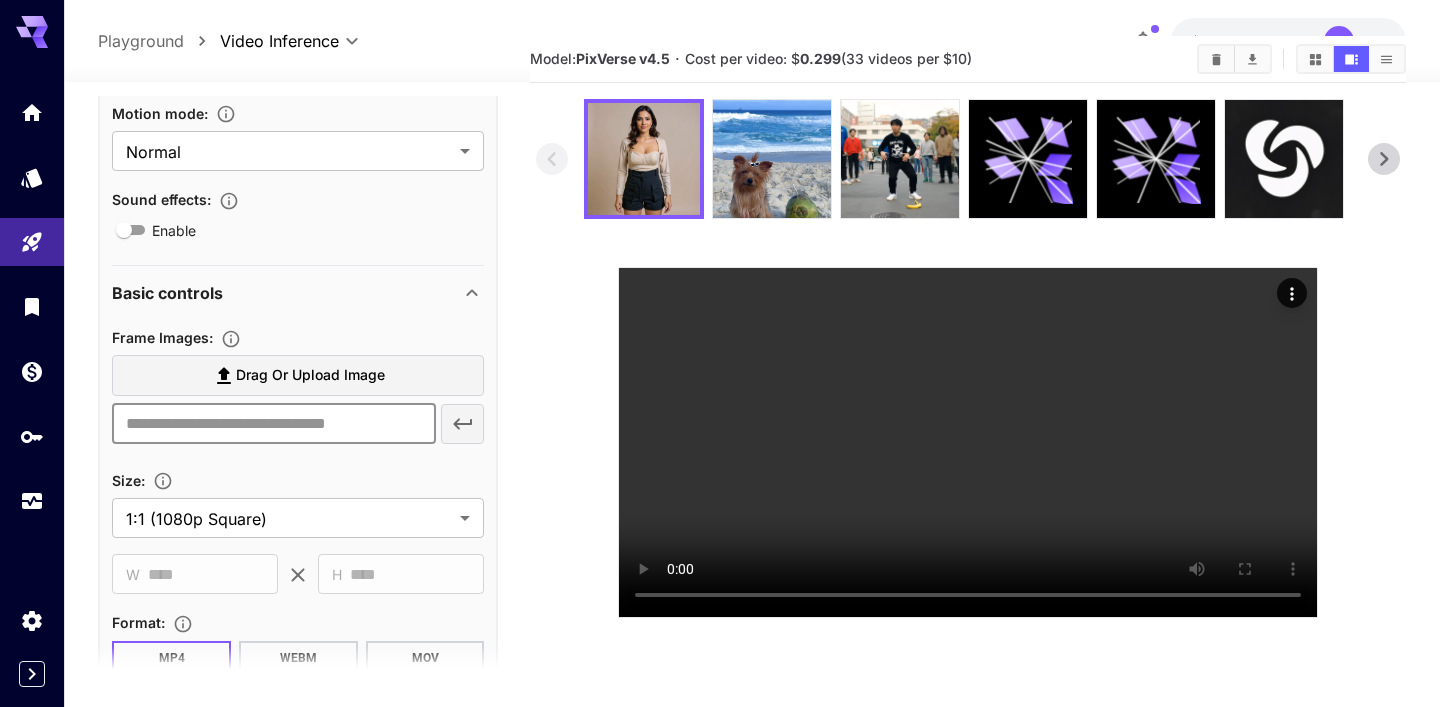 click on "Frame Images :" at bounding box center [298, 337] 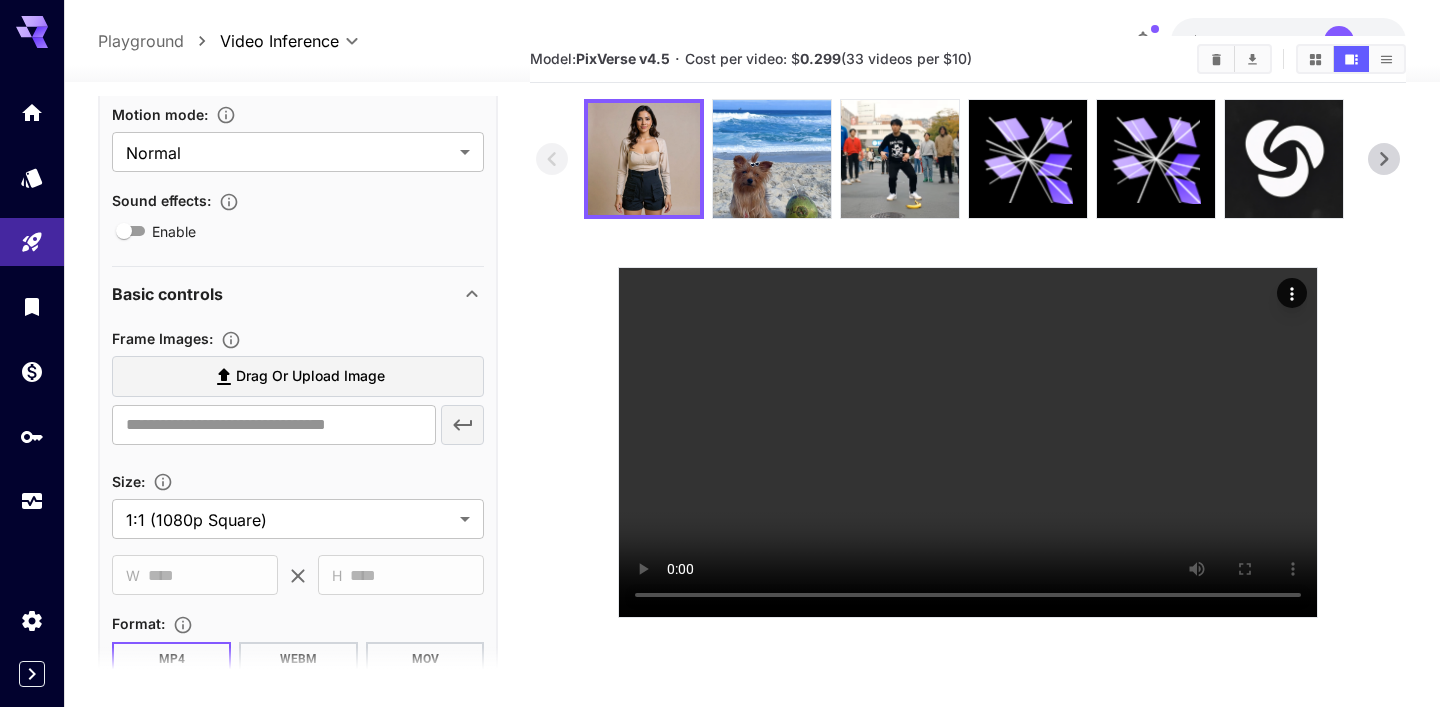 scroll, scrollTop: 700, scrollLeft: 0, axis: vertical 